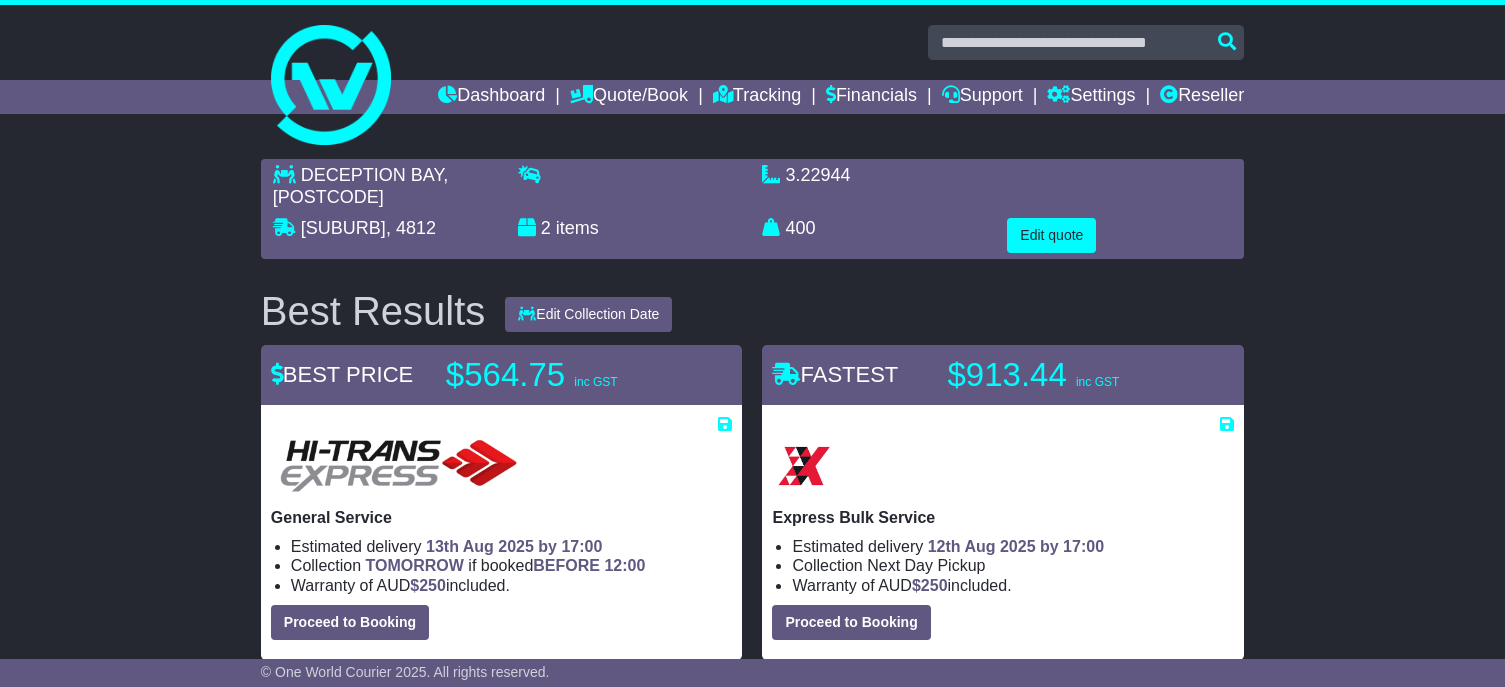 select on "****" 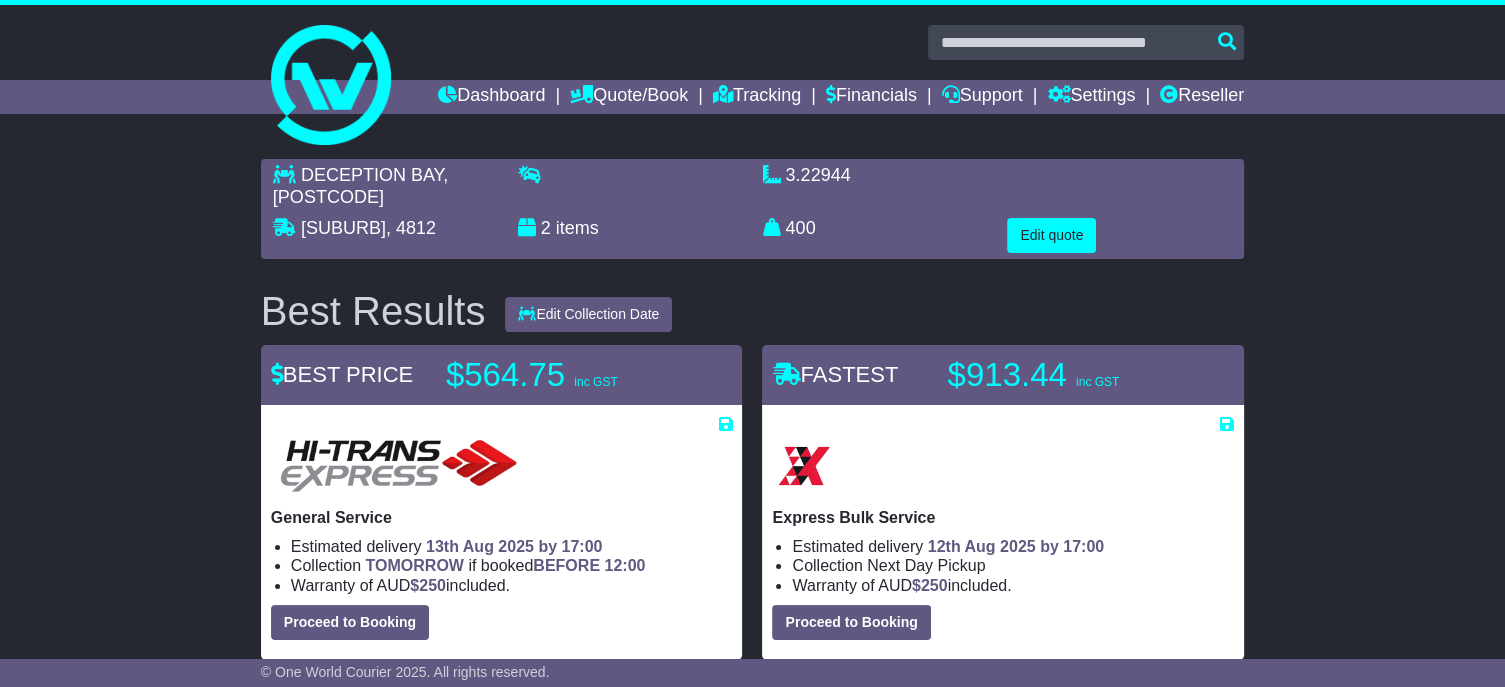 scroll, scrollTop: 0, scrollLeft: 0, axis: both 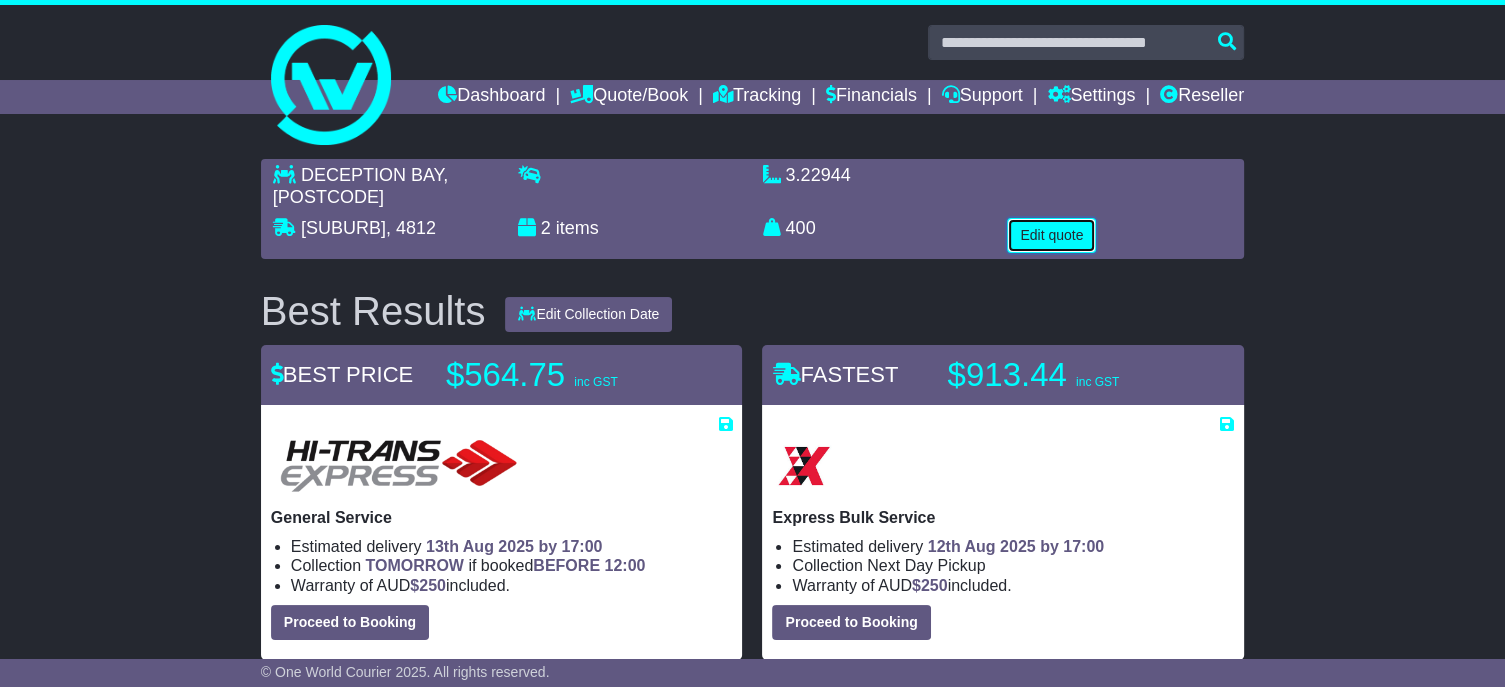 click on "Edit quote" at bounding box center (1051, 235) 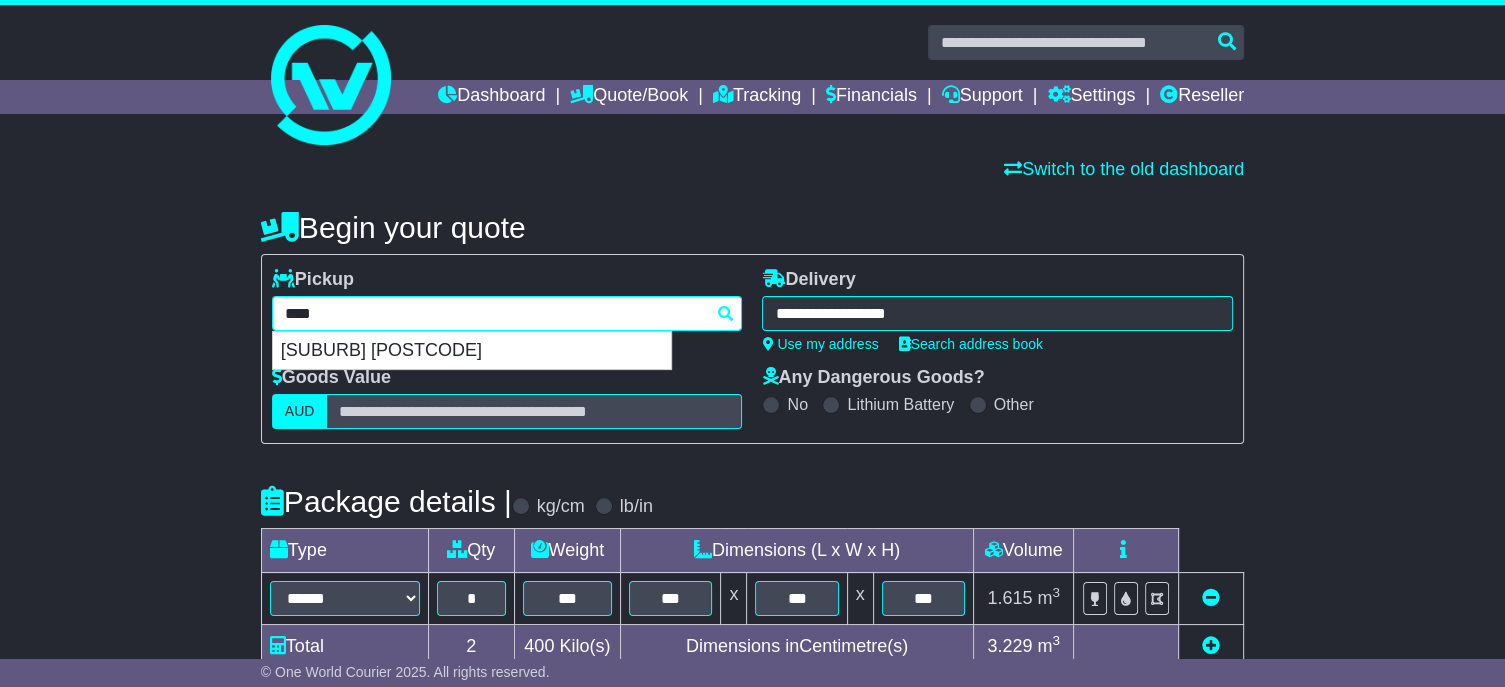 click on "**********" at bounding box center [507, 313] 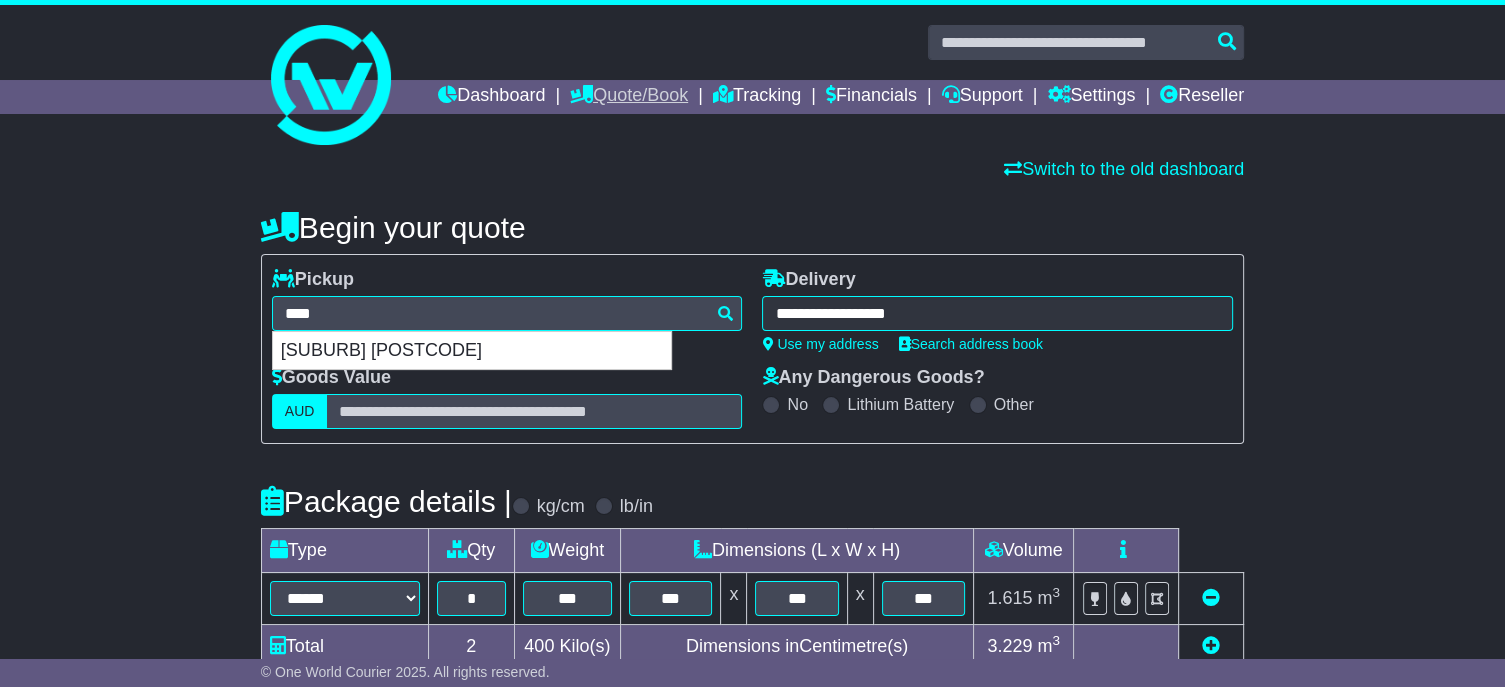 click on "Quote/Book" at bounding box center [629, 97] 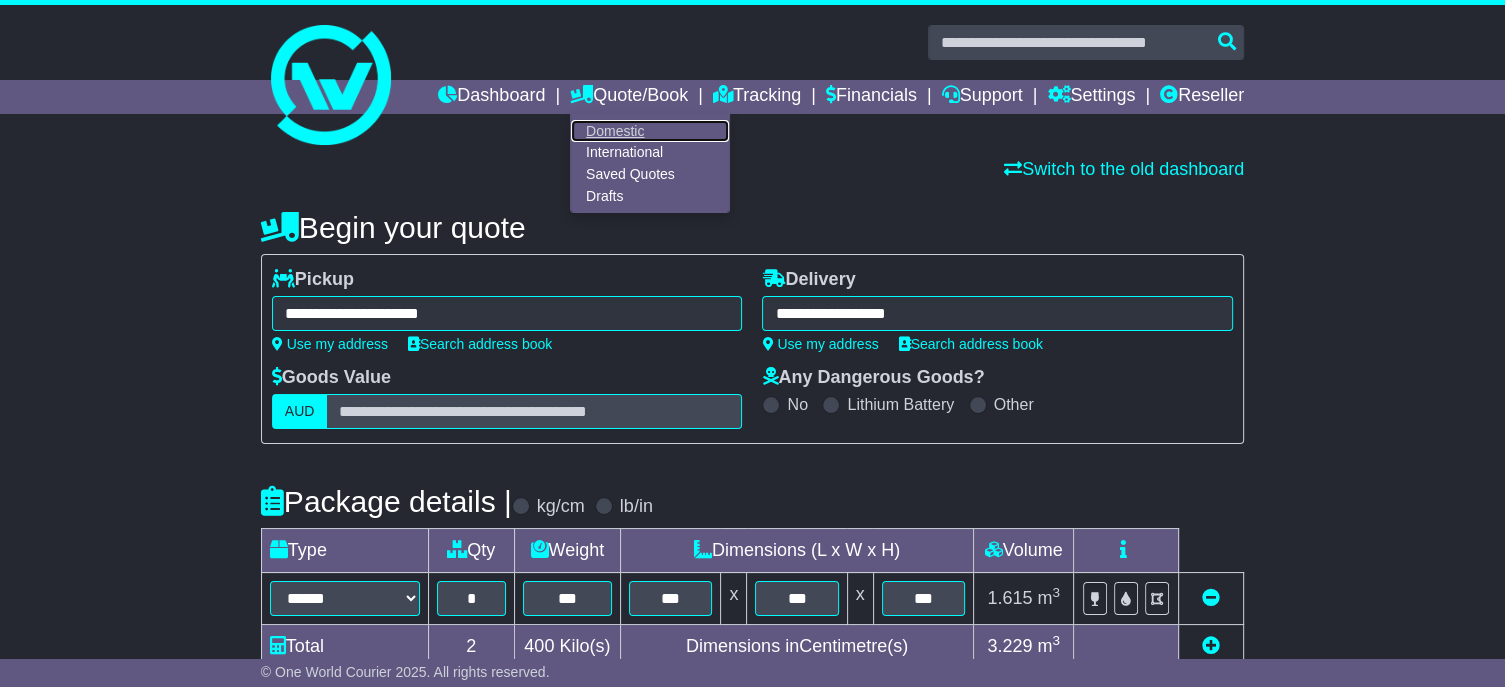 click on "Domestic" at bounding box center [650, 131] 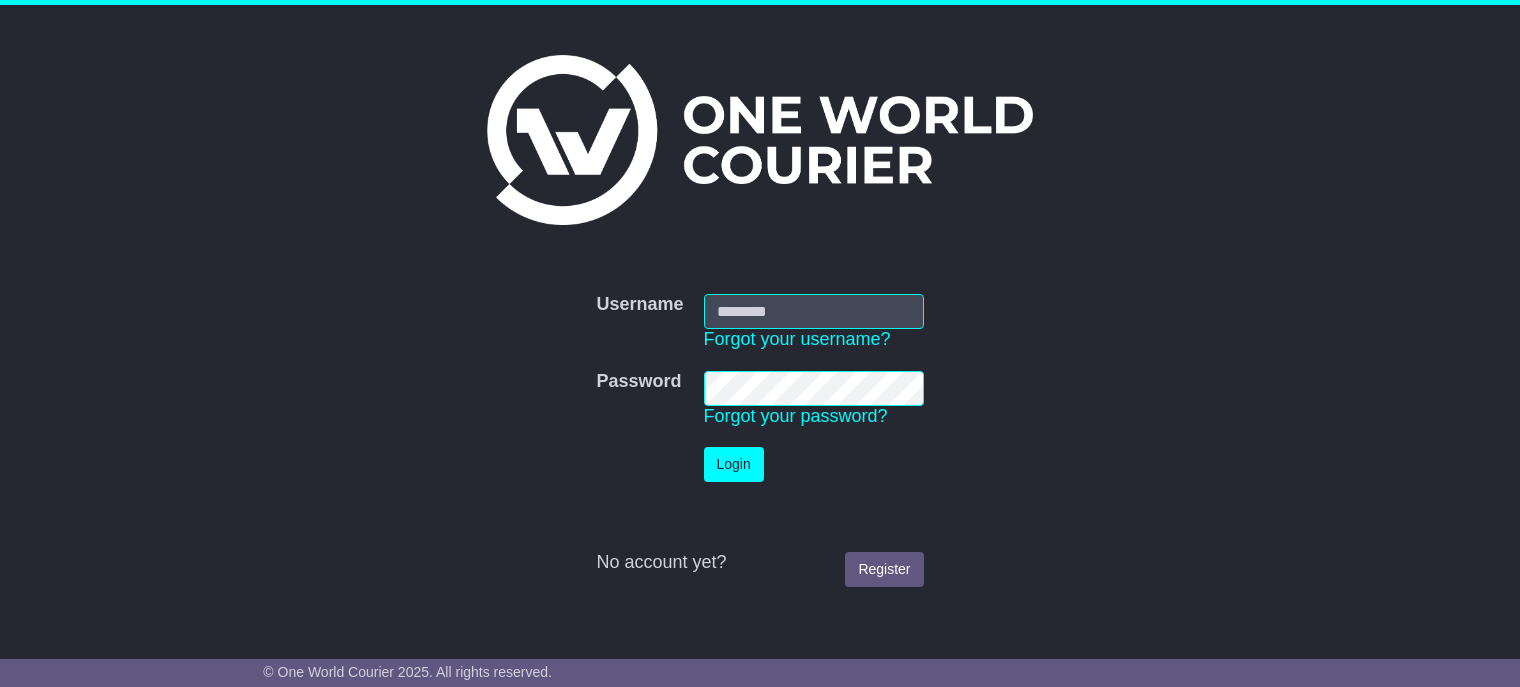 scroll, scrollTop: 0, scrollLeft: 0, axis: both 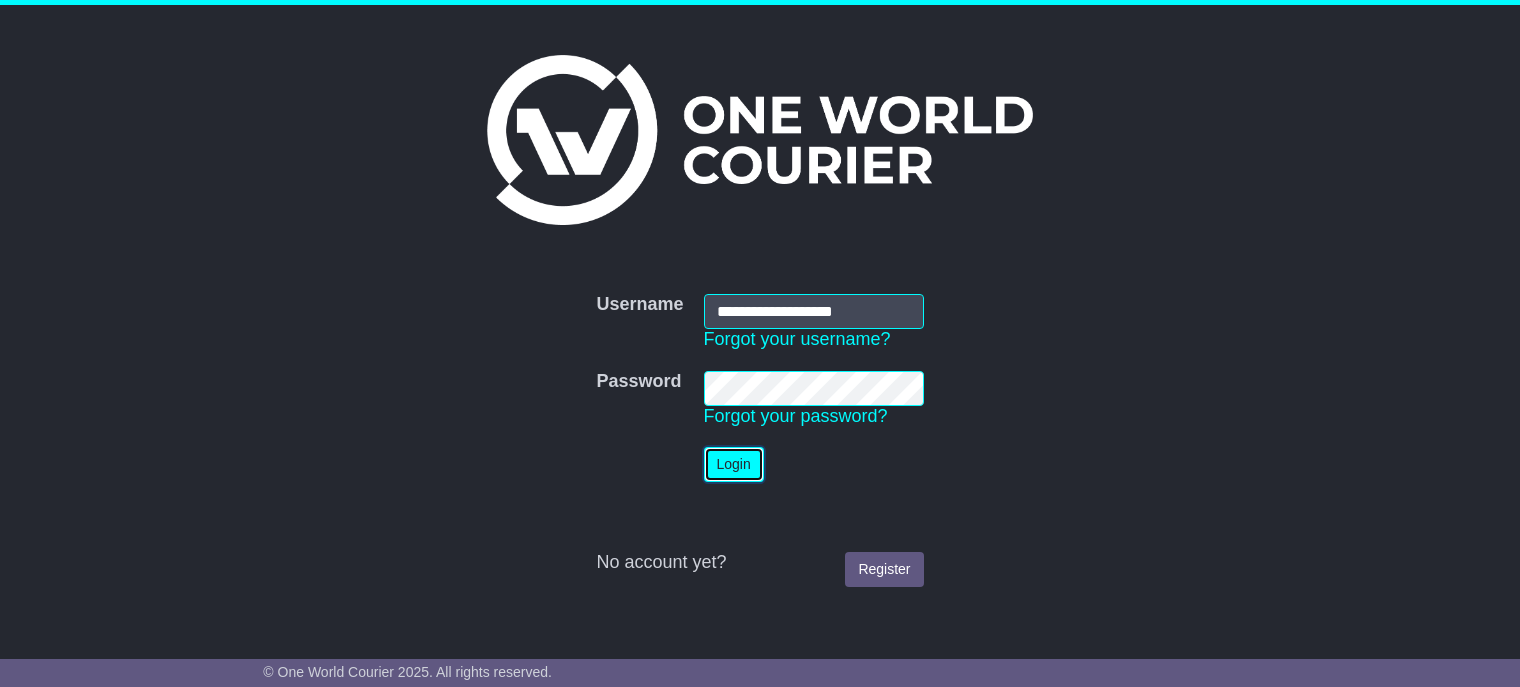 click on "Login" at bounding box center [734, 464] 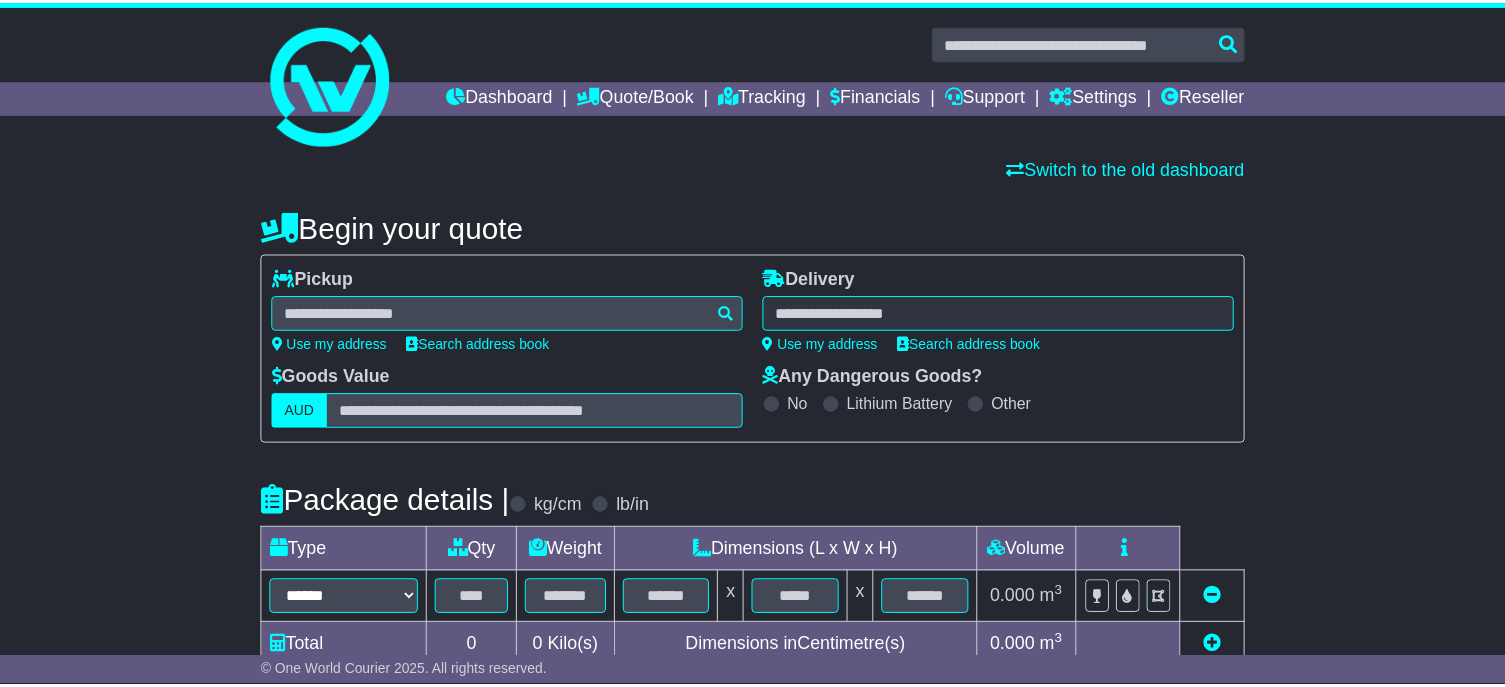 scroll, scrollTop: 0, scrollLeft: 0, axis: both 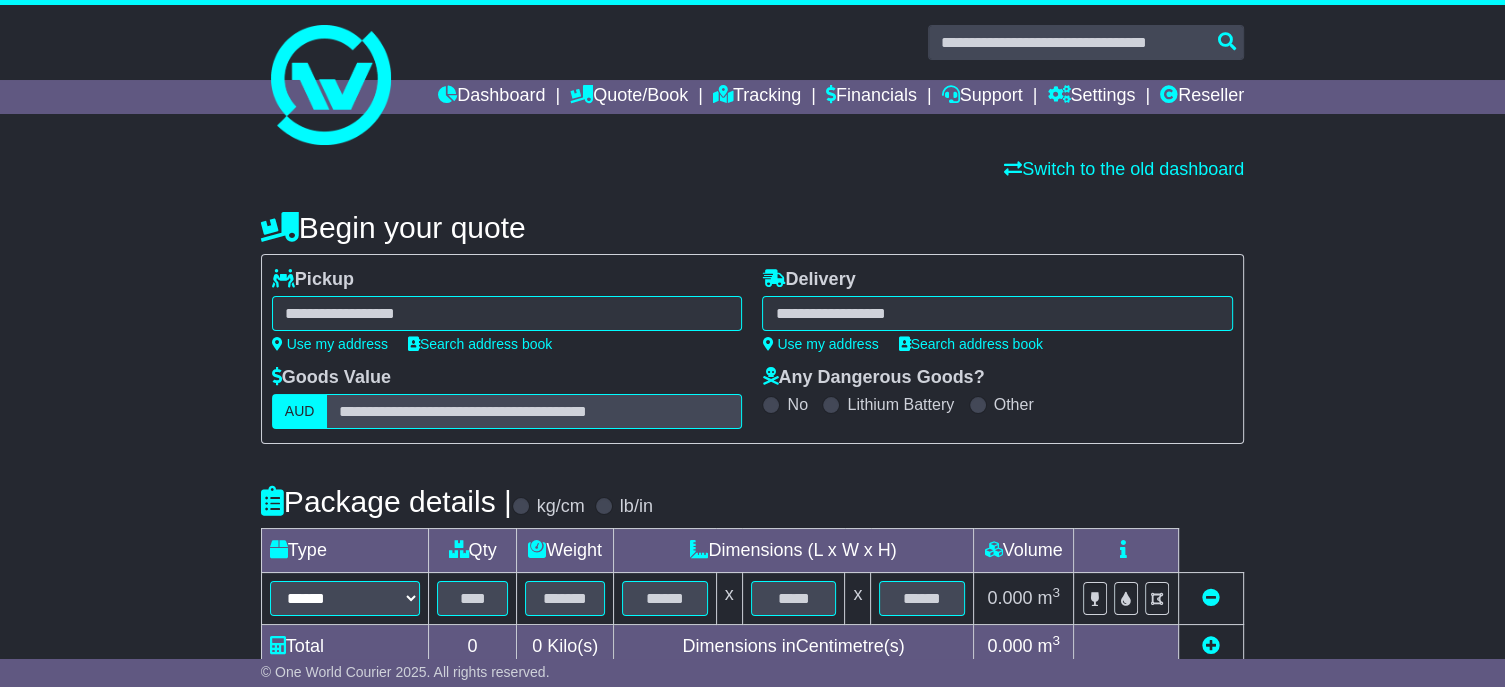 click at bounding box center [507, 313] 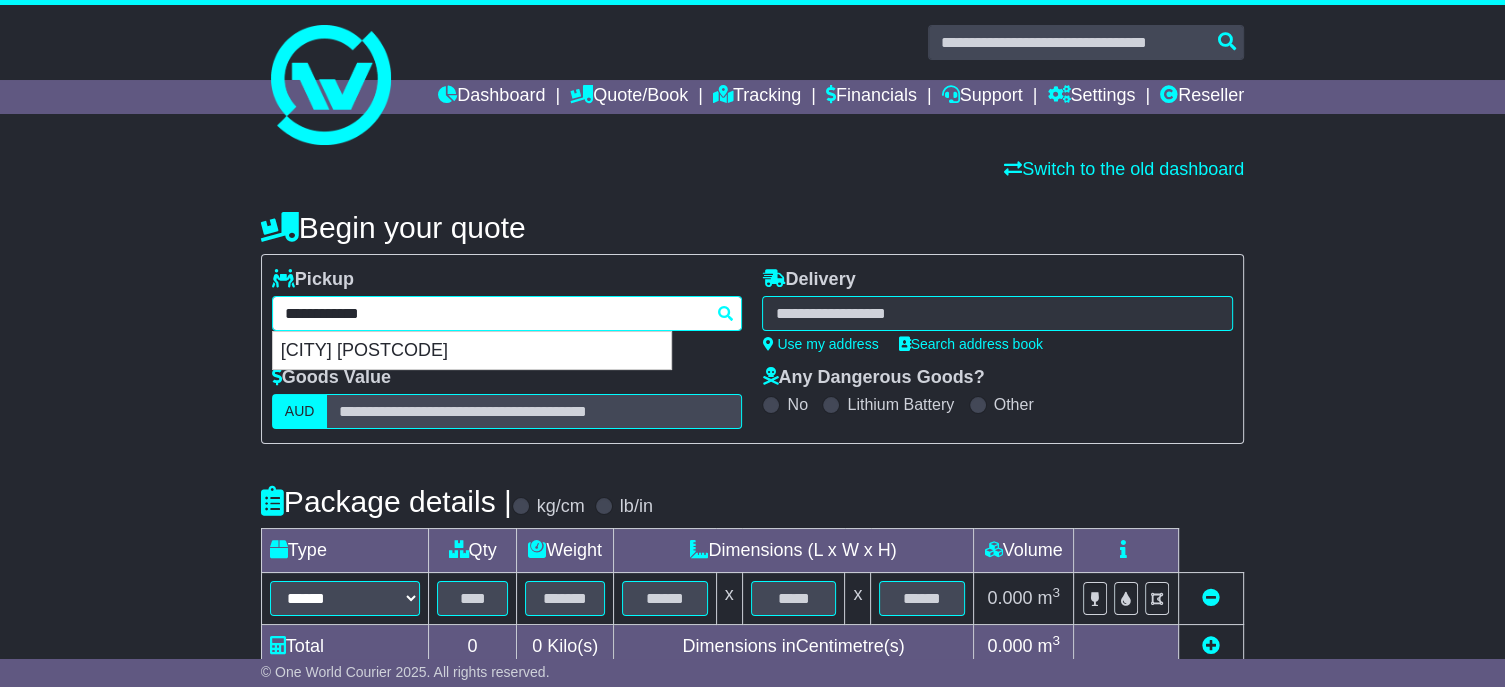 type on "**********" 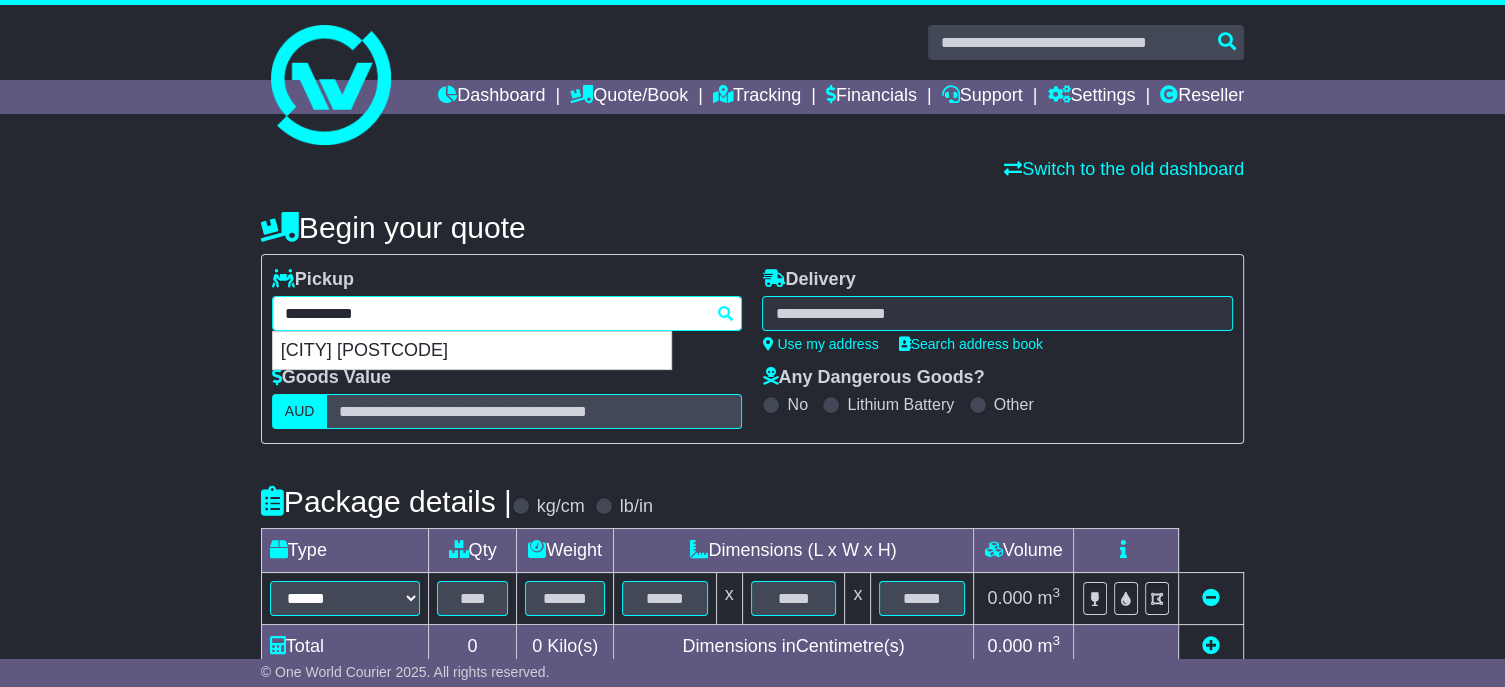 type on "**********" 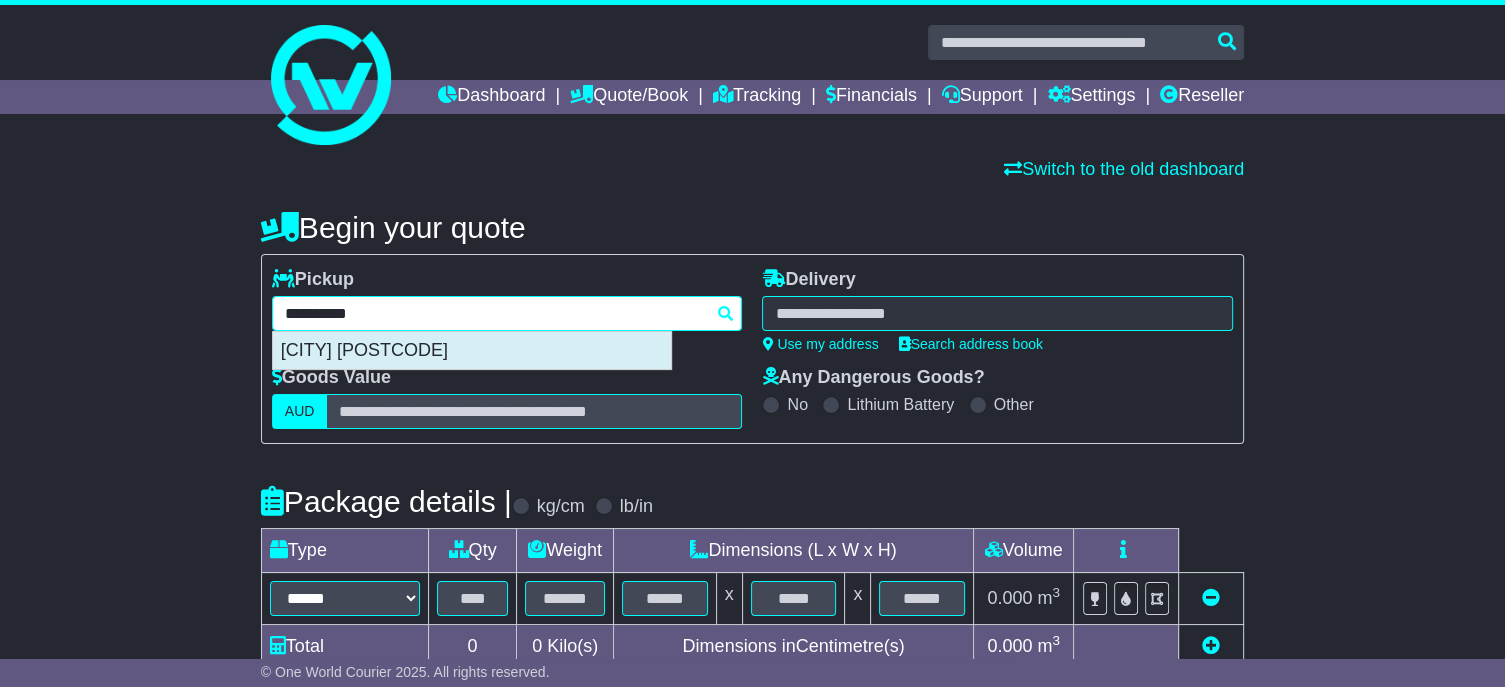 click on "[CITY] [POSTCODE]" at bounding box center [472, 351] 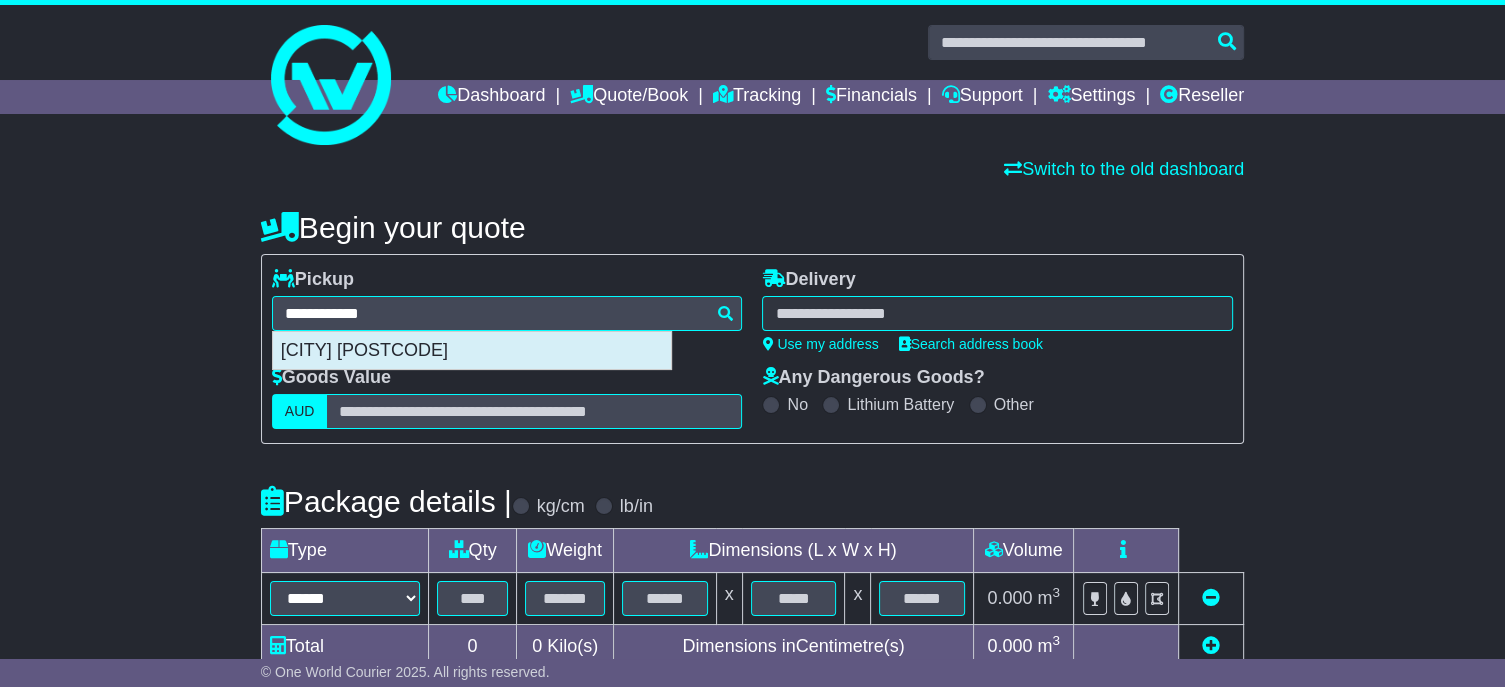 type on "**********" 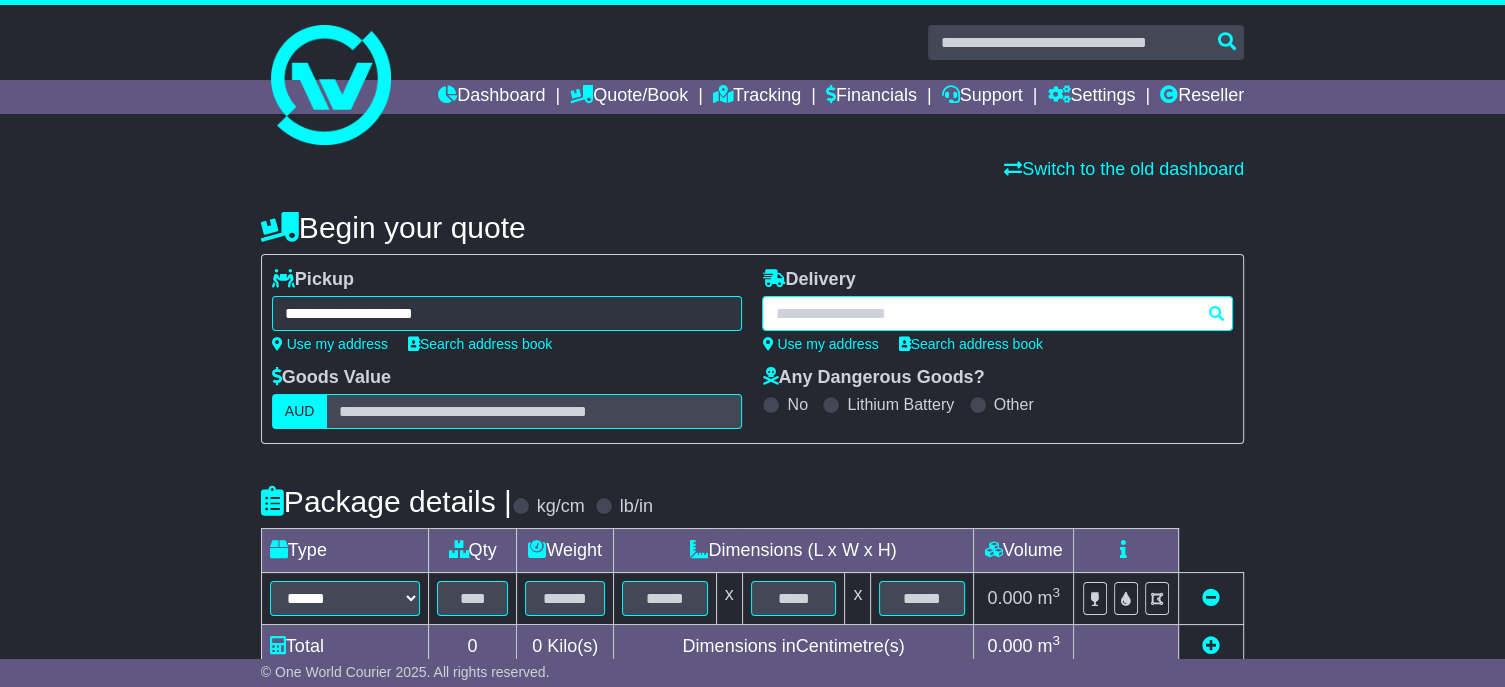 click at bounding box center [997, 313] 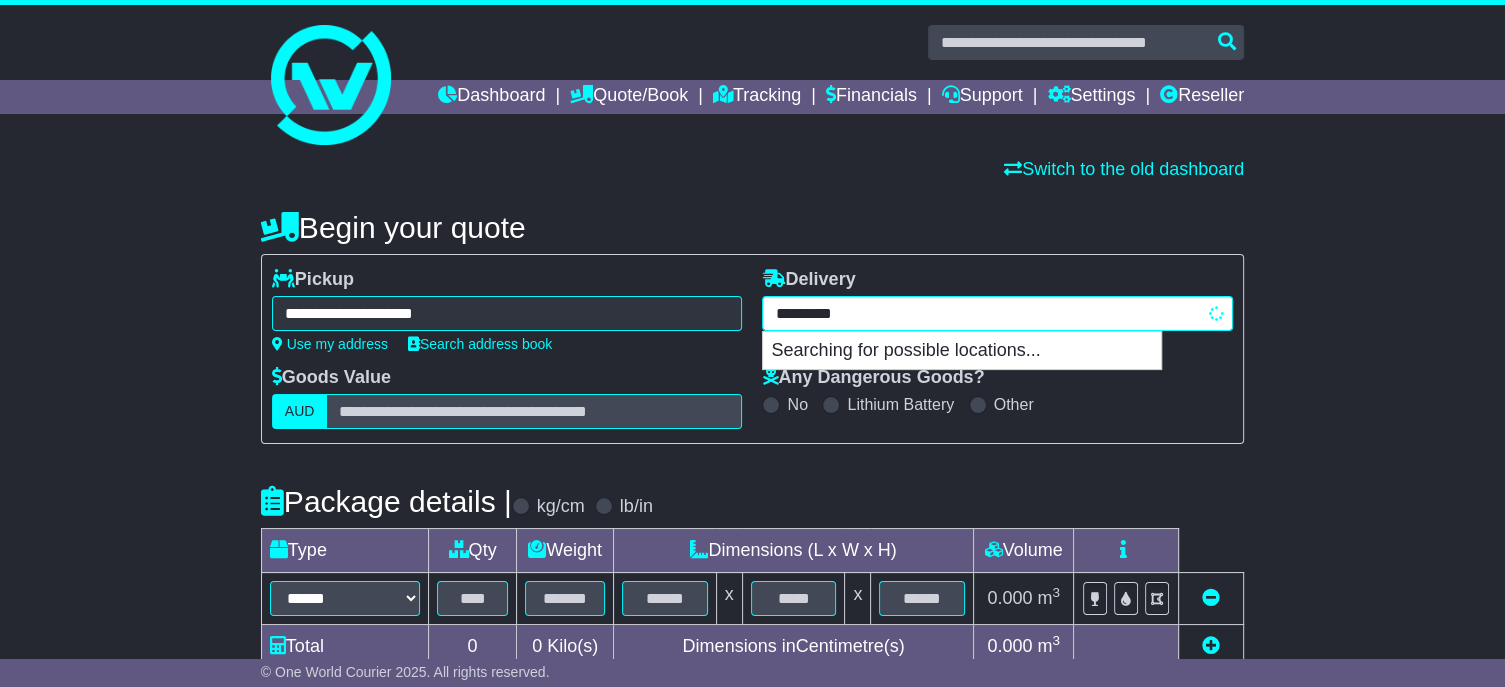 type on "**********" 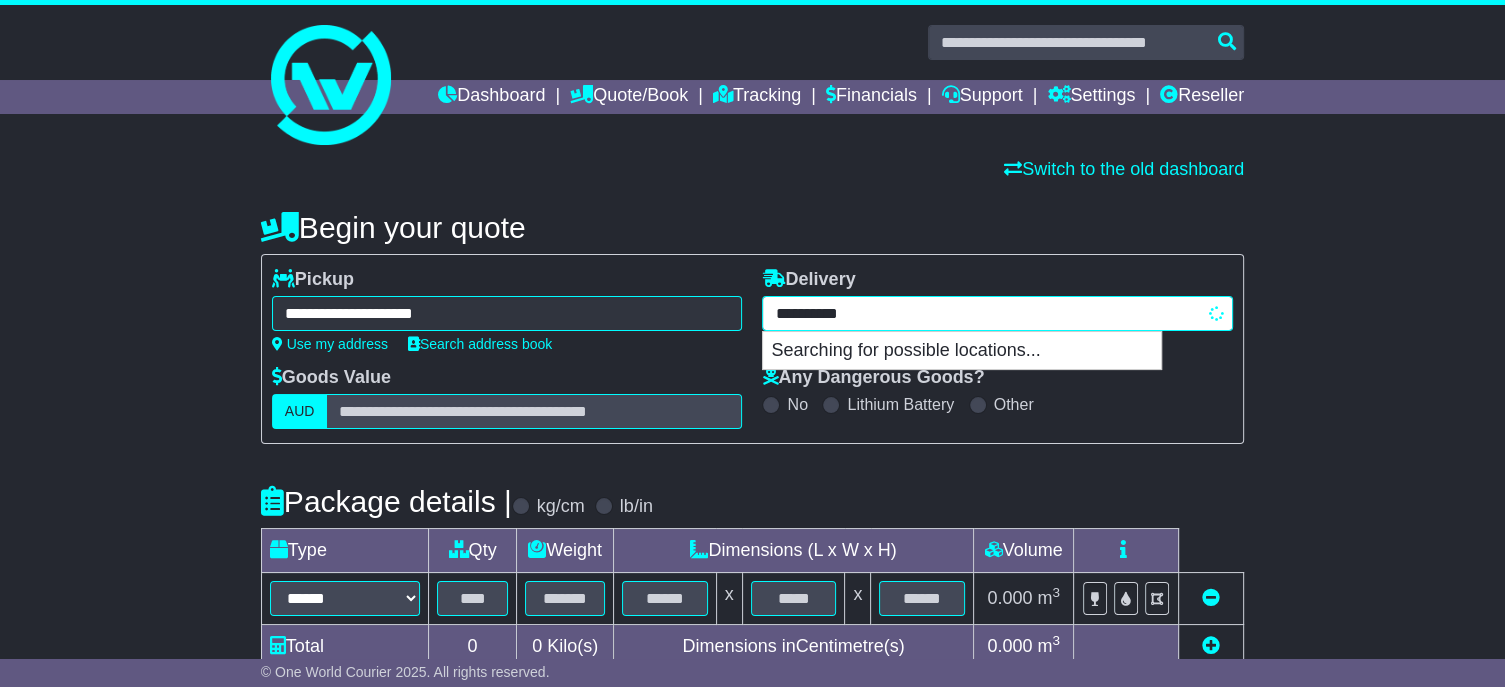 type on "**********" 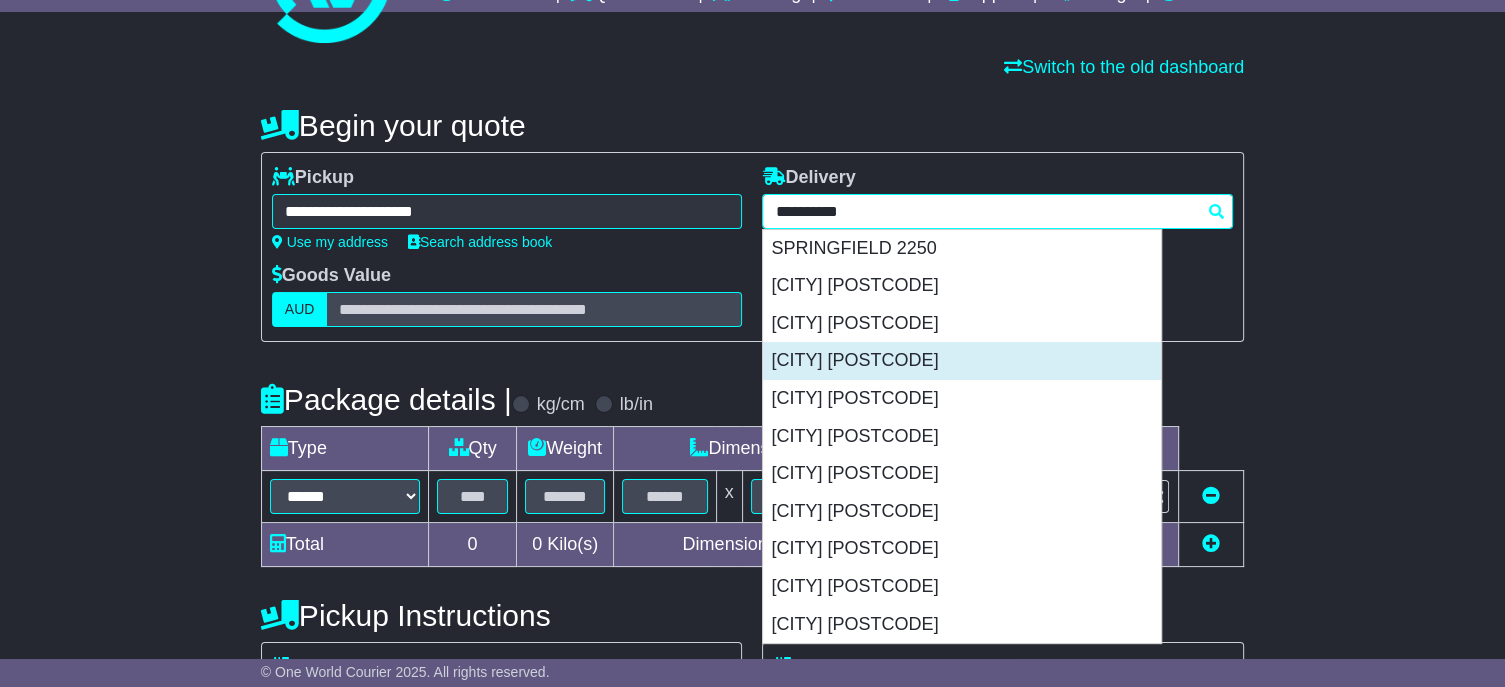 scroll, scrollTop: 200, scrollLeft: 0, axis: vertical 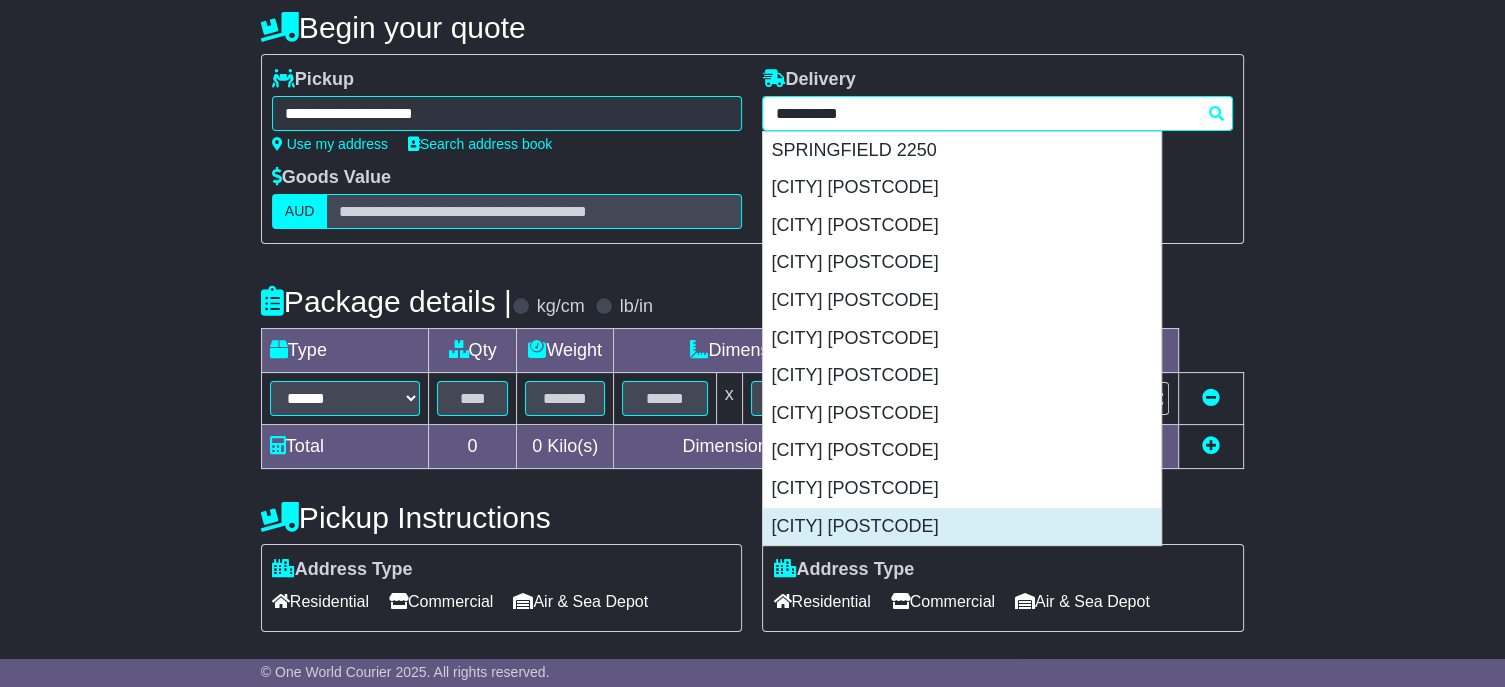 click on "[CITY] [POSTCODE]" at bounding box center (962, 527) 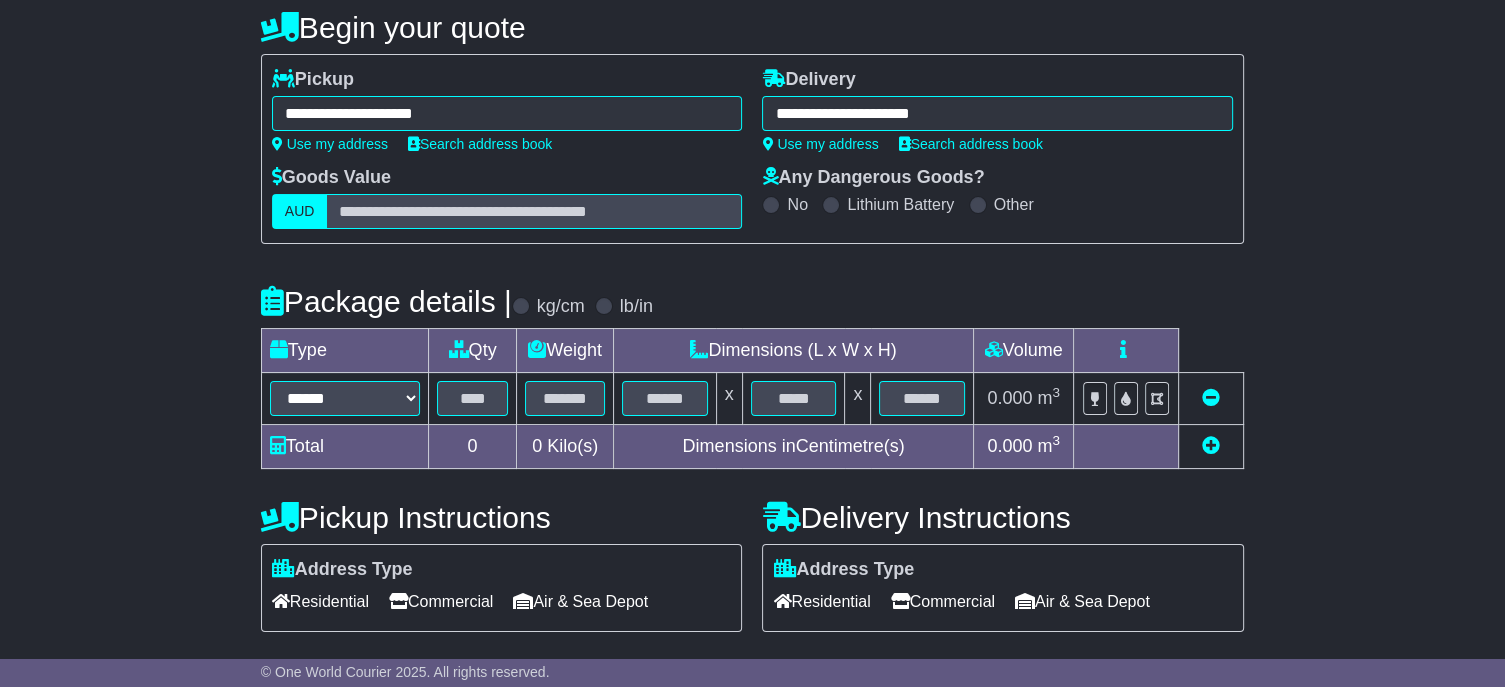 type on "**********" 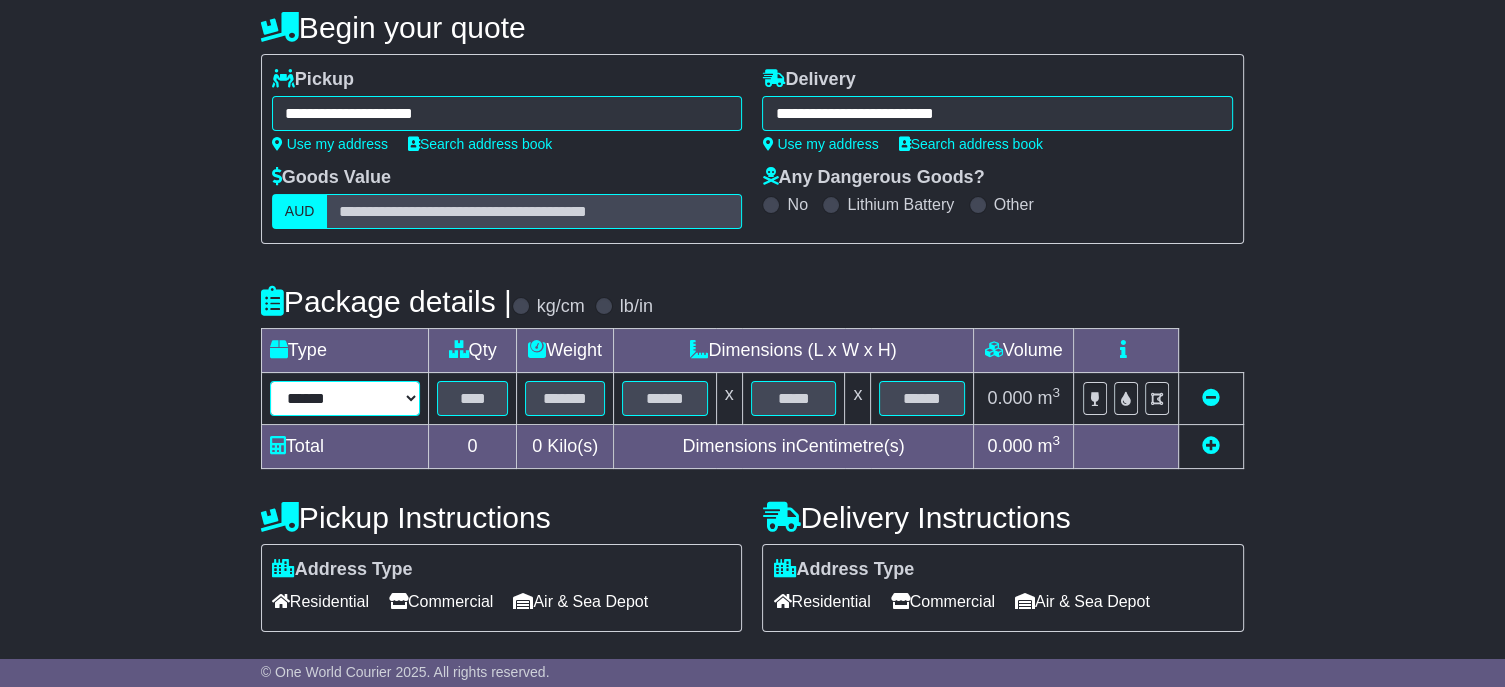 click on "****** ****** *** ******** ***** **** **** ****** *** *******" at bounding box center (345, 398) 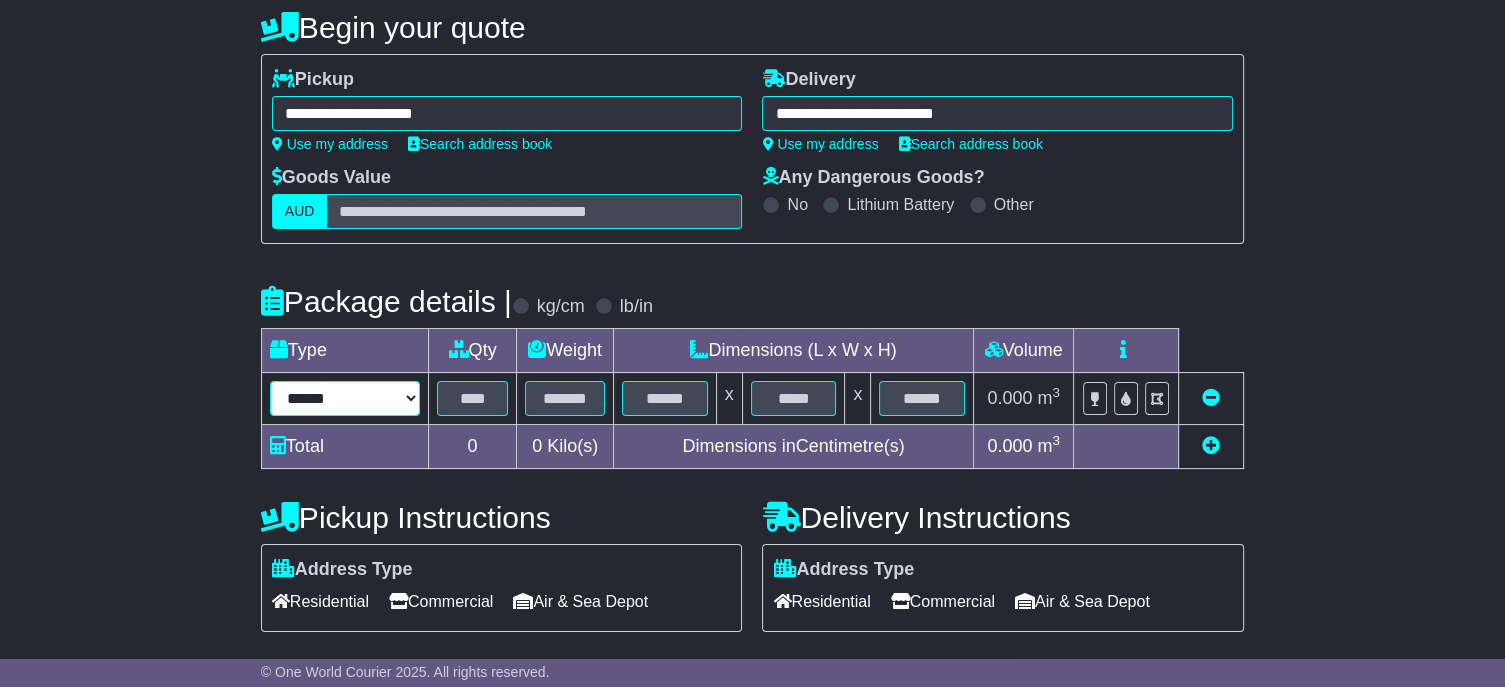 select on "****" 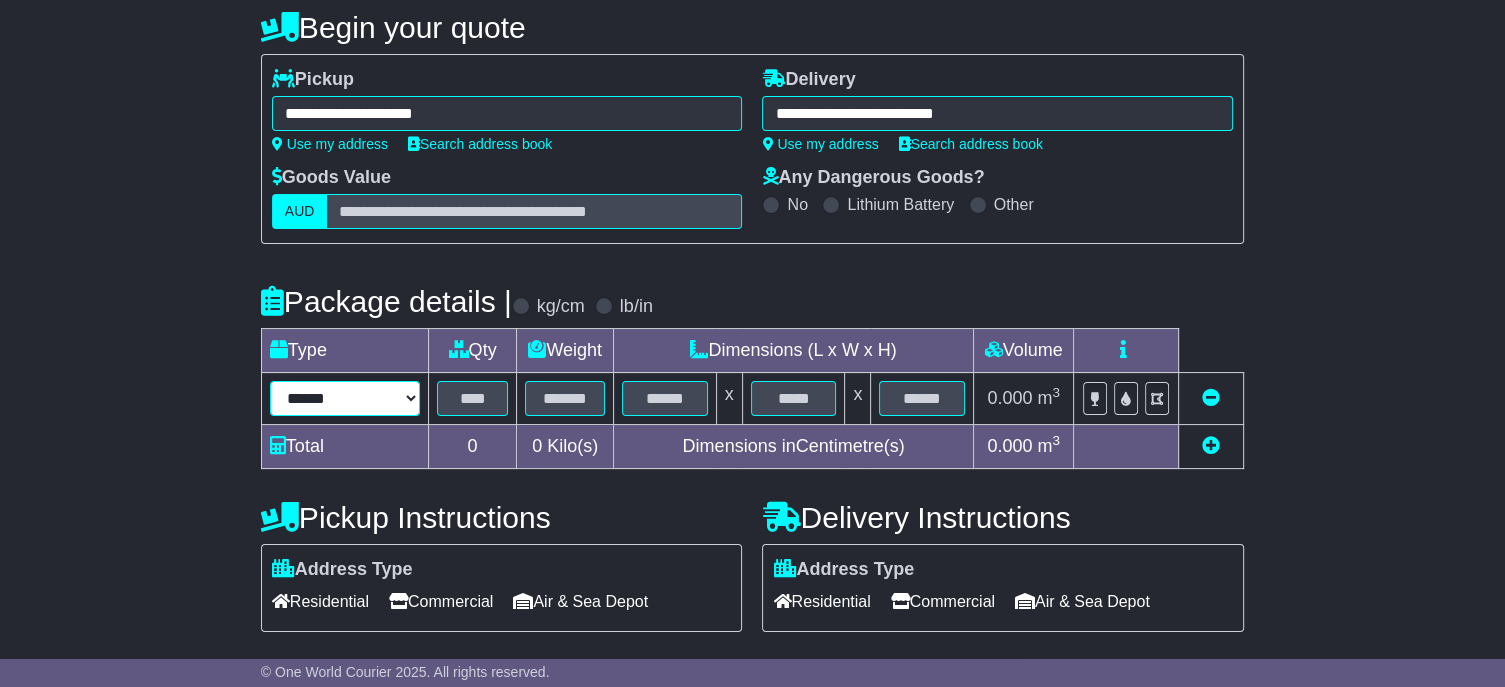 click on "****** ****** *** ******** ***** **** **** ****** *** *******" at bounding box center (345, 398) 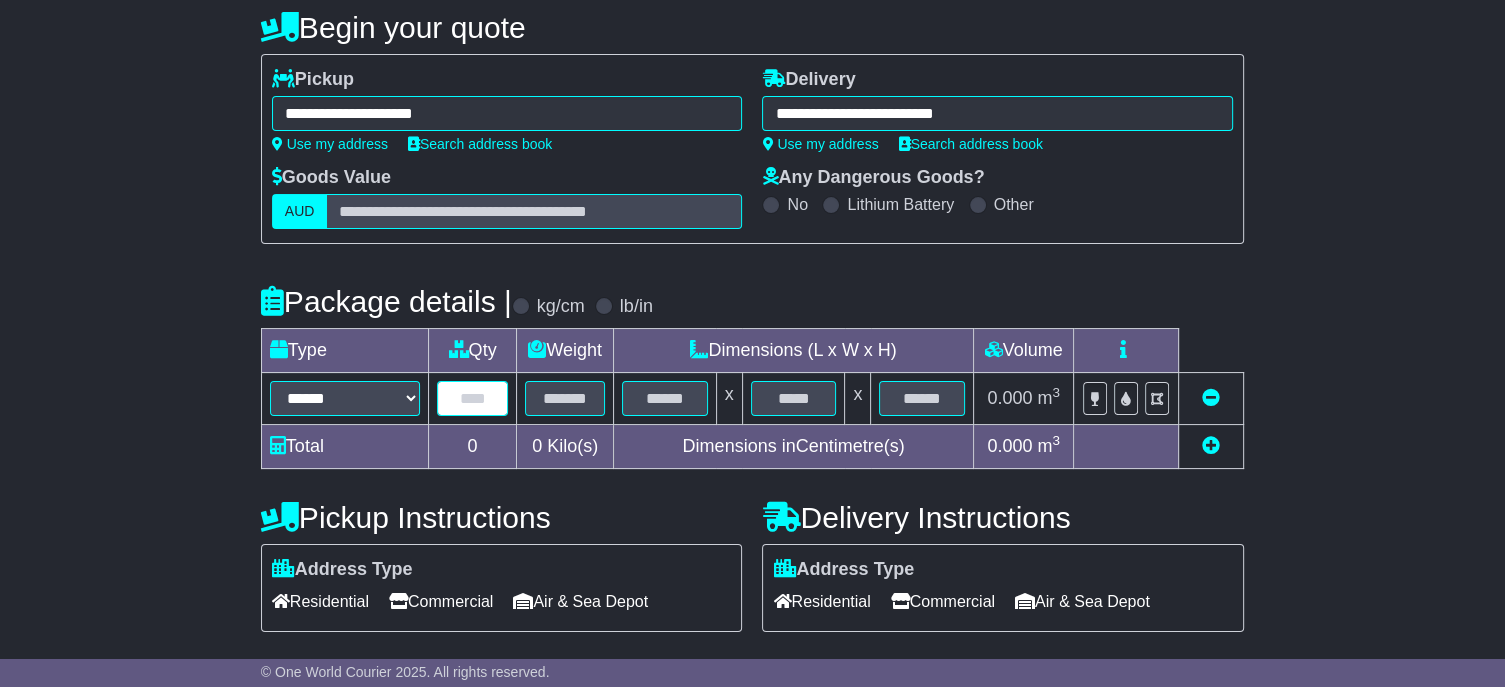 click at bounding box center (472, 398) 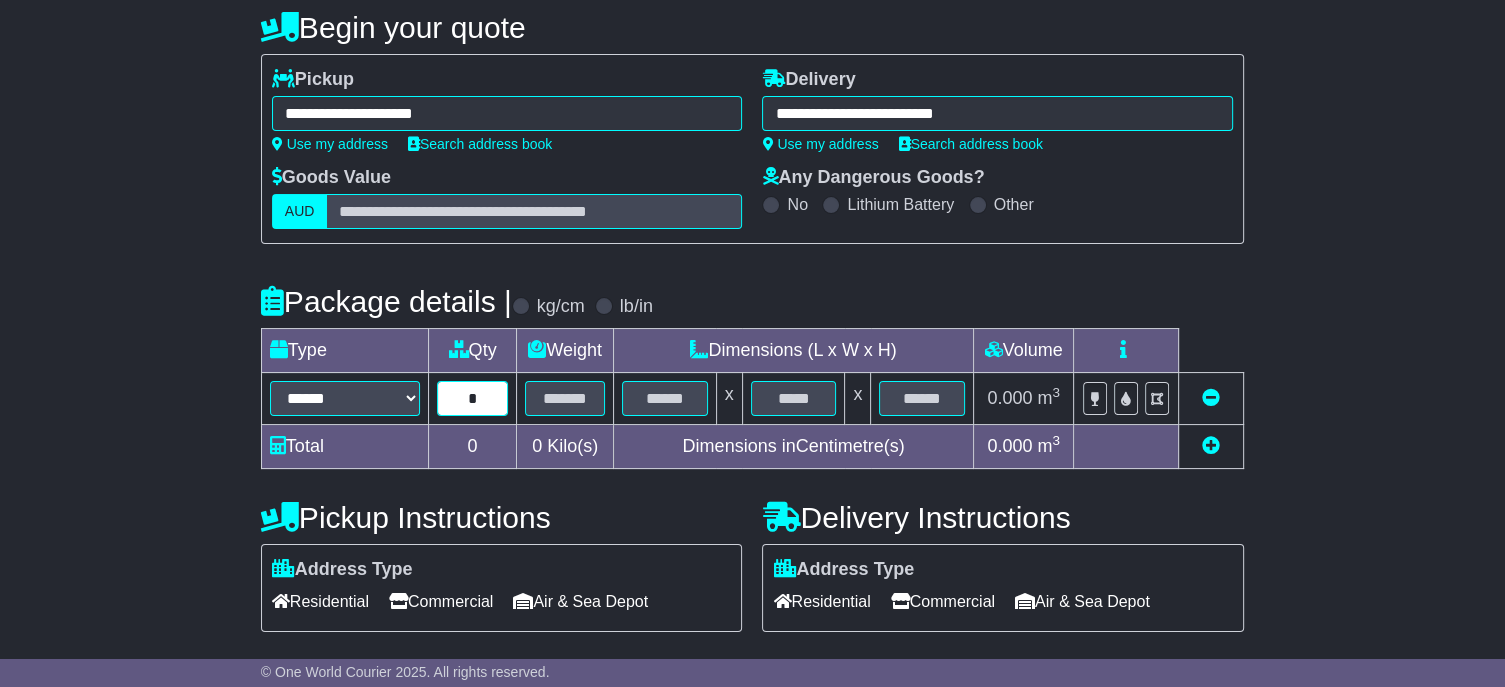 type on "*" 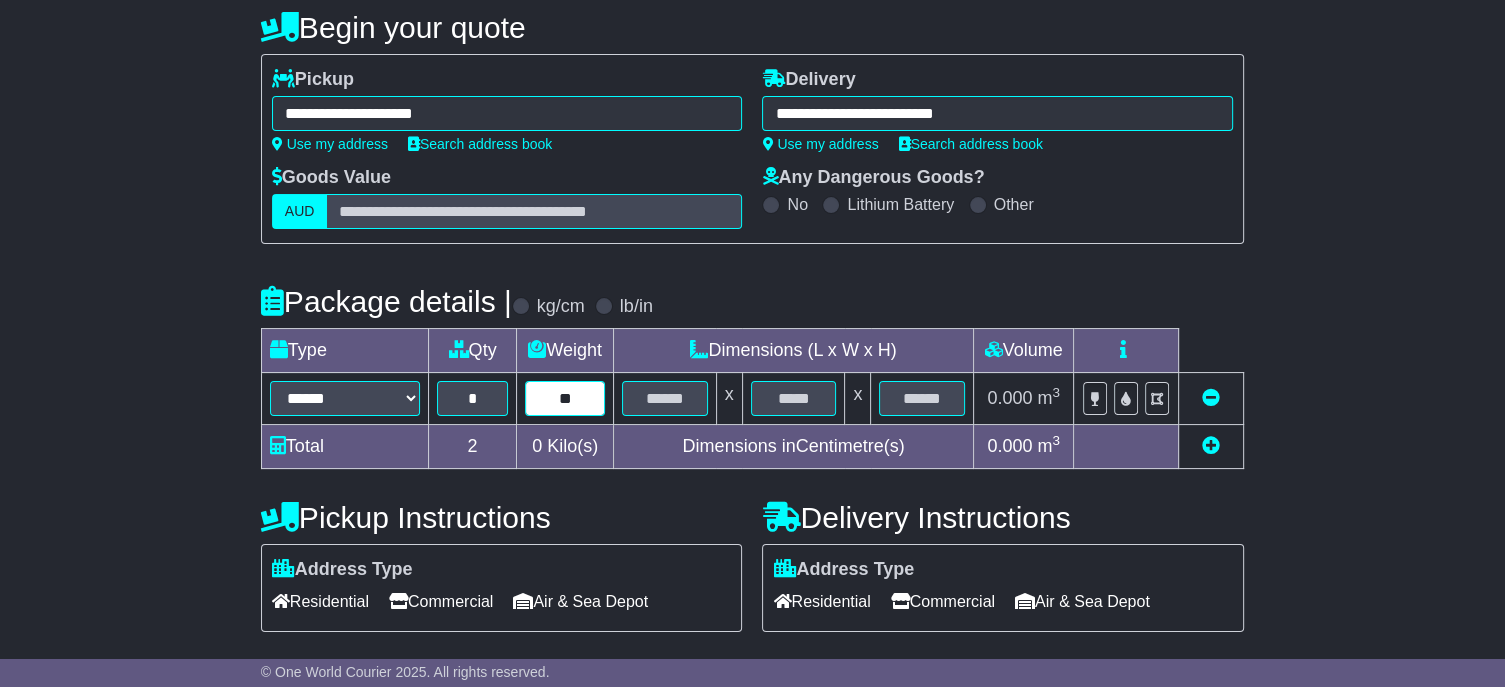 type on "**" 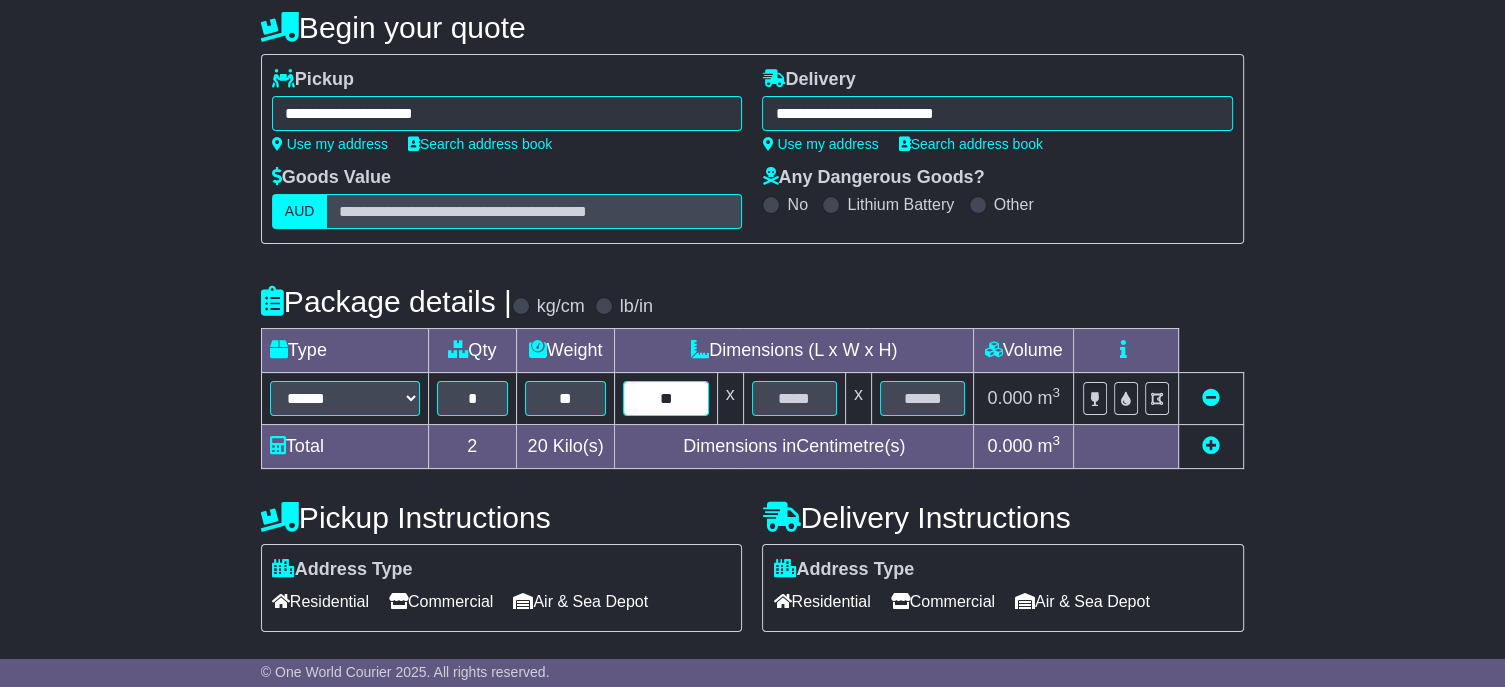 type on "**" 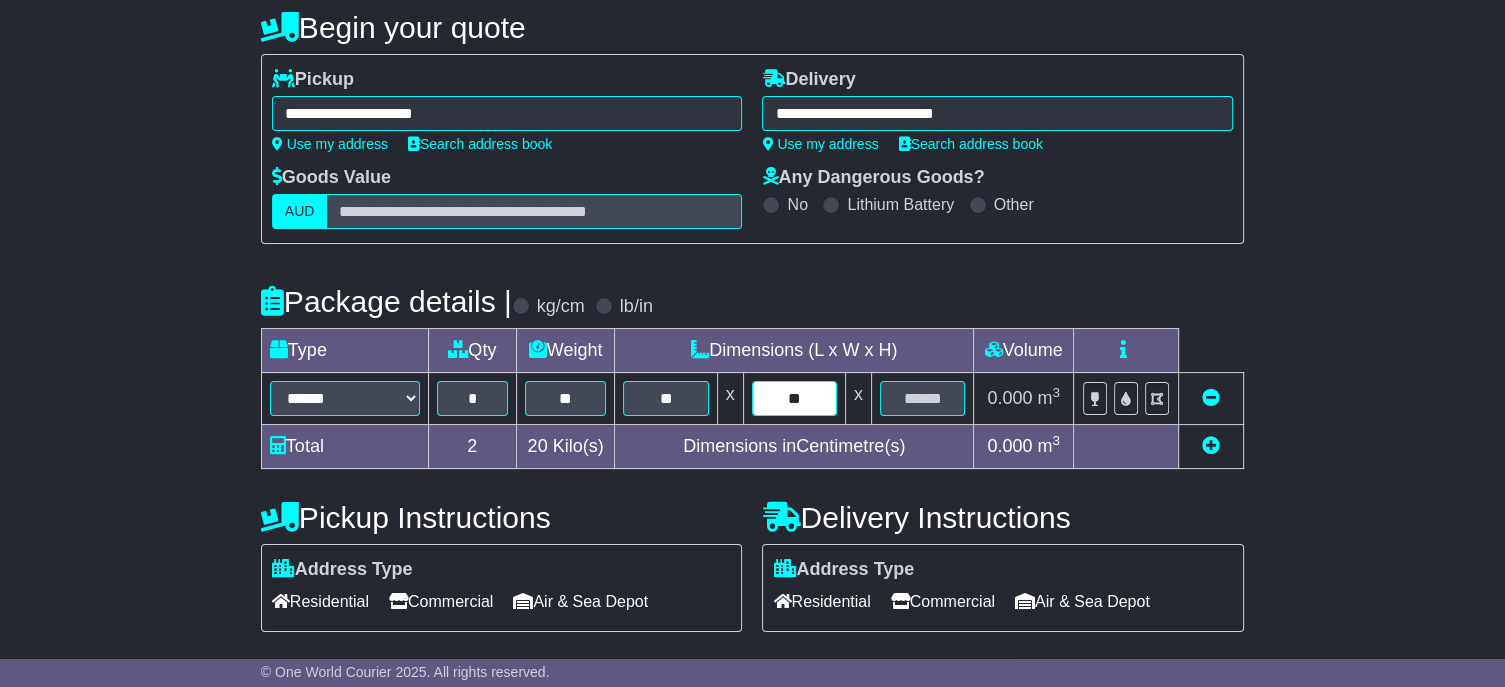 type on "**" 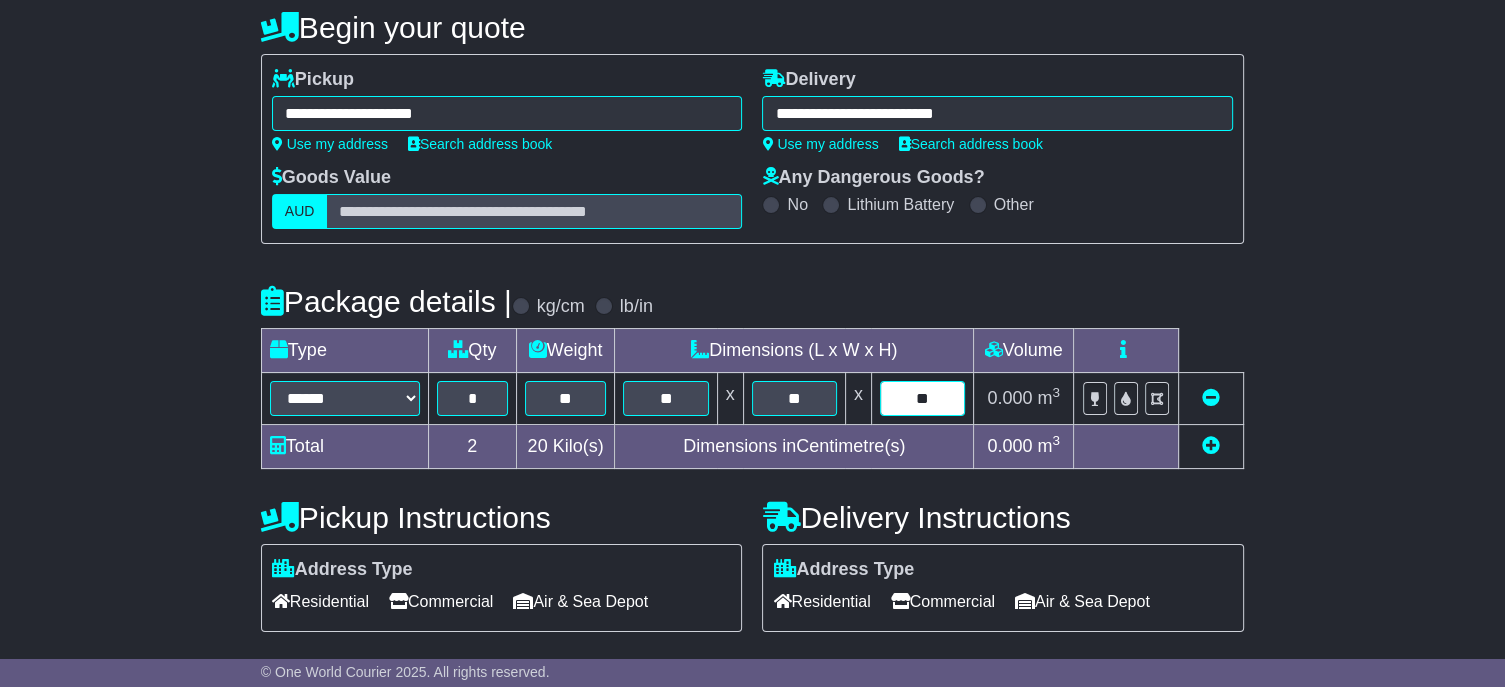 type on "**" 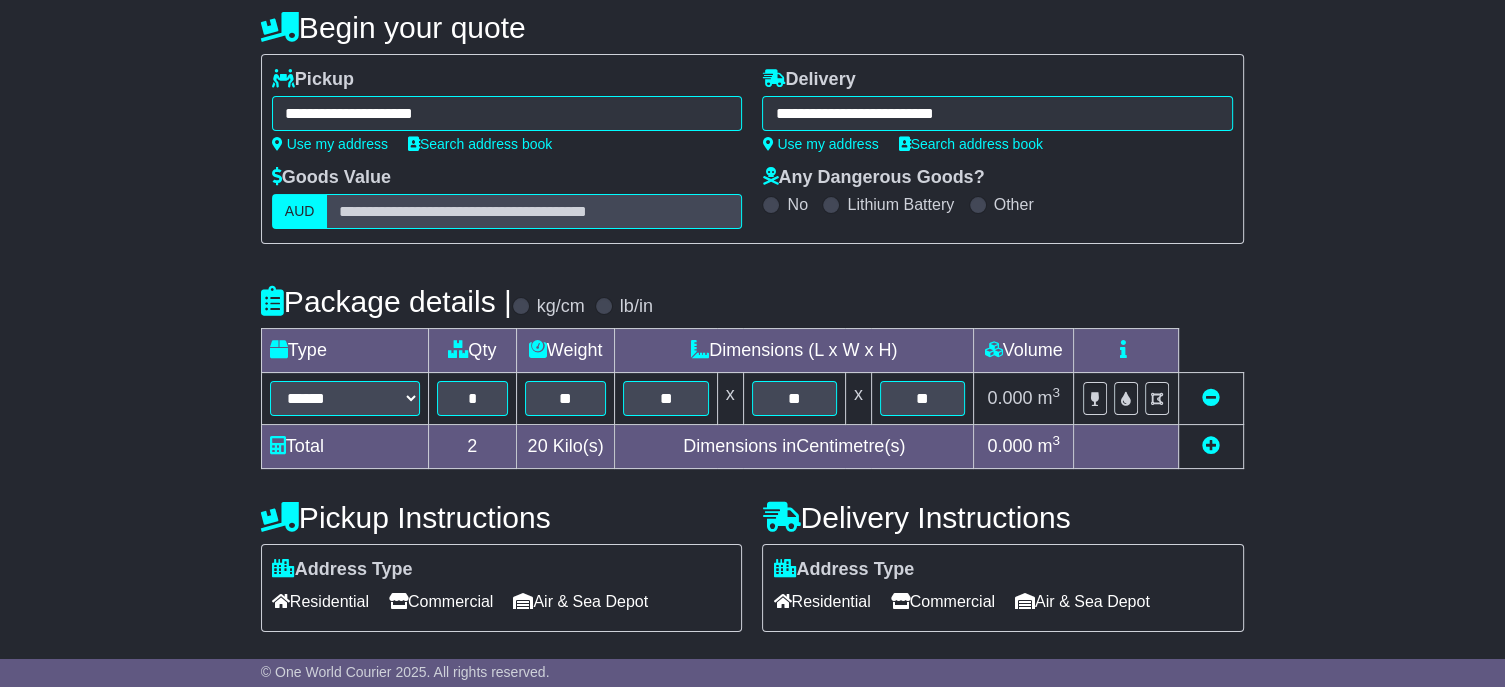 scroll, scrollTop: 401, scrollLeft: 0, axis: vertical 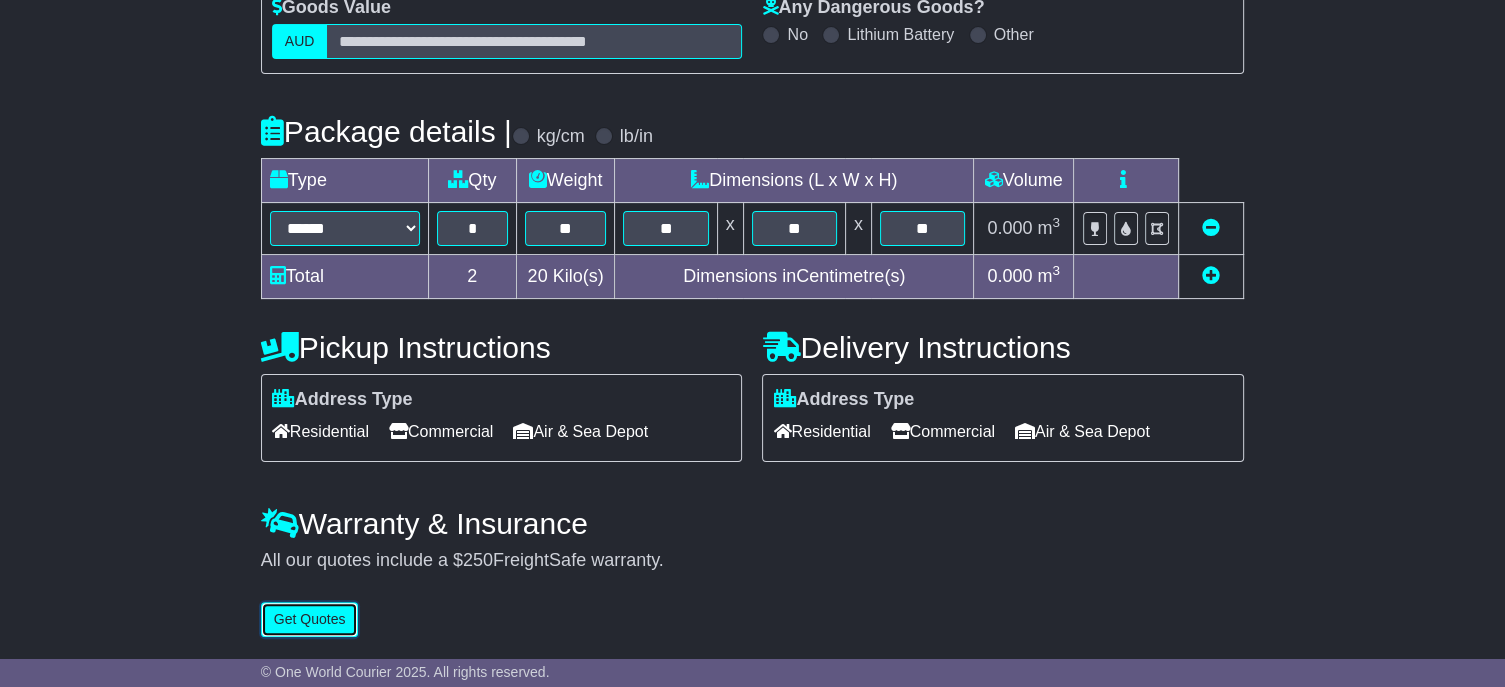 type 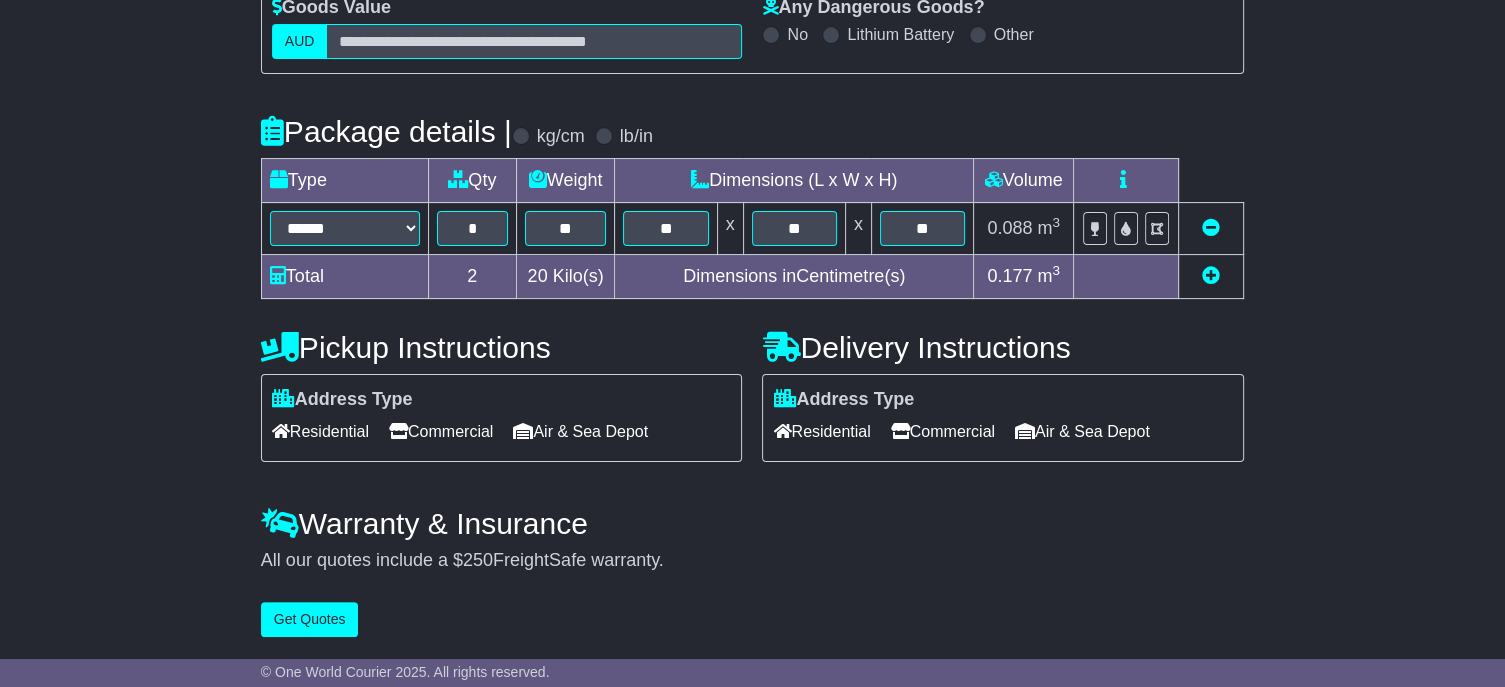 click at bounding box center [1211, 275] 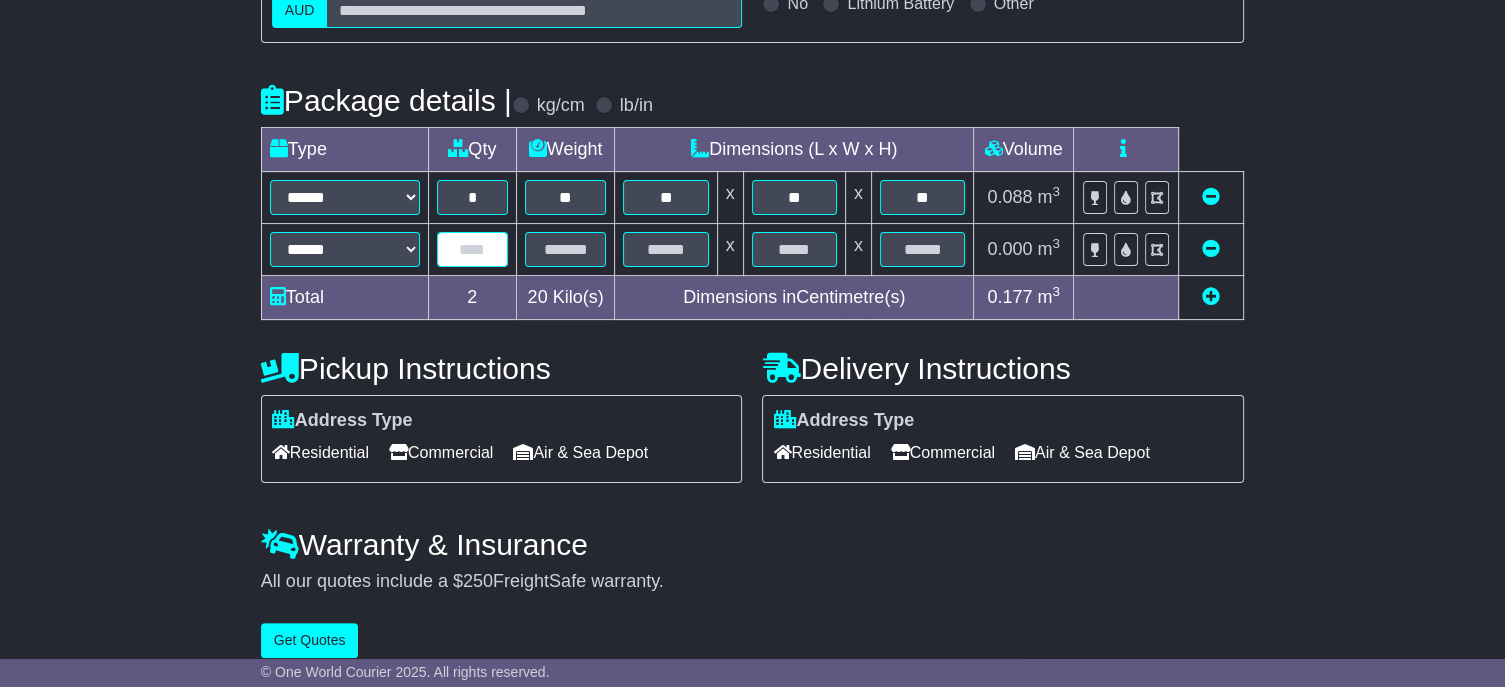 click at bounding box center (472, 249) 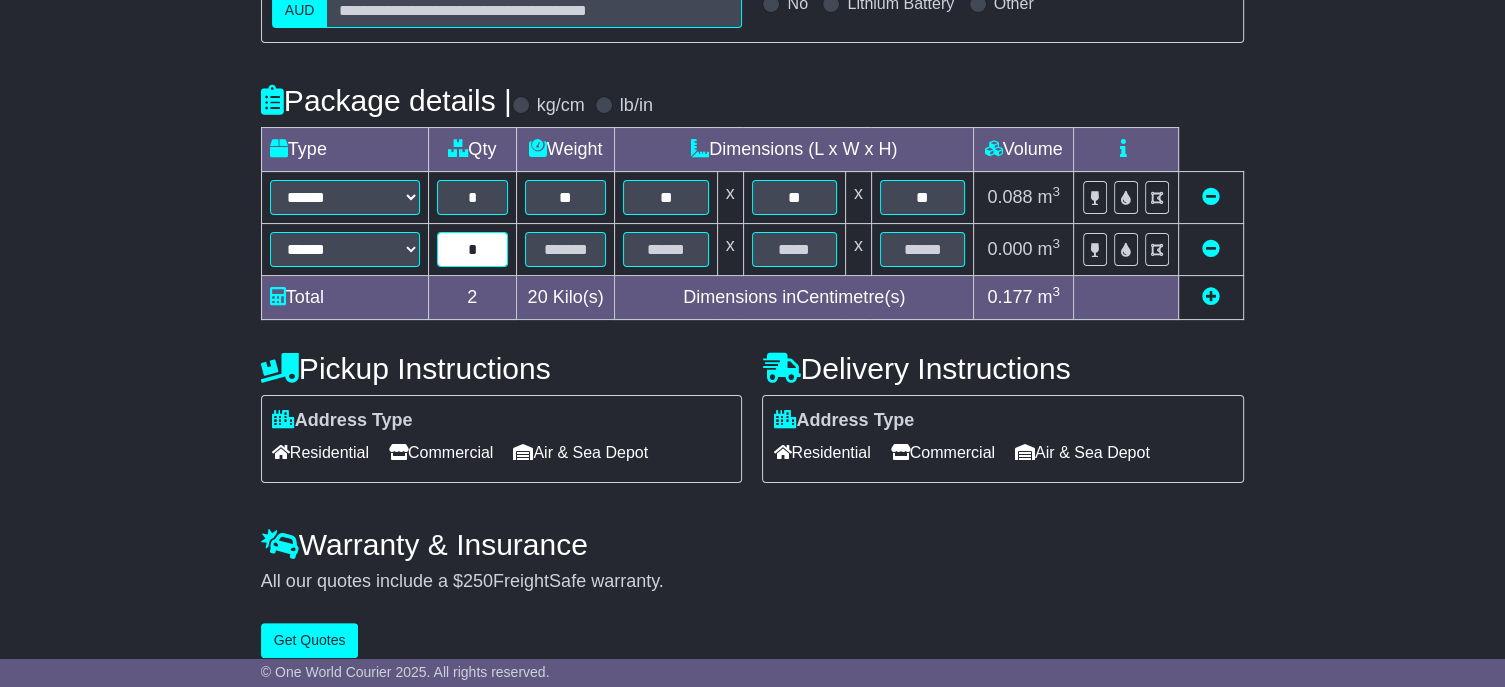 type on "*" 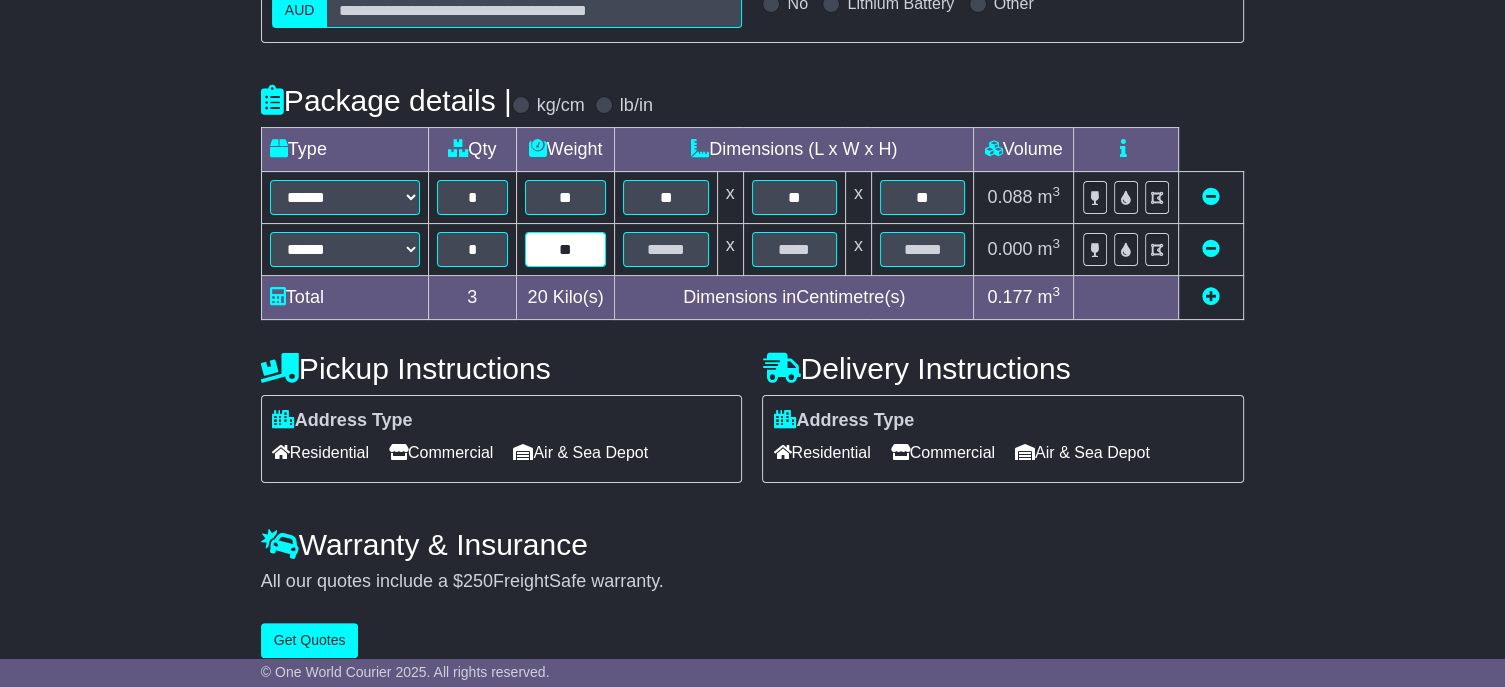type on "**" 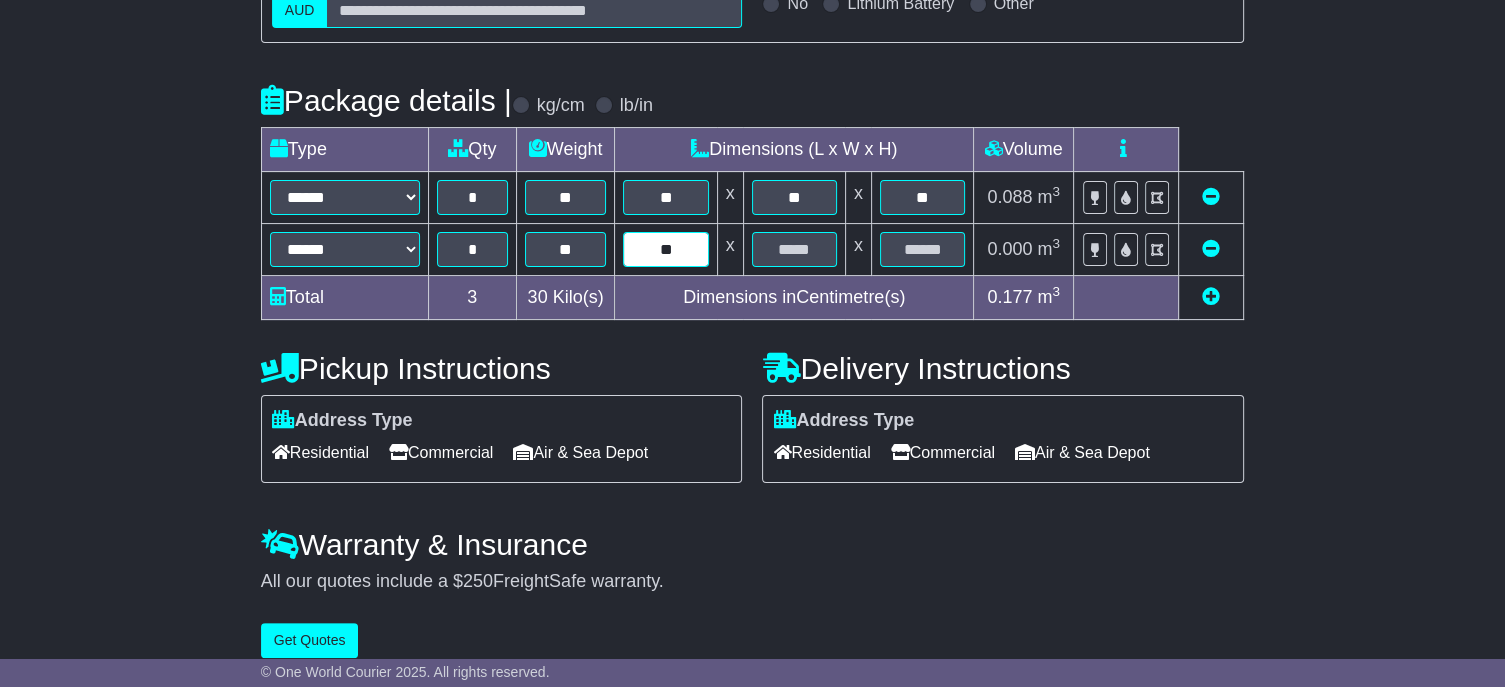 type on "**" 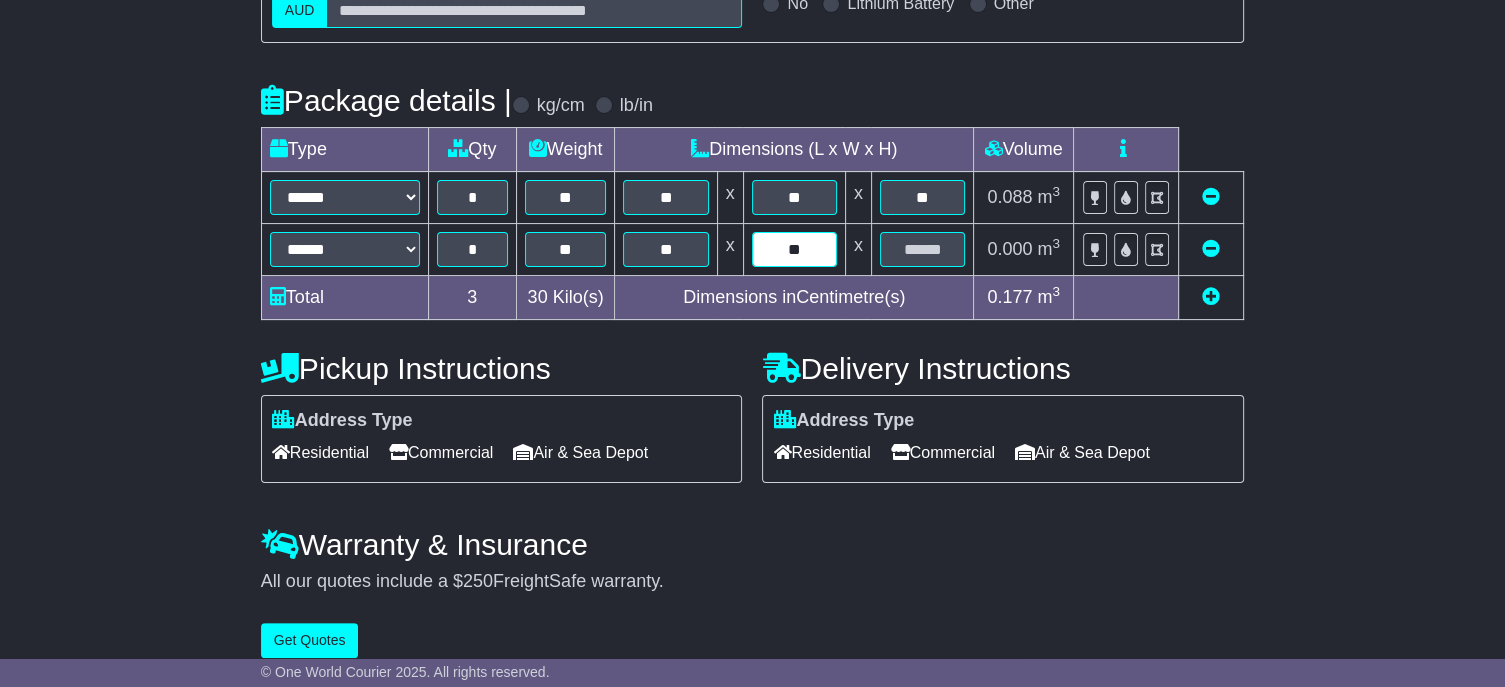 type on "**" 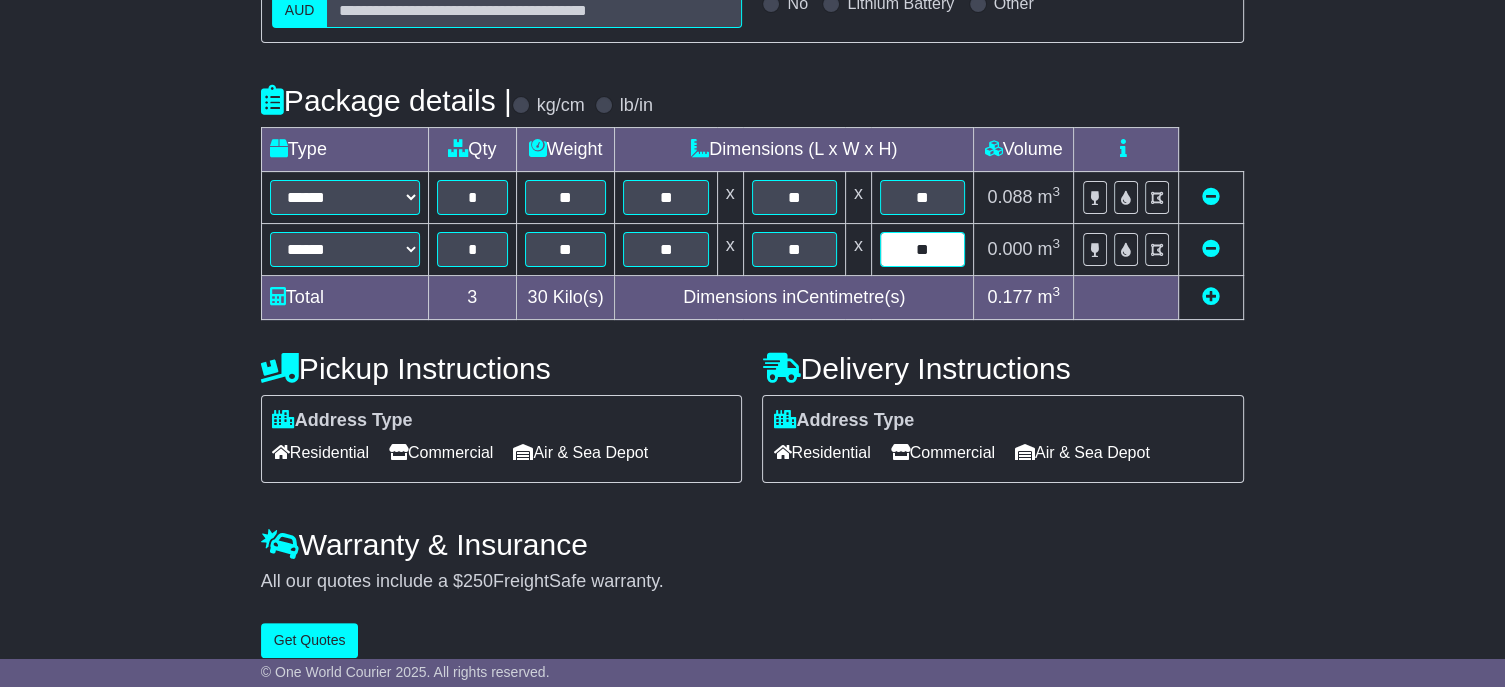 type on "**" 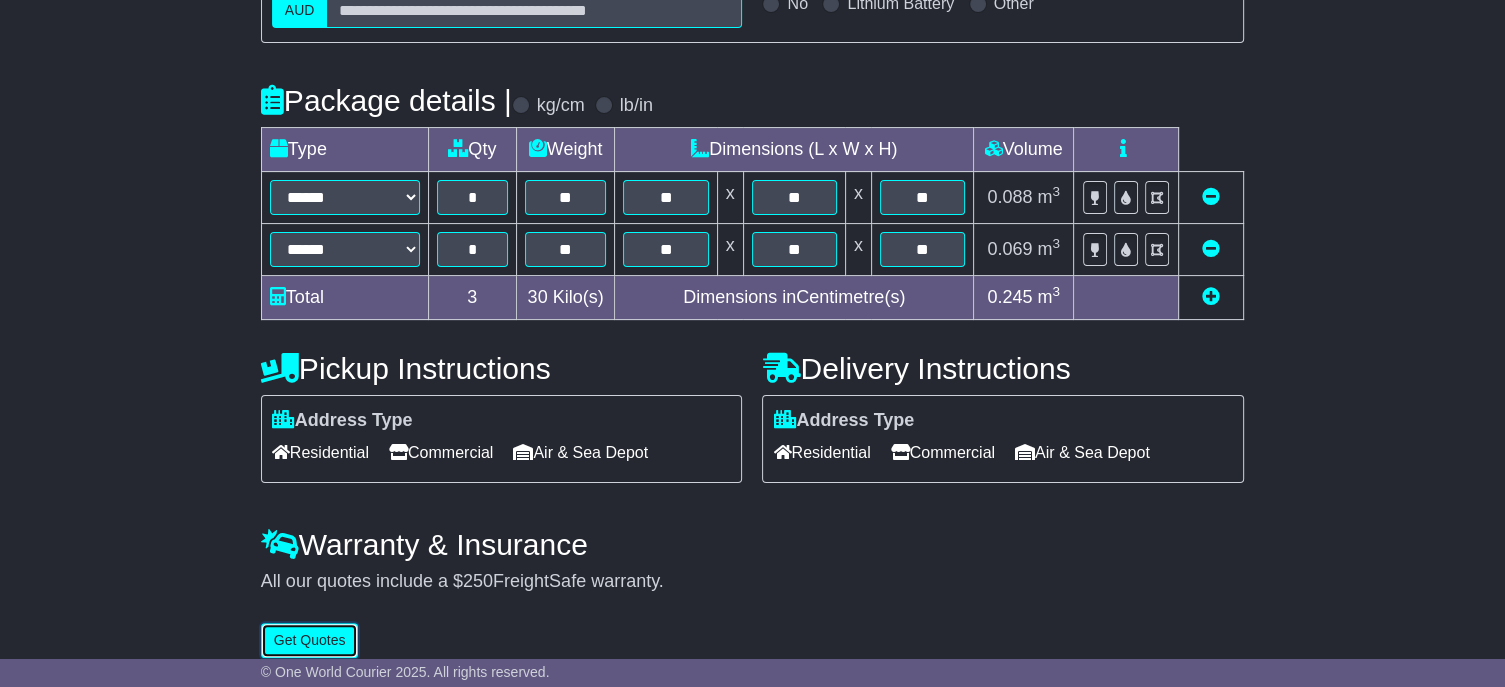 scroll, scrollTop: 403, scrollLeft: 0, axis: vertical 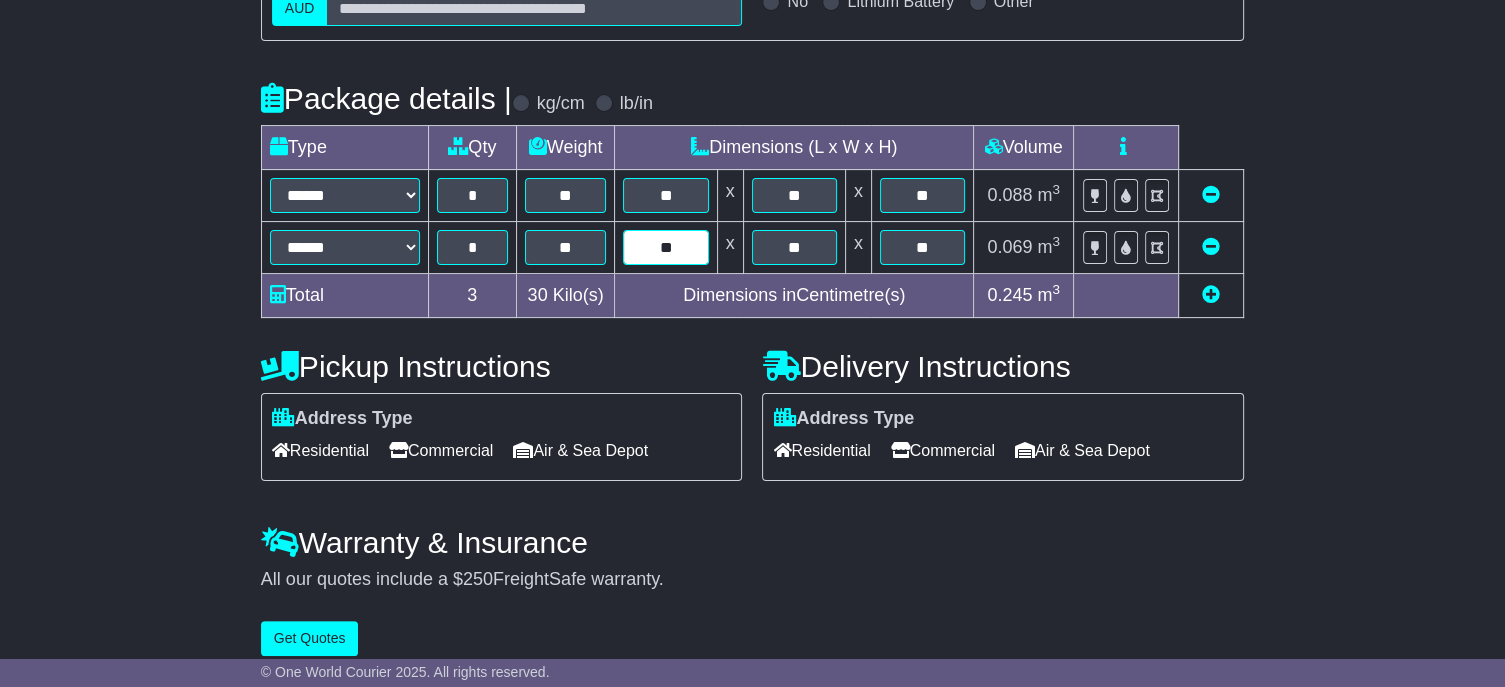 click on "**" at bounding box center (665, 247) 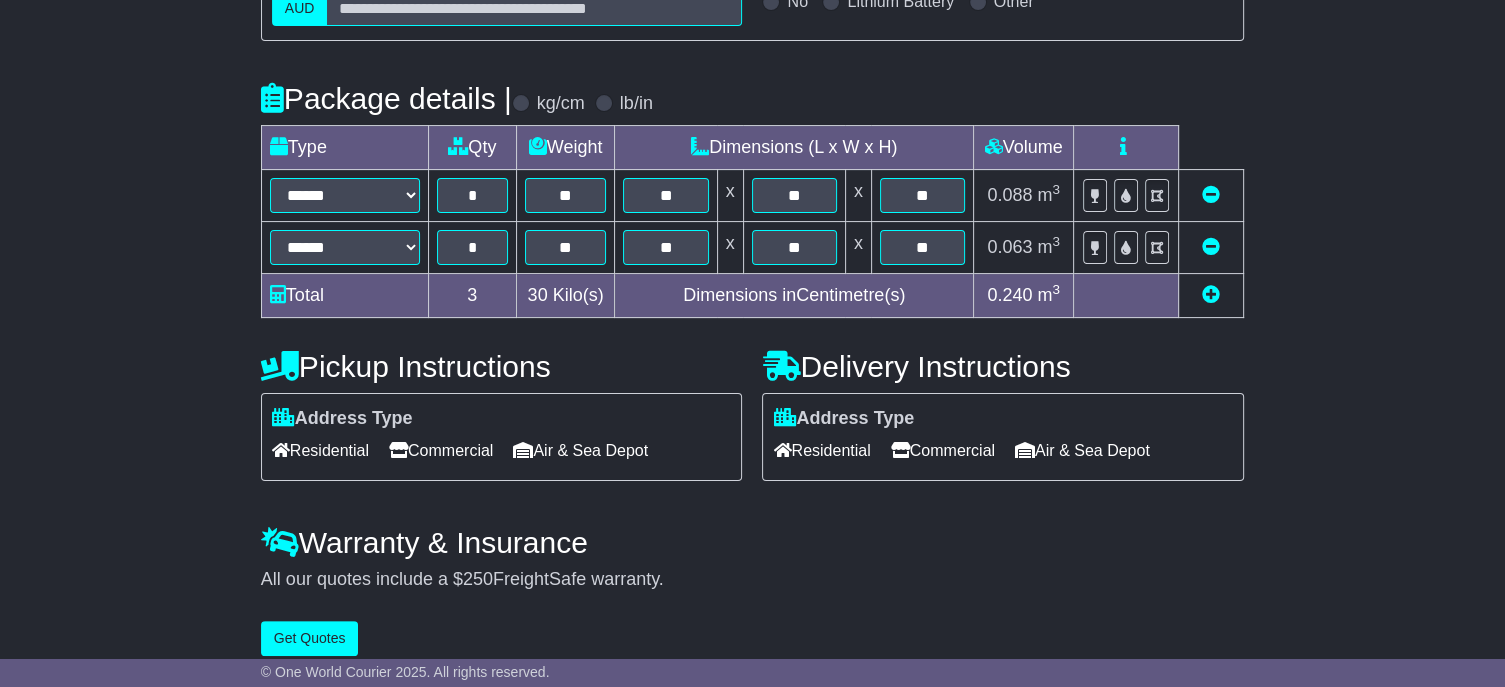click at bounding box center (1211, 294) 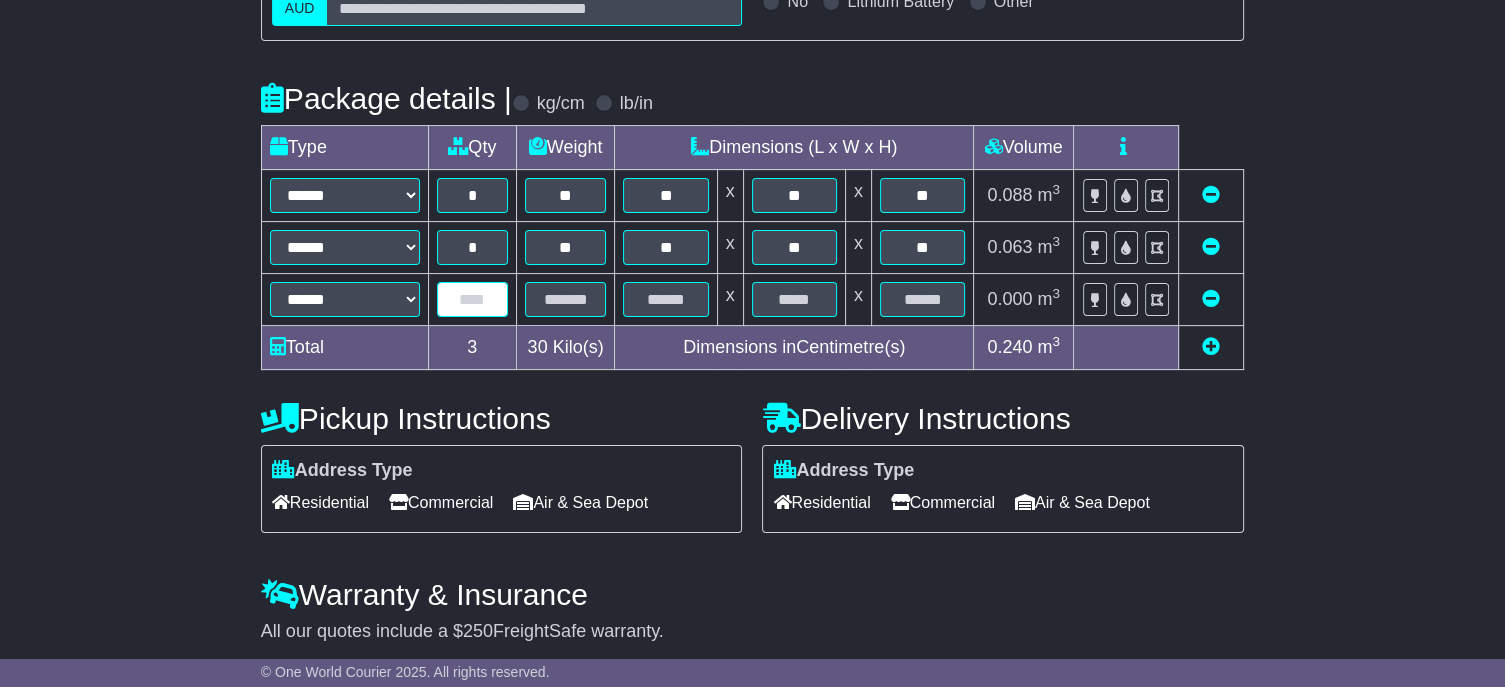 click at bounding box center (472, 299) 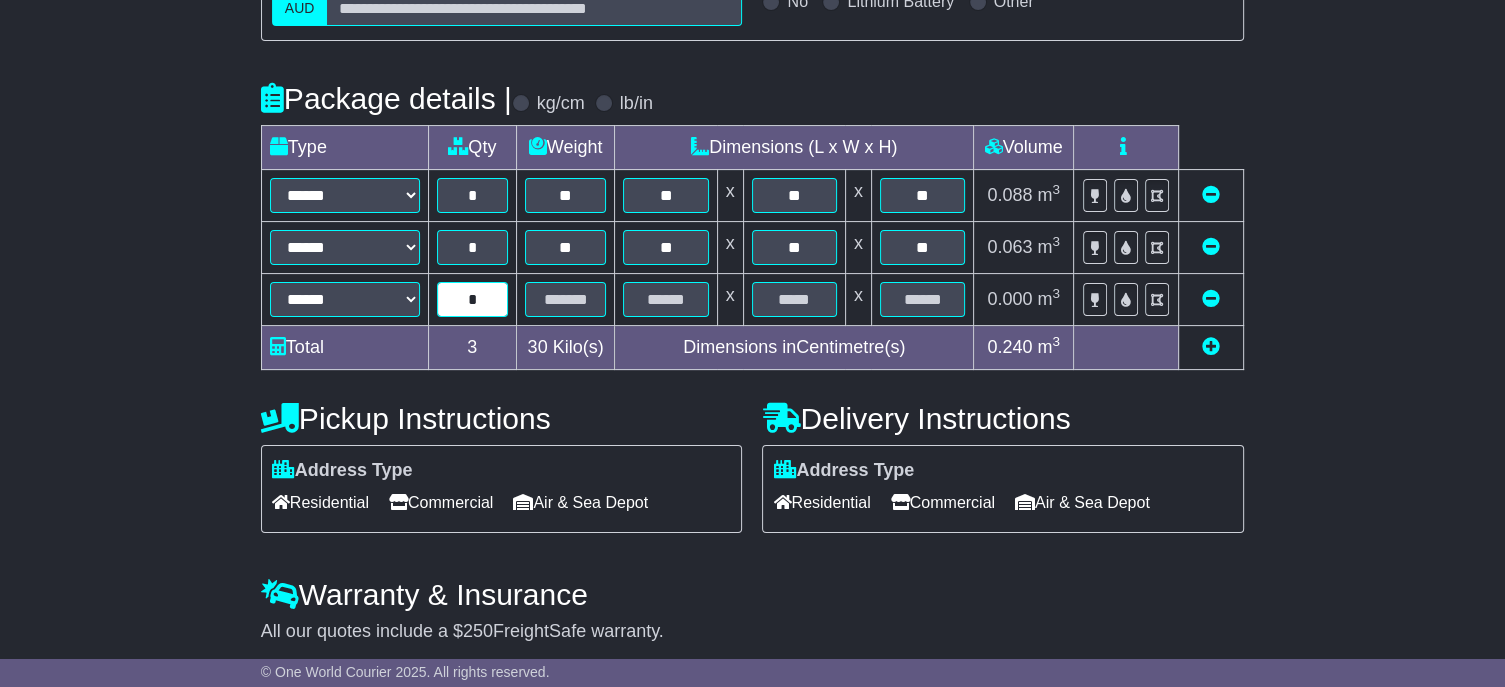type on "*" 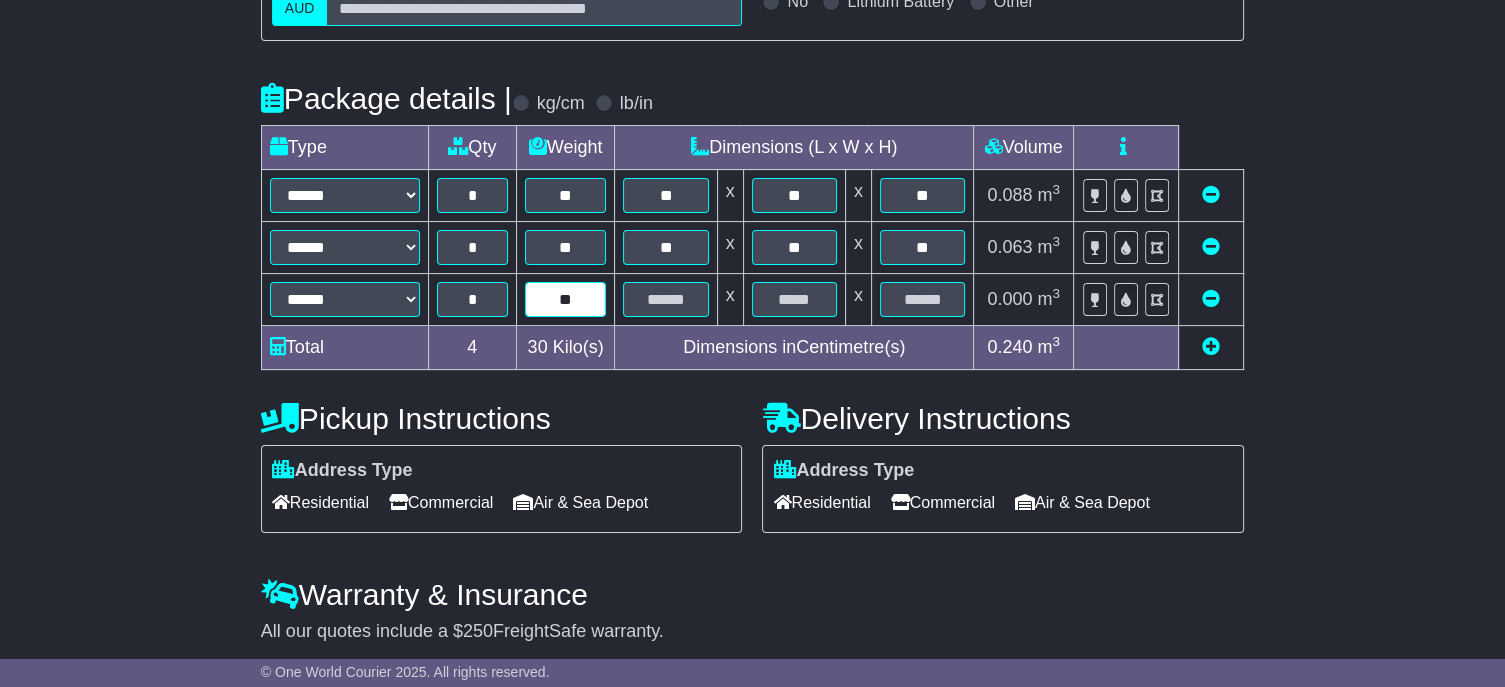 type on "**" 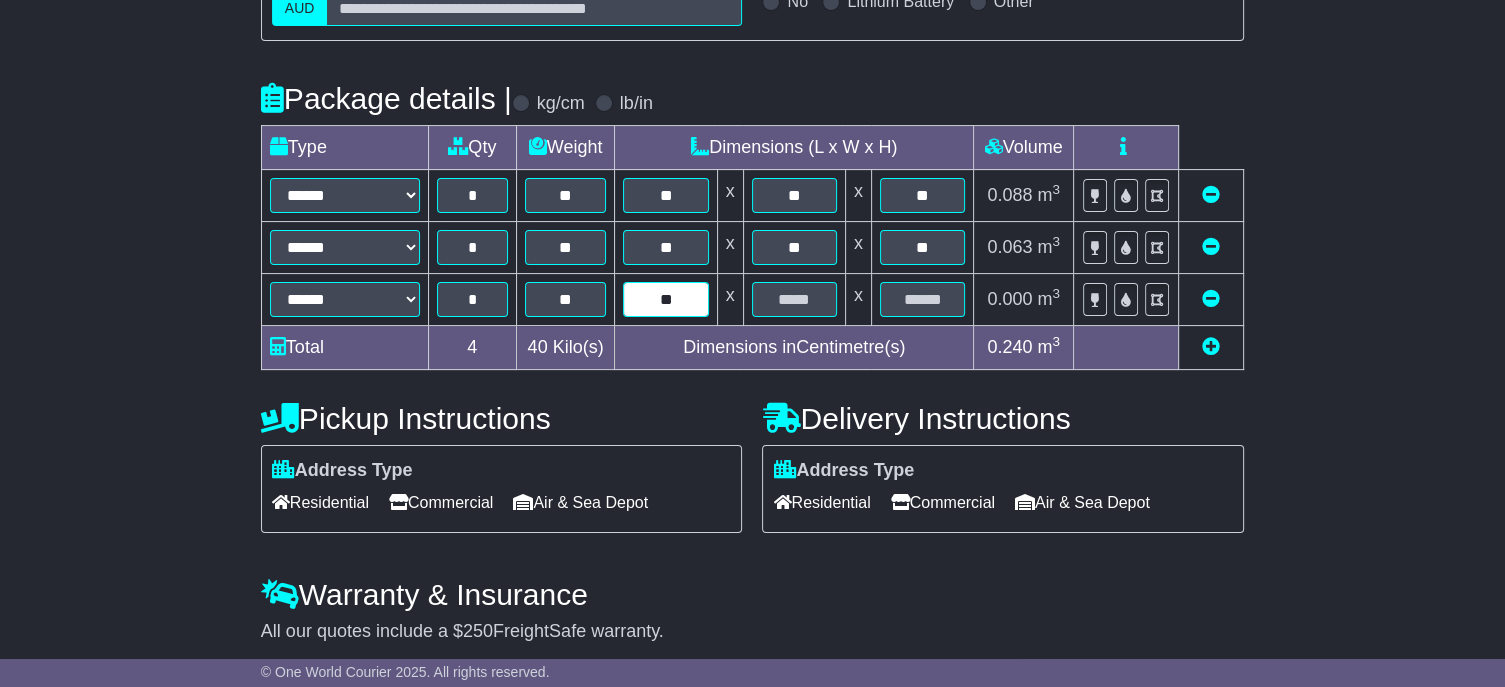 type on "**" 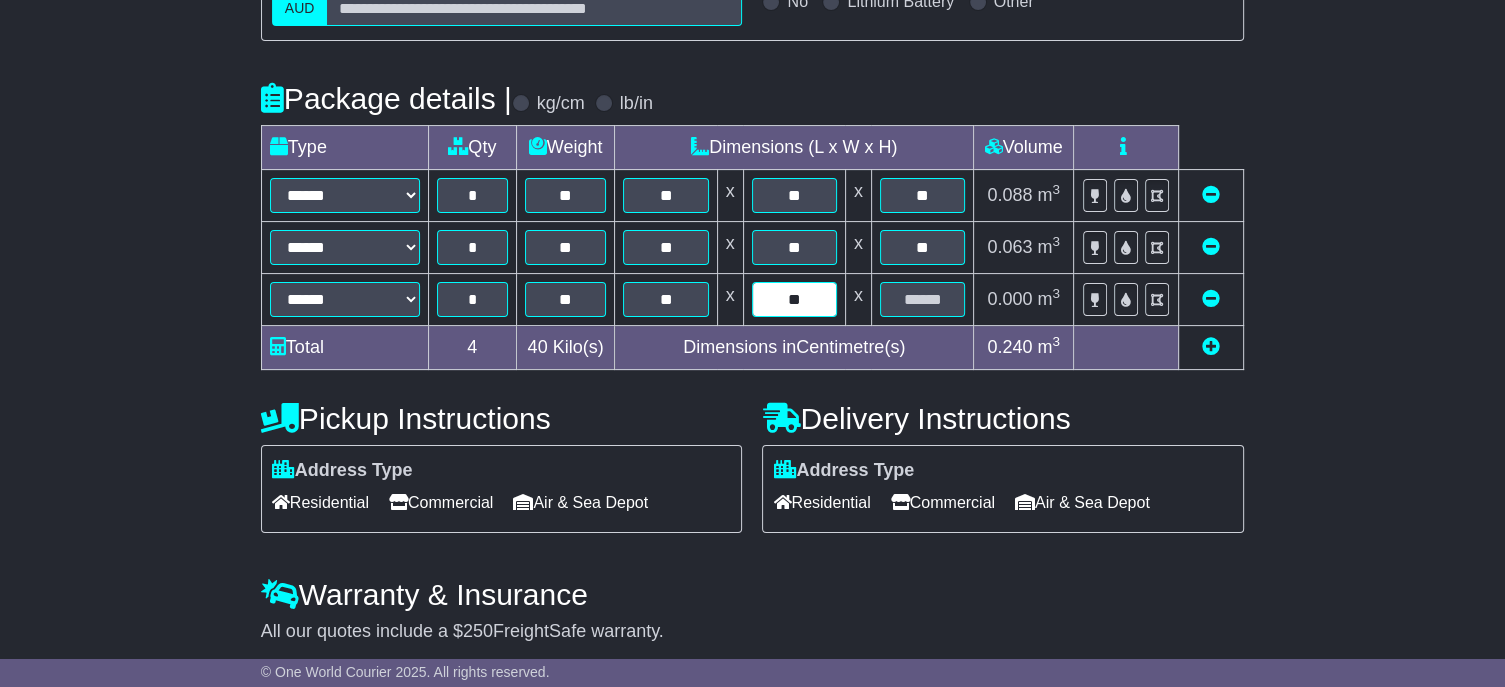 type on "**" 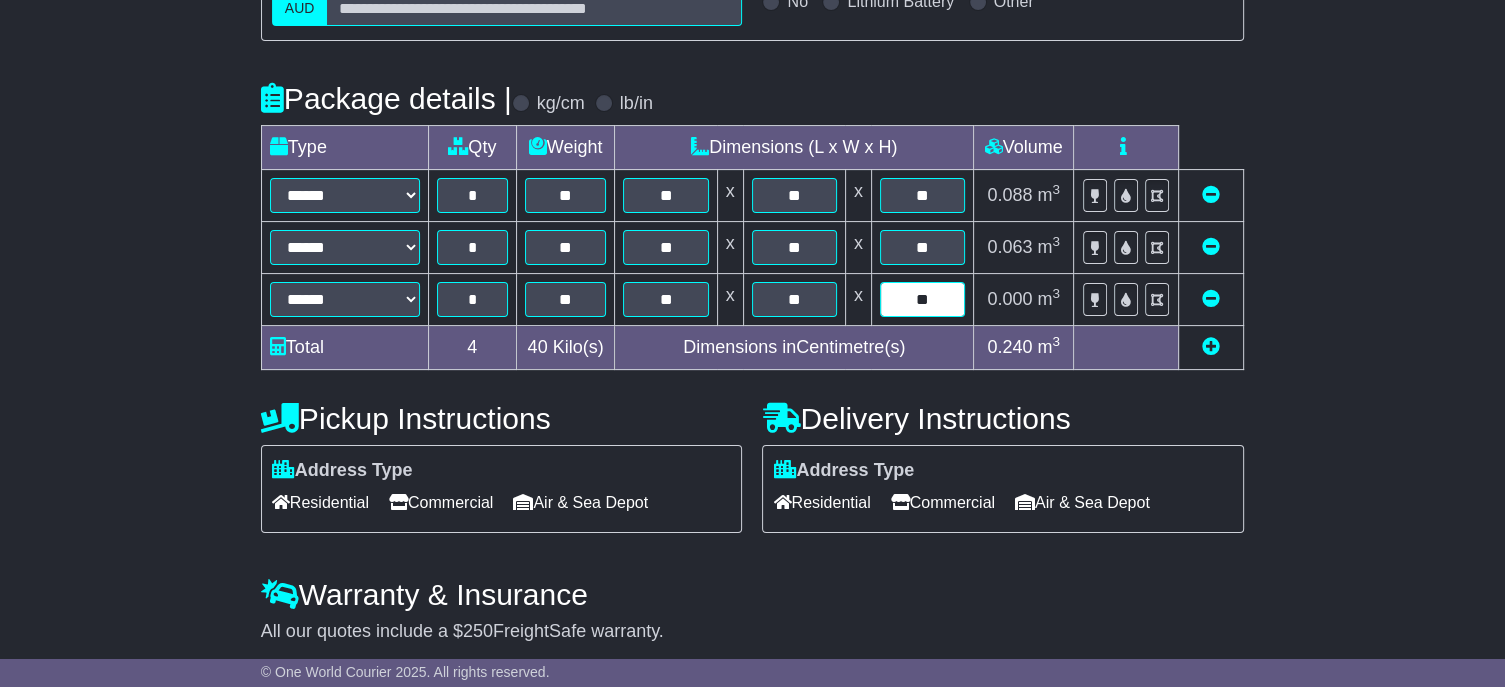 type on "**" 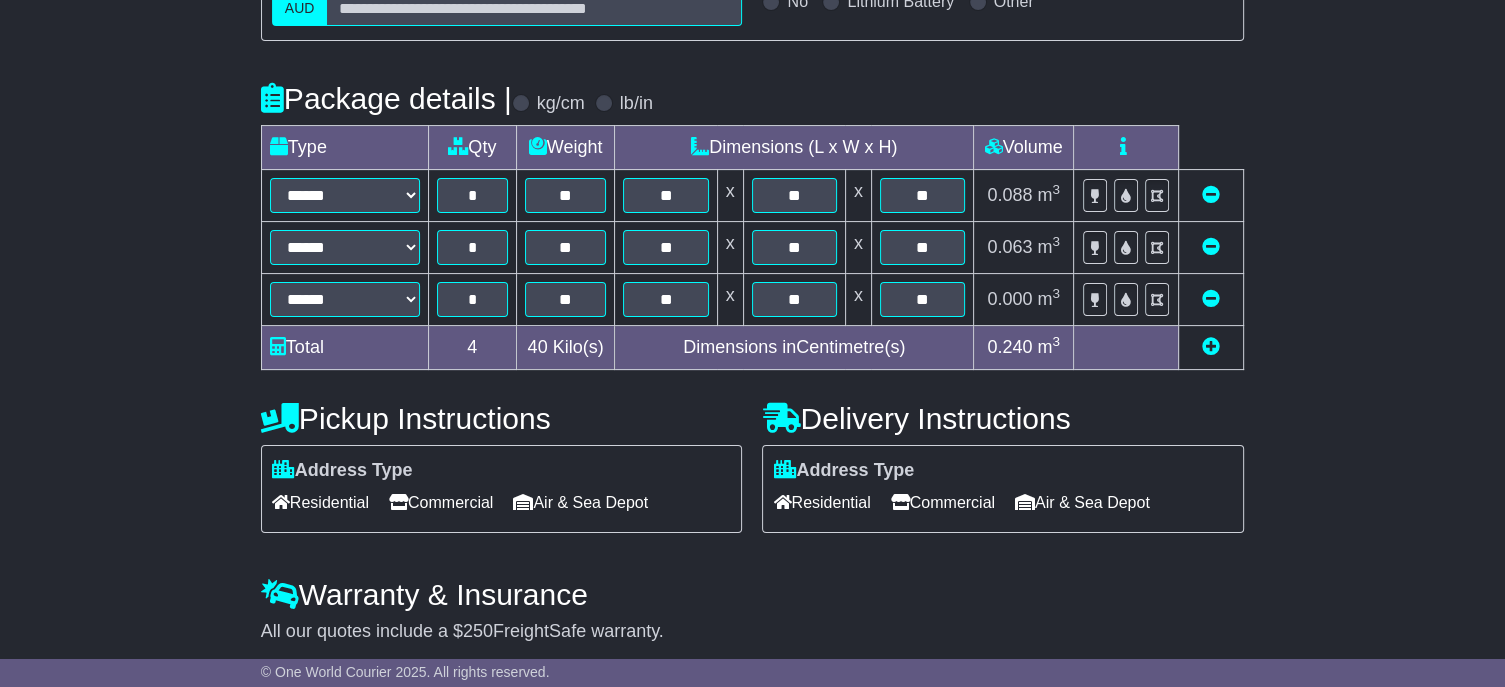 scroll, scrollTop: 505, scrollLeft: 0, axis: vertical 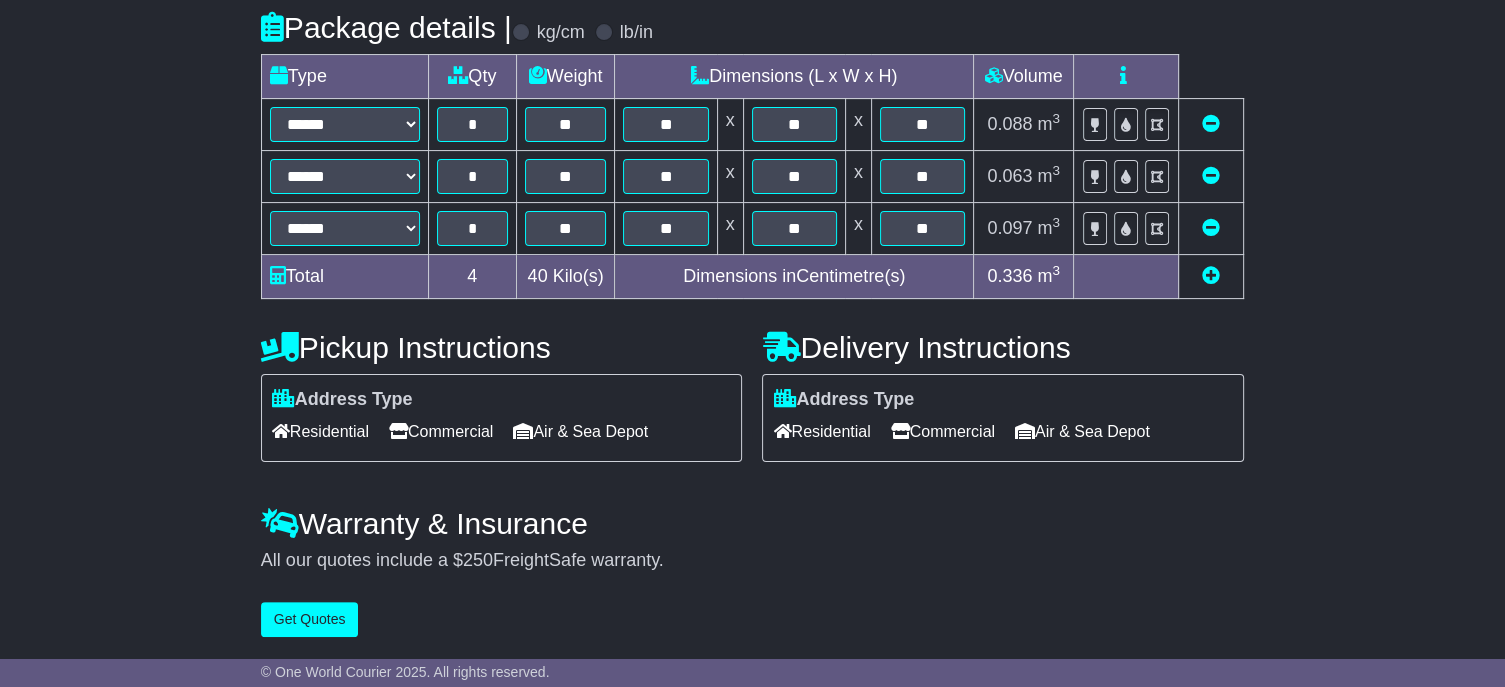 click at bounding box center (1211, 275) 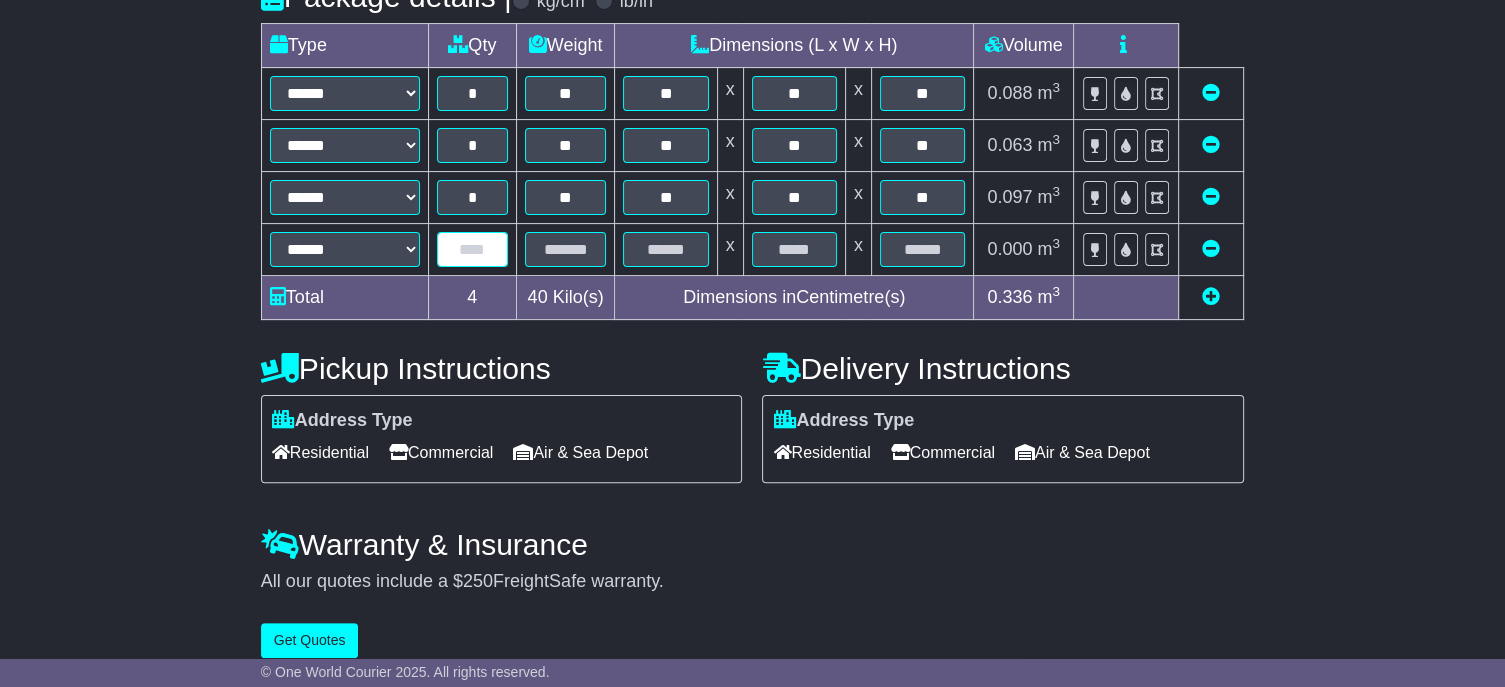 click at bounding box center (472, 249) 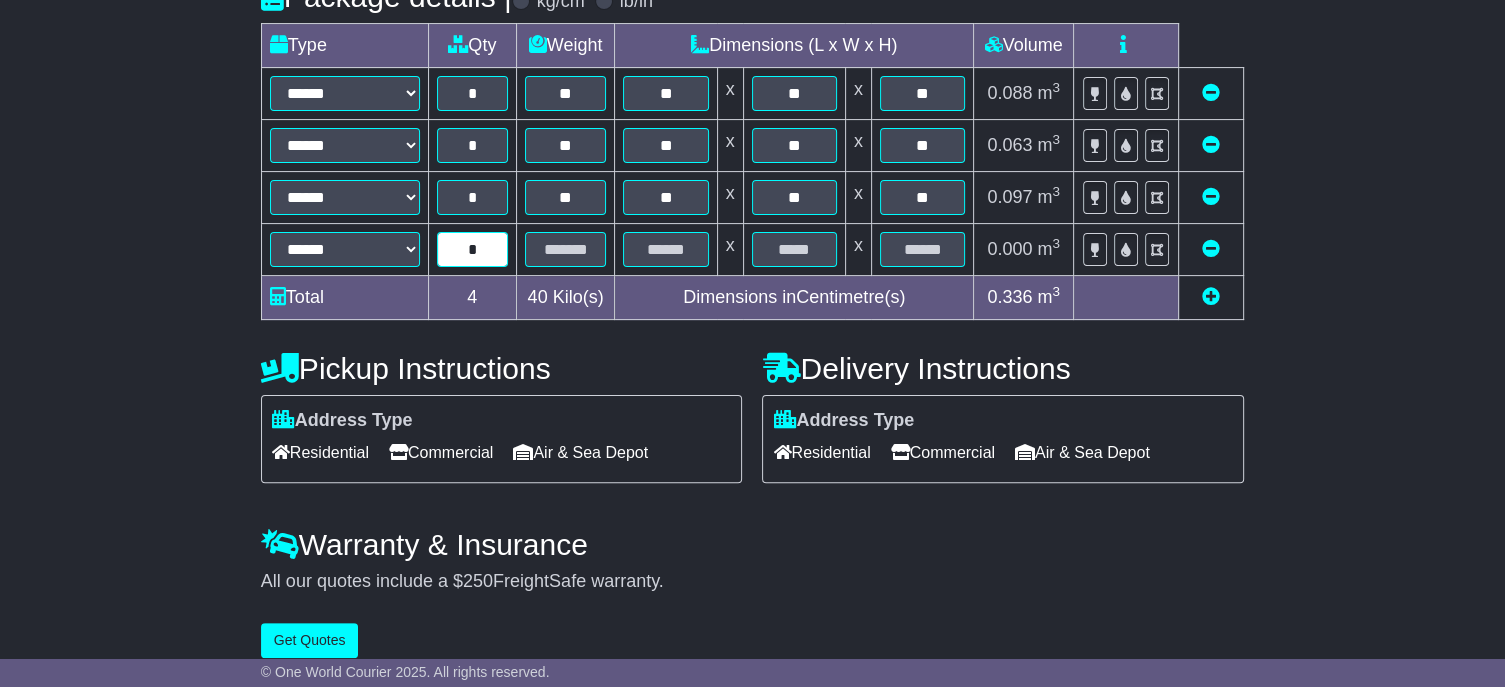 type on "*" 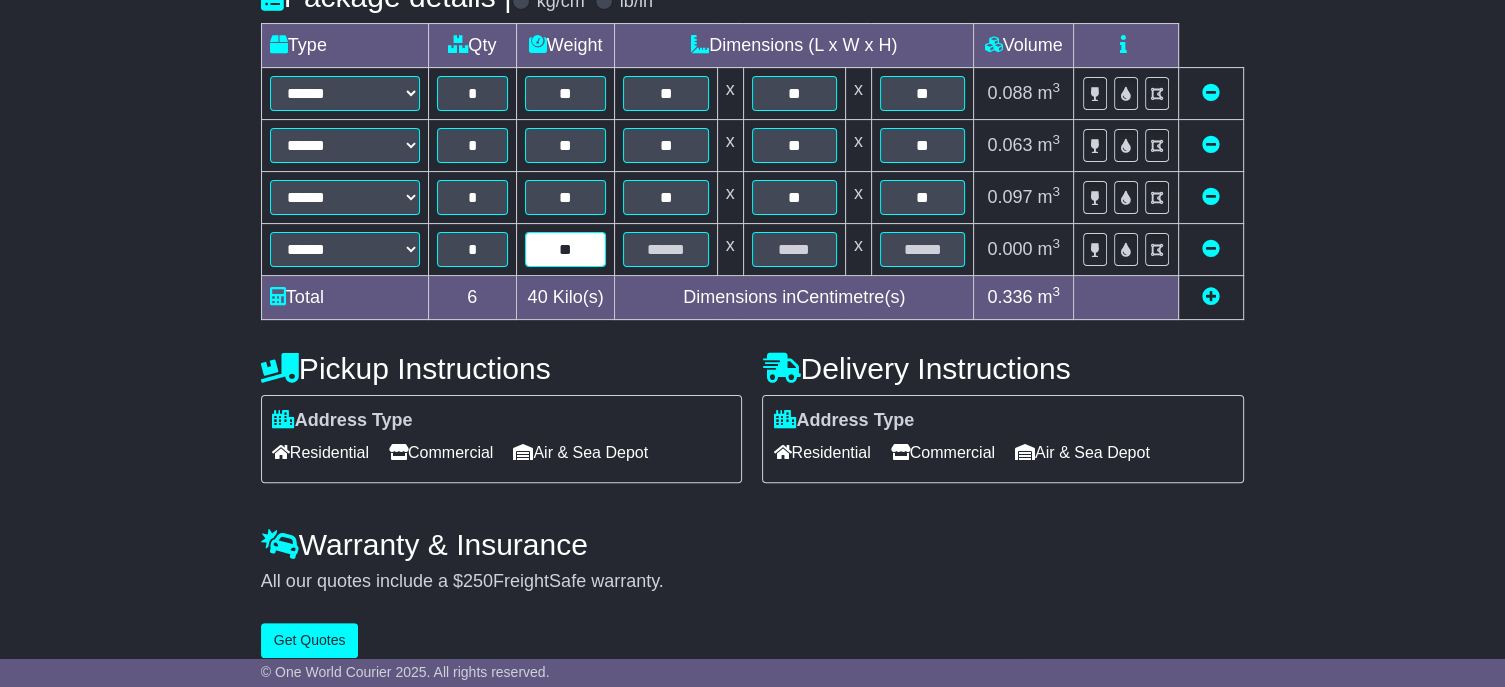 type on "**" 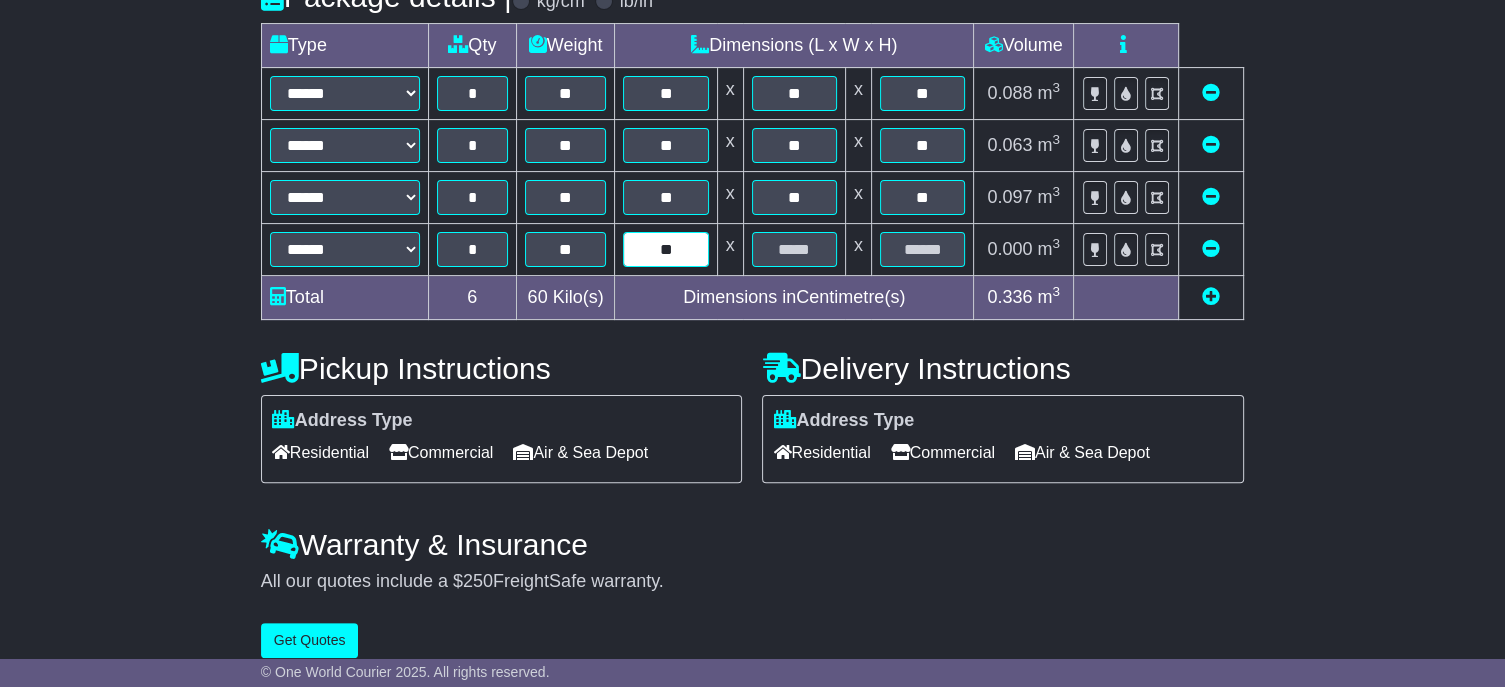 type on "**" 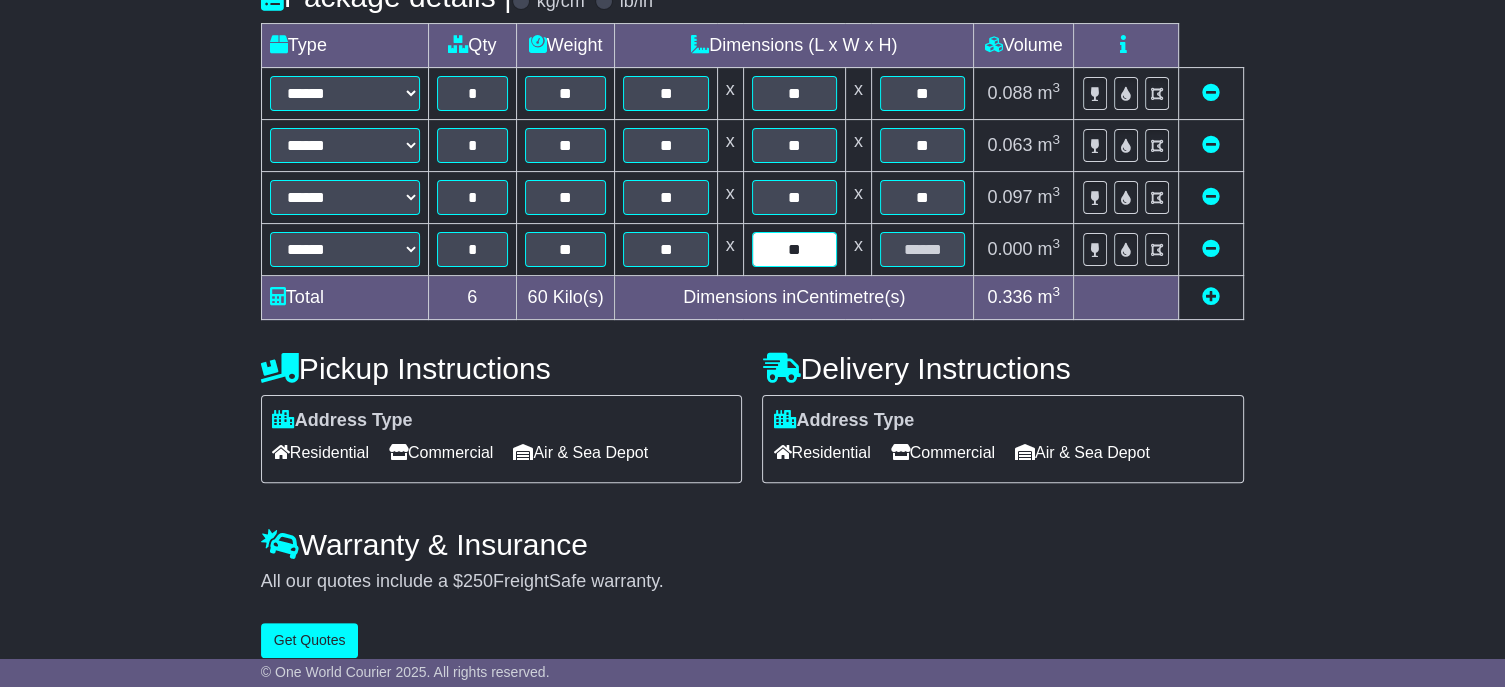 type on "**" 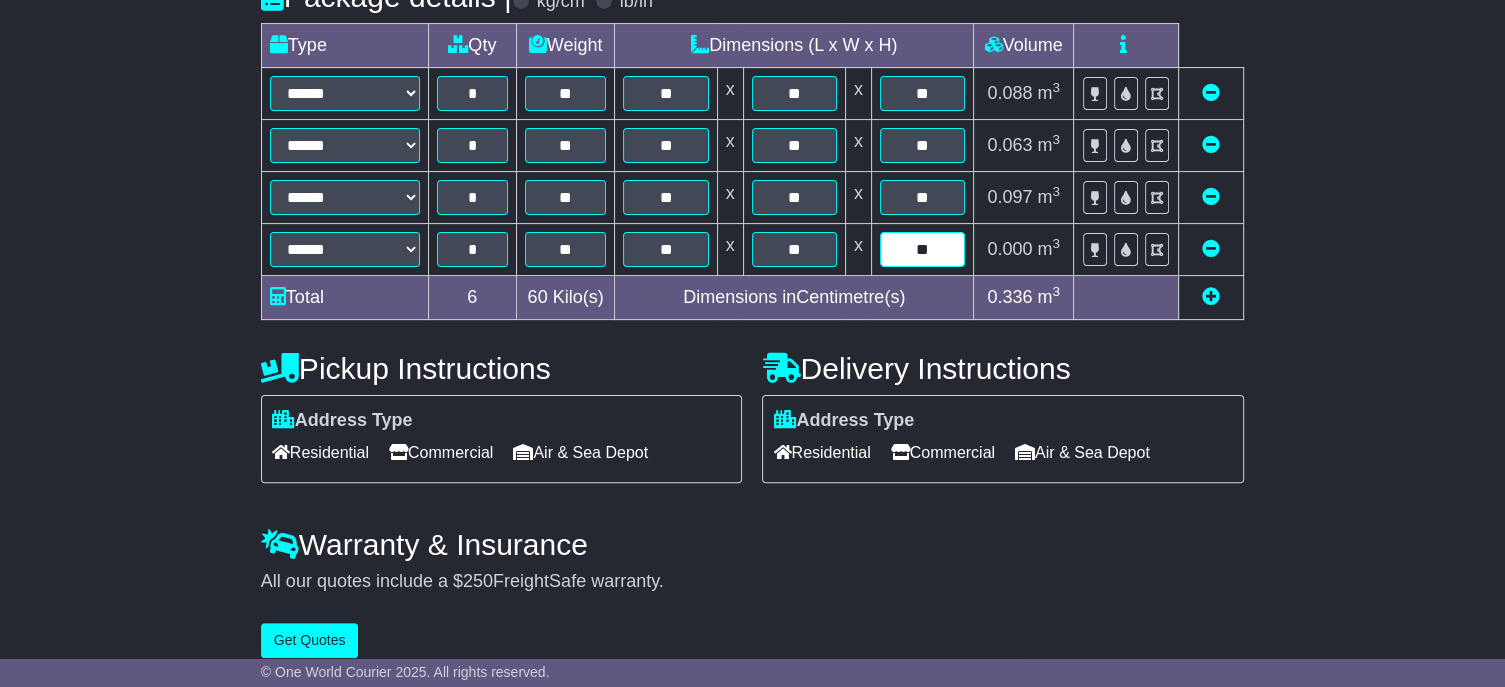 type on "**" 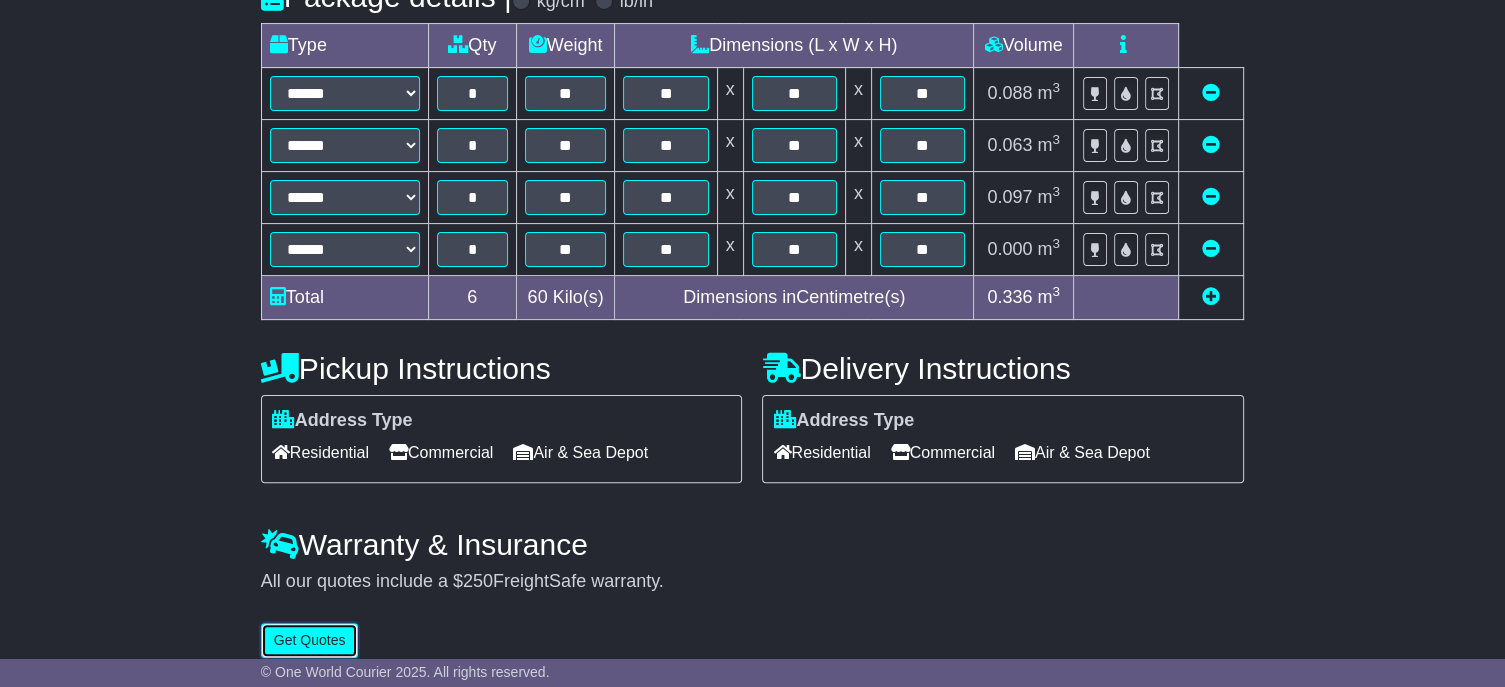 scroll, scrollTop: 507, scrollLeft: 0, axis: vertical 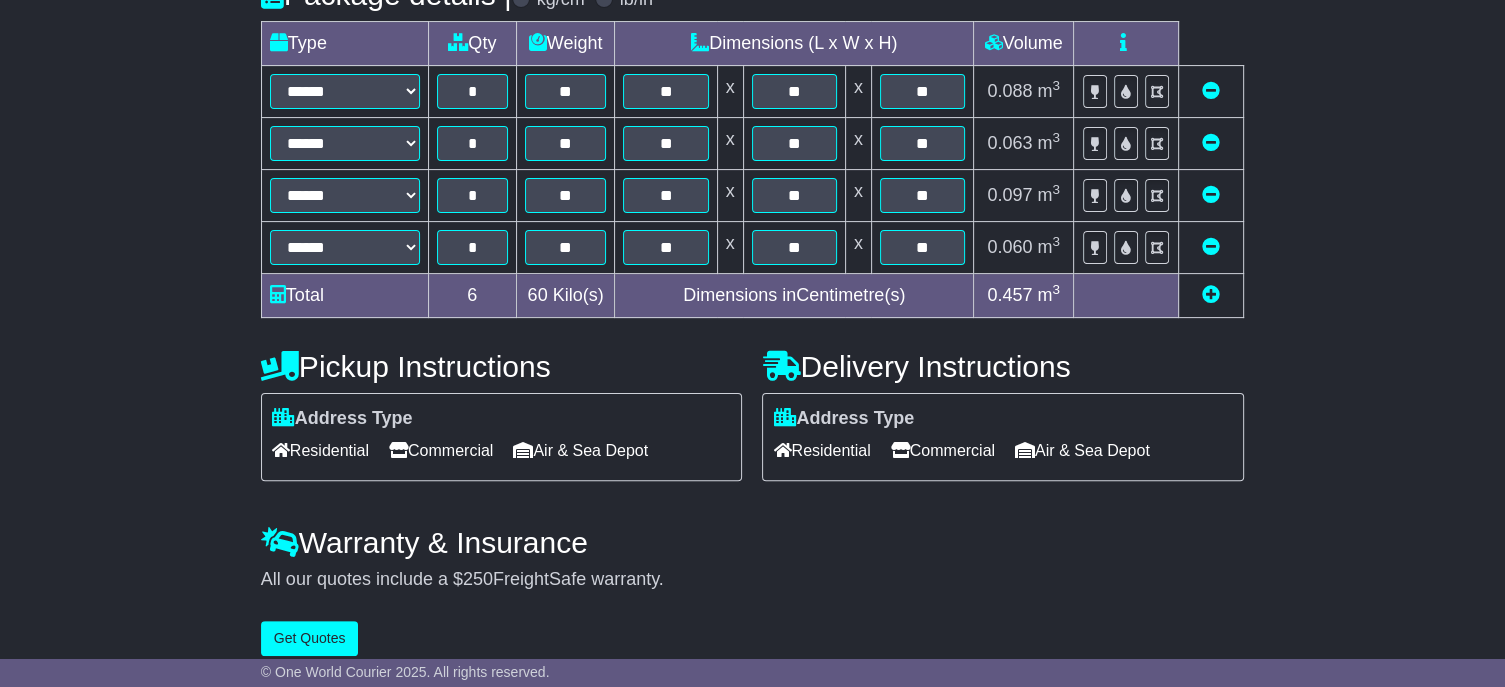 click at bounding box center [1211, 294] 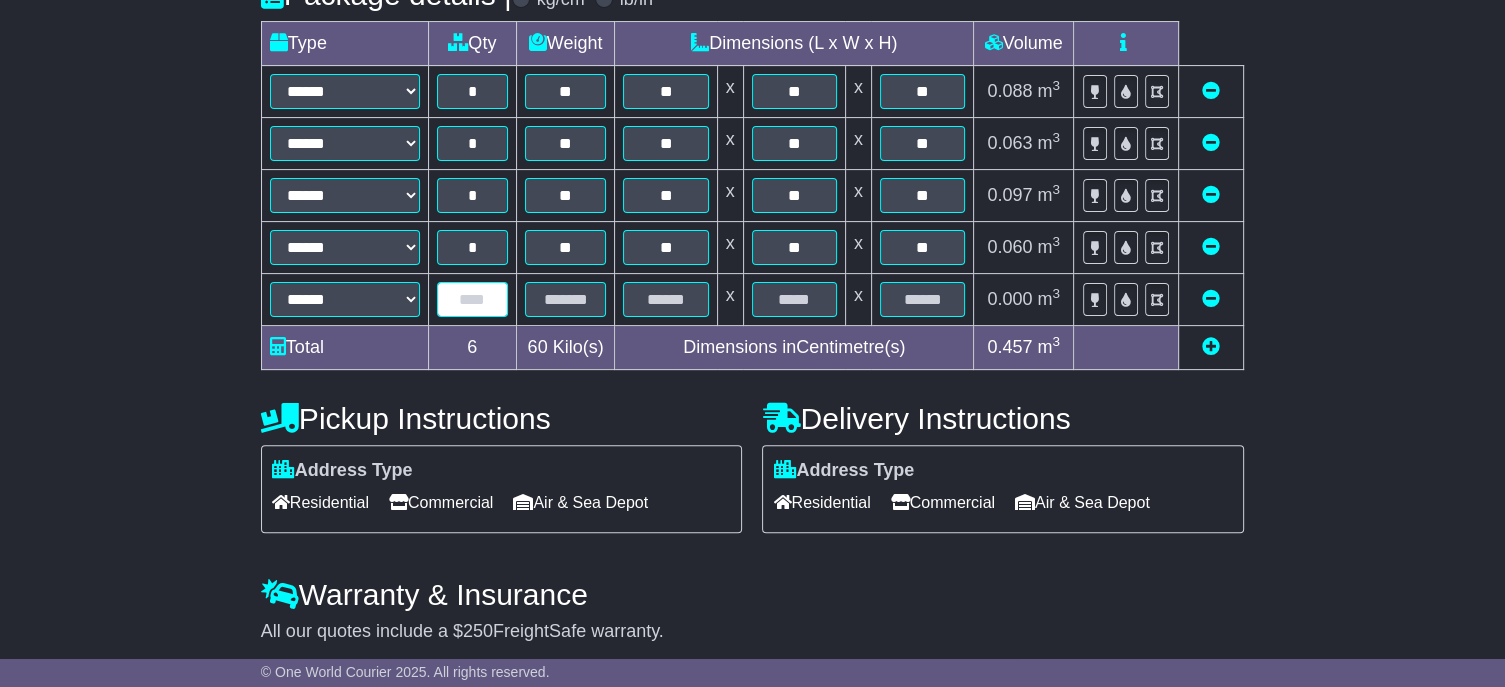 click at bounding box center (472, 299) 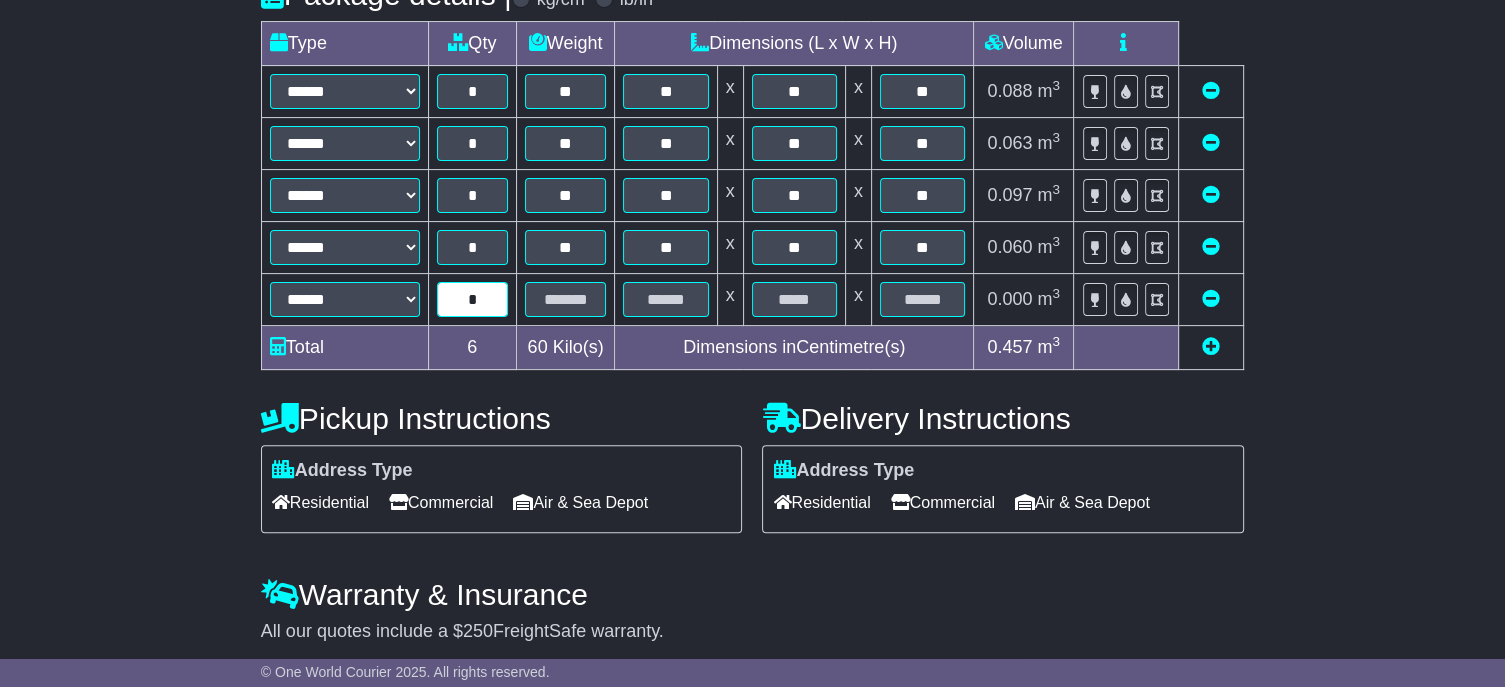 type on "*" 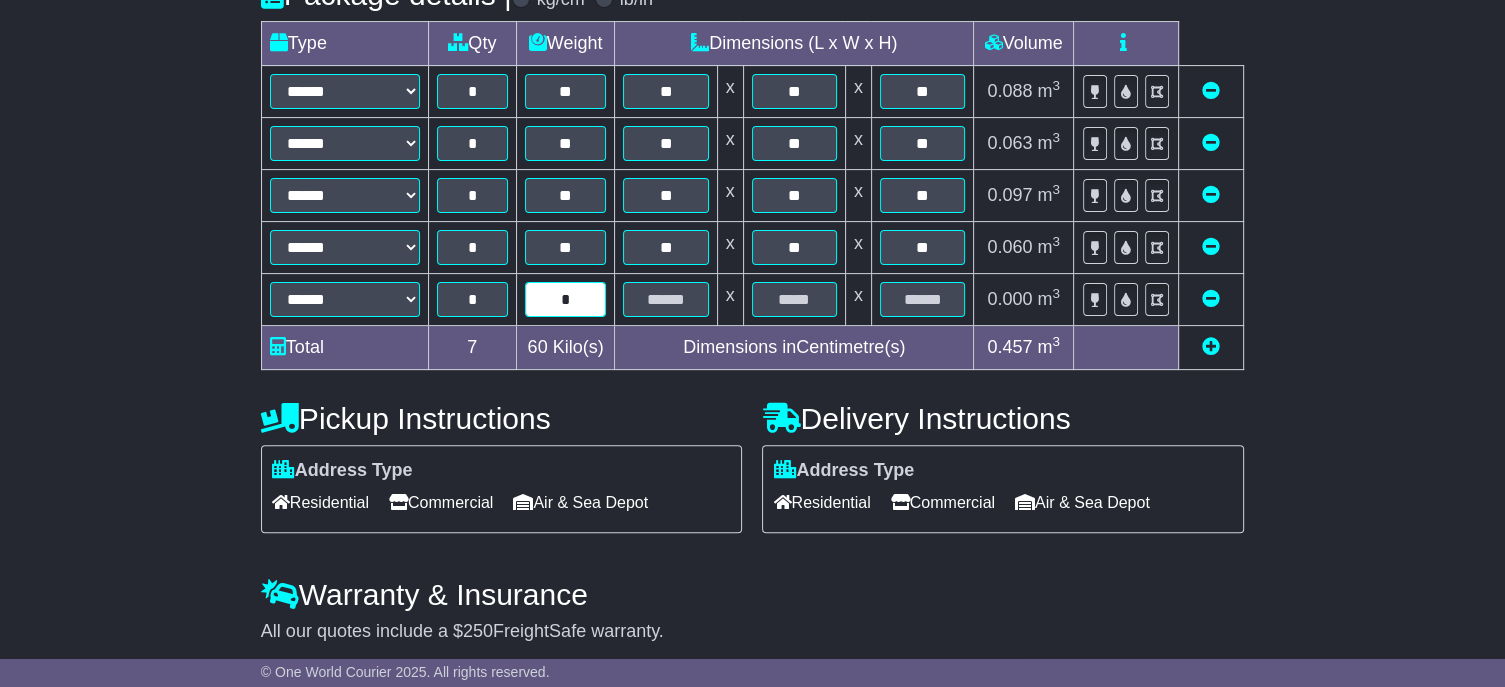 type on "*" 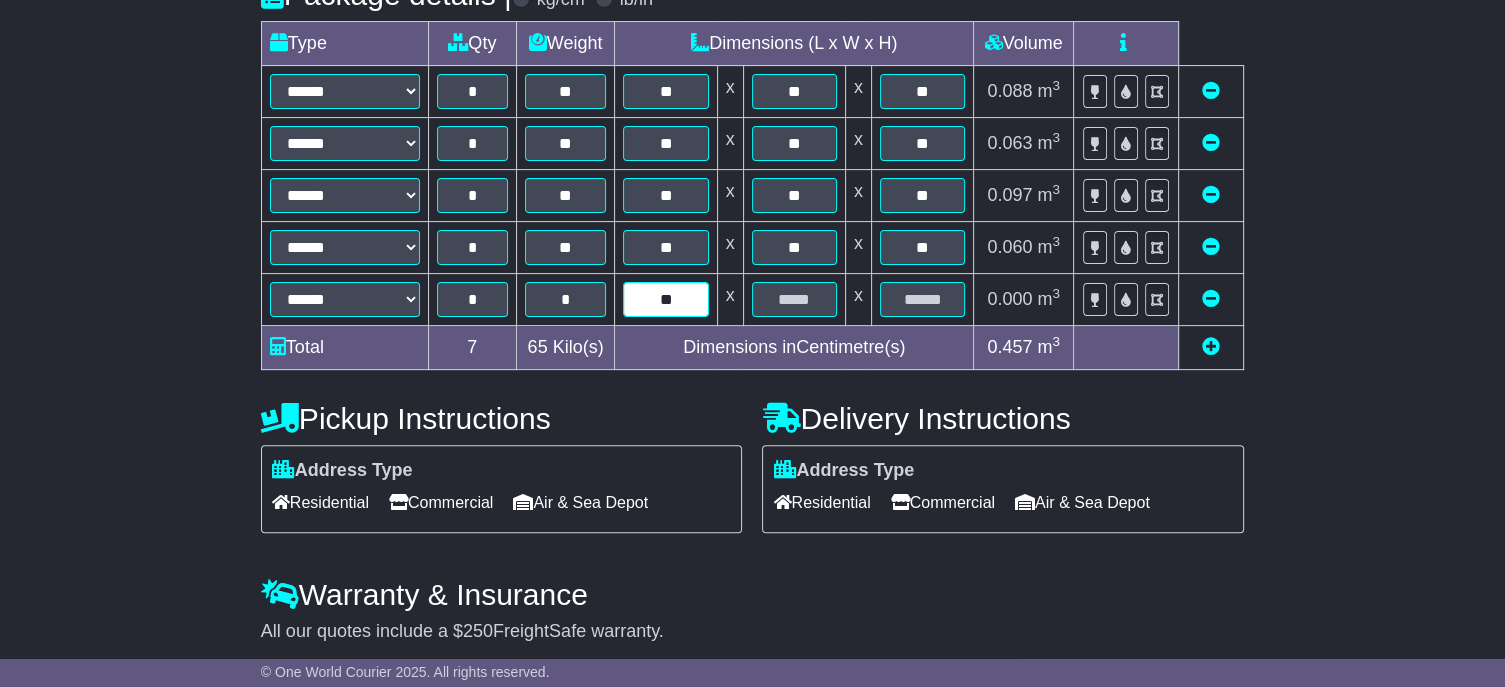 type on "**" 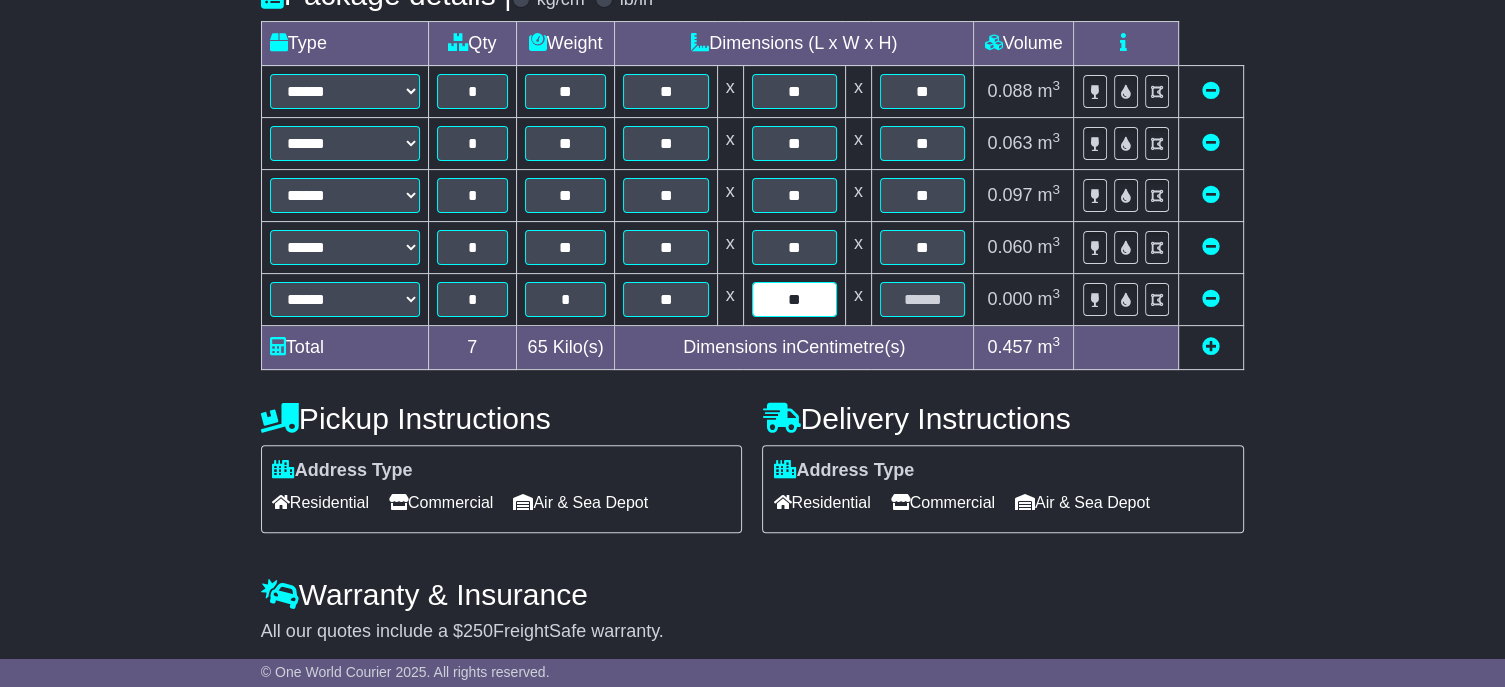 type on "**" 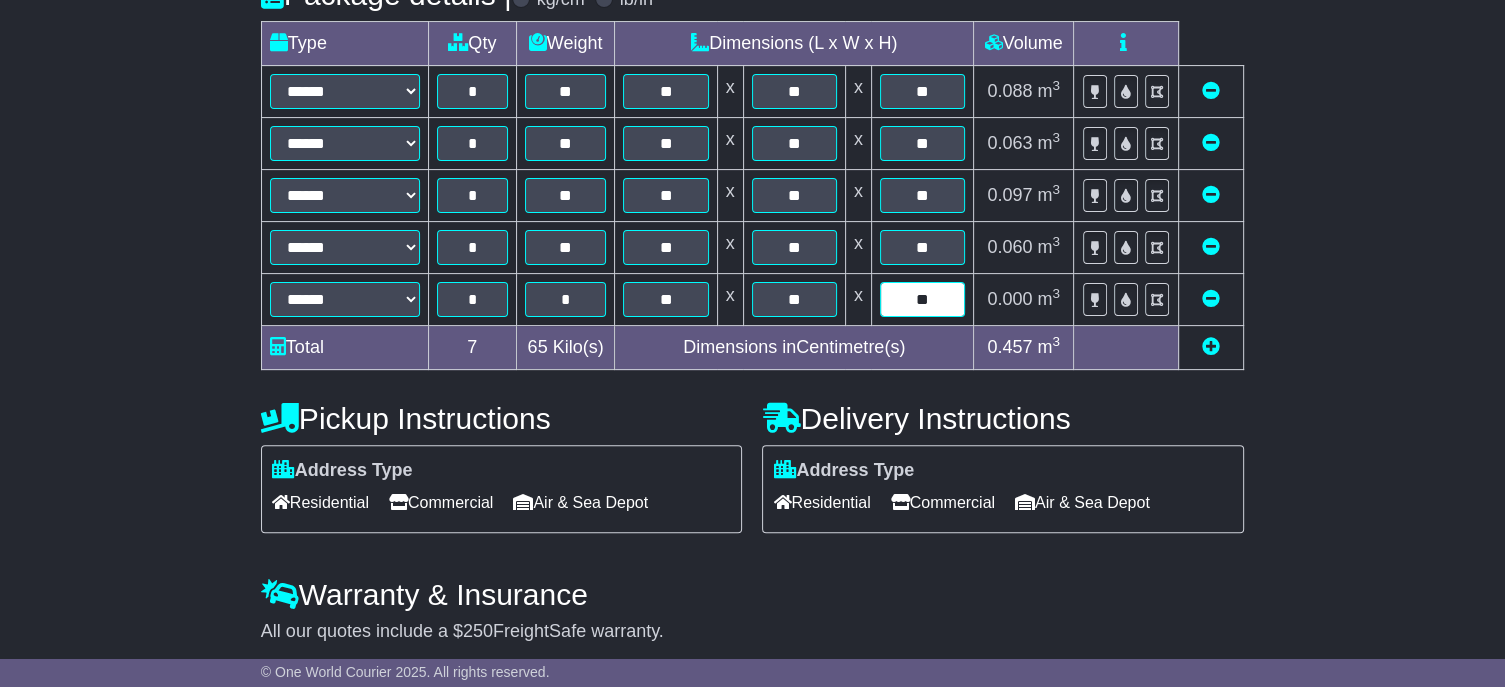 type on "**" 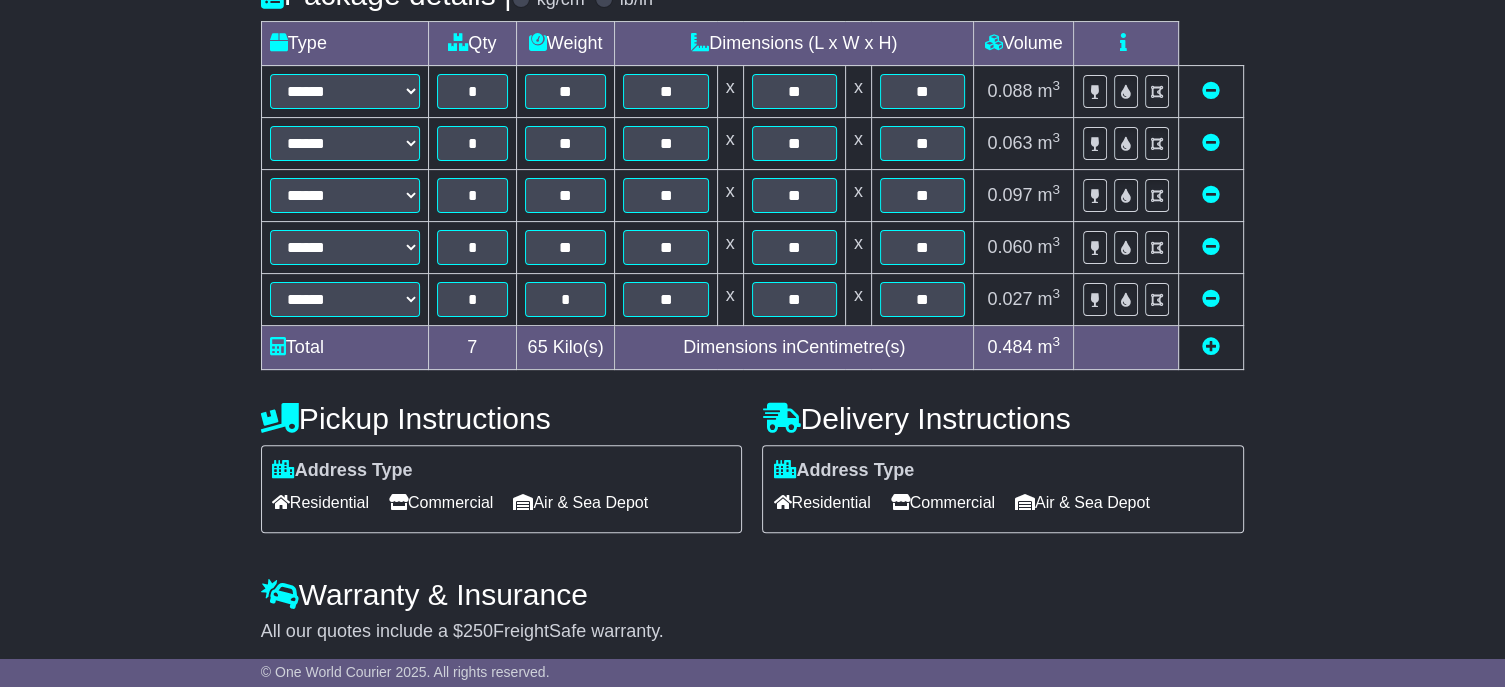click at bounding box center [1211, 346] 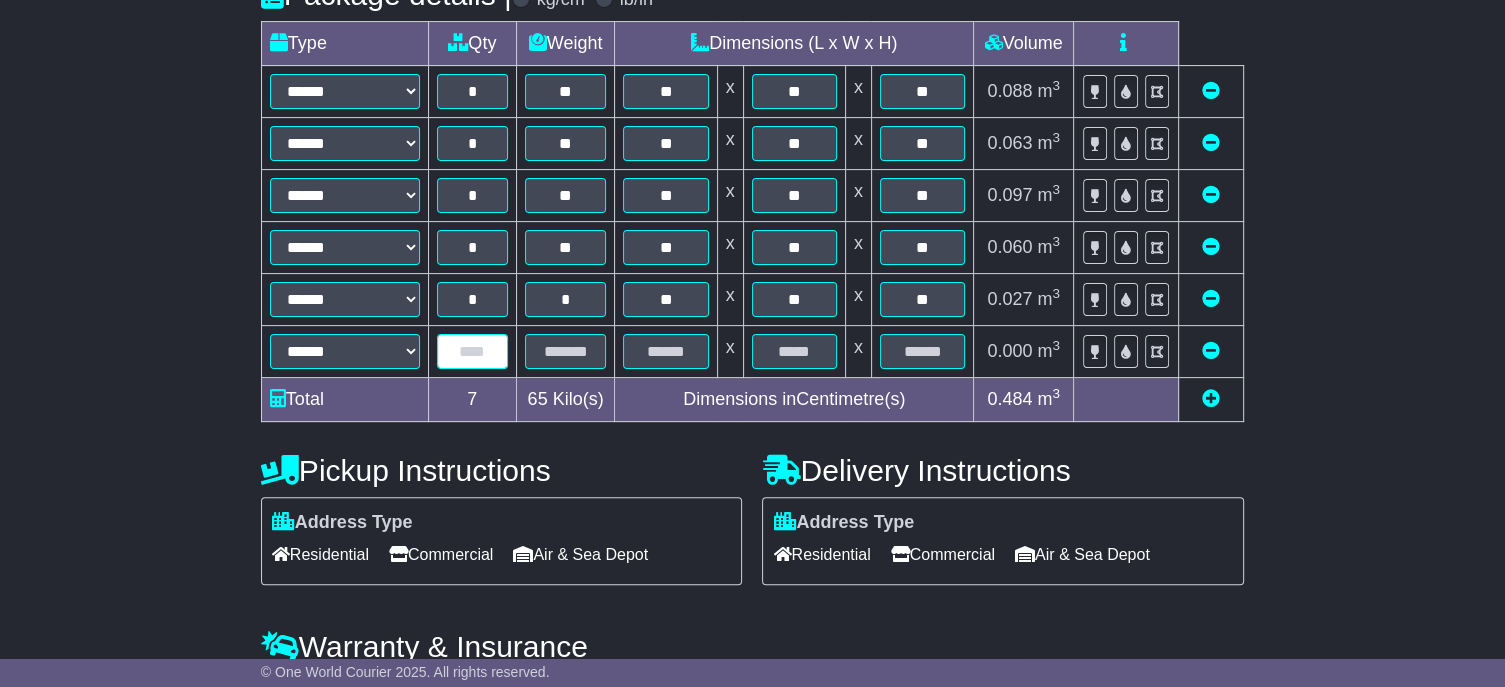 click at bounding box center [472, 351] 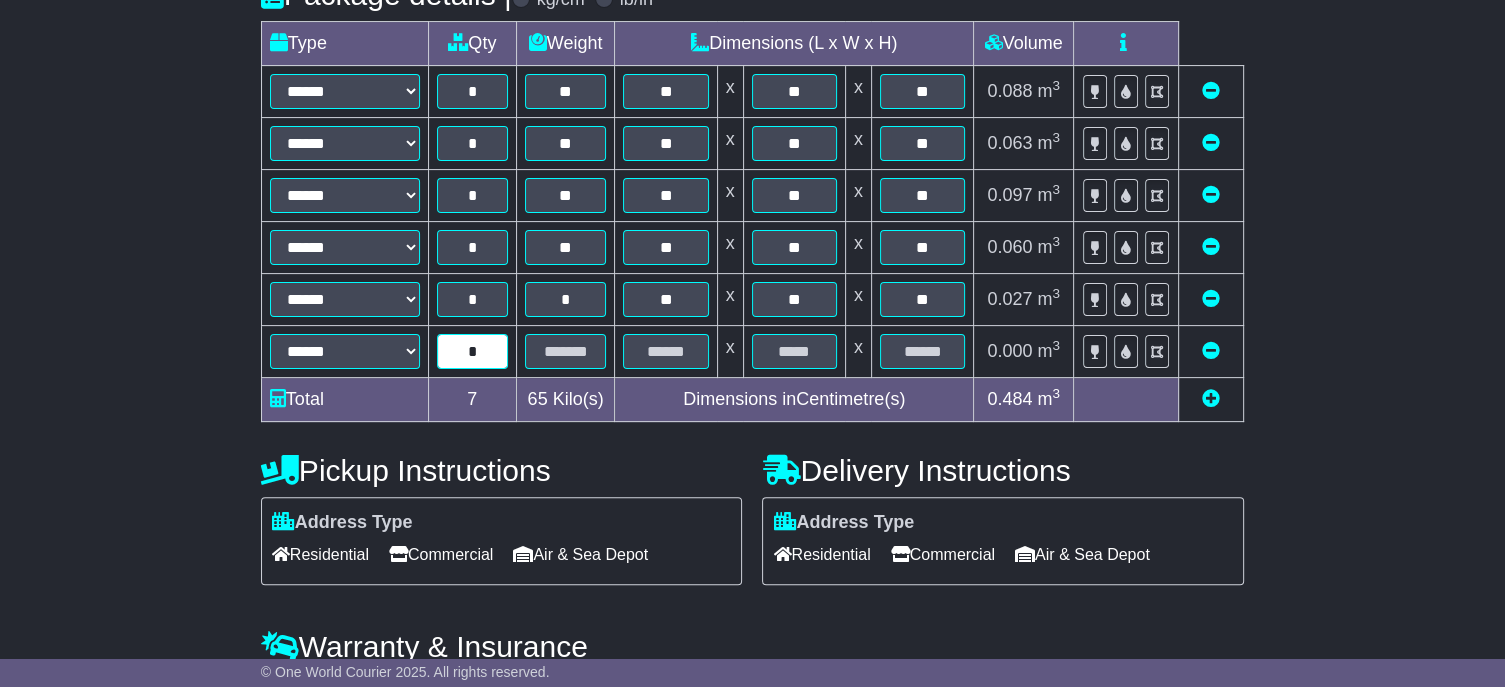 type on "*" 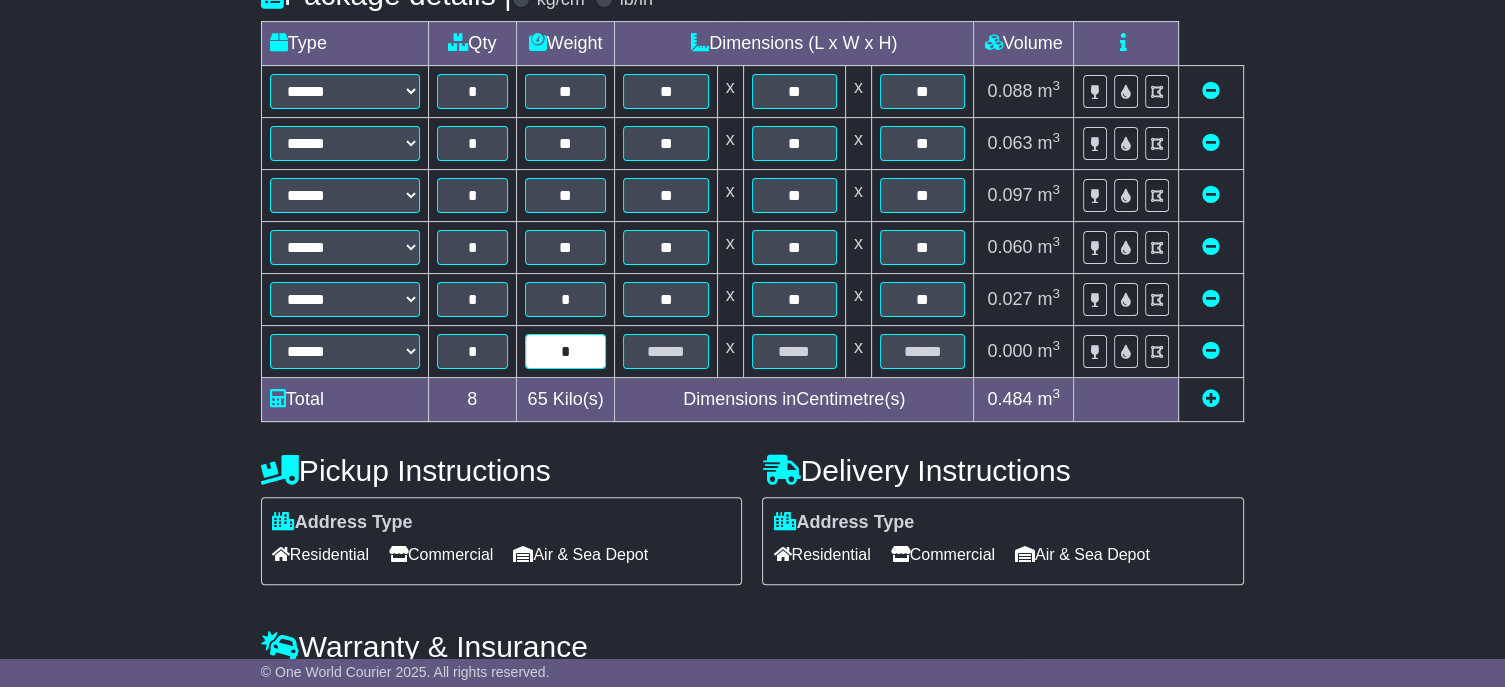 type on "*" 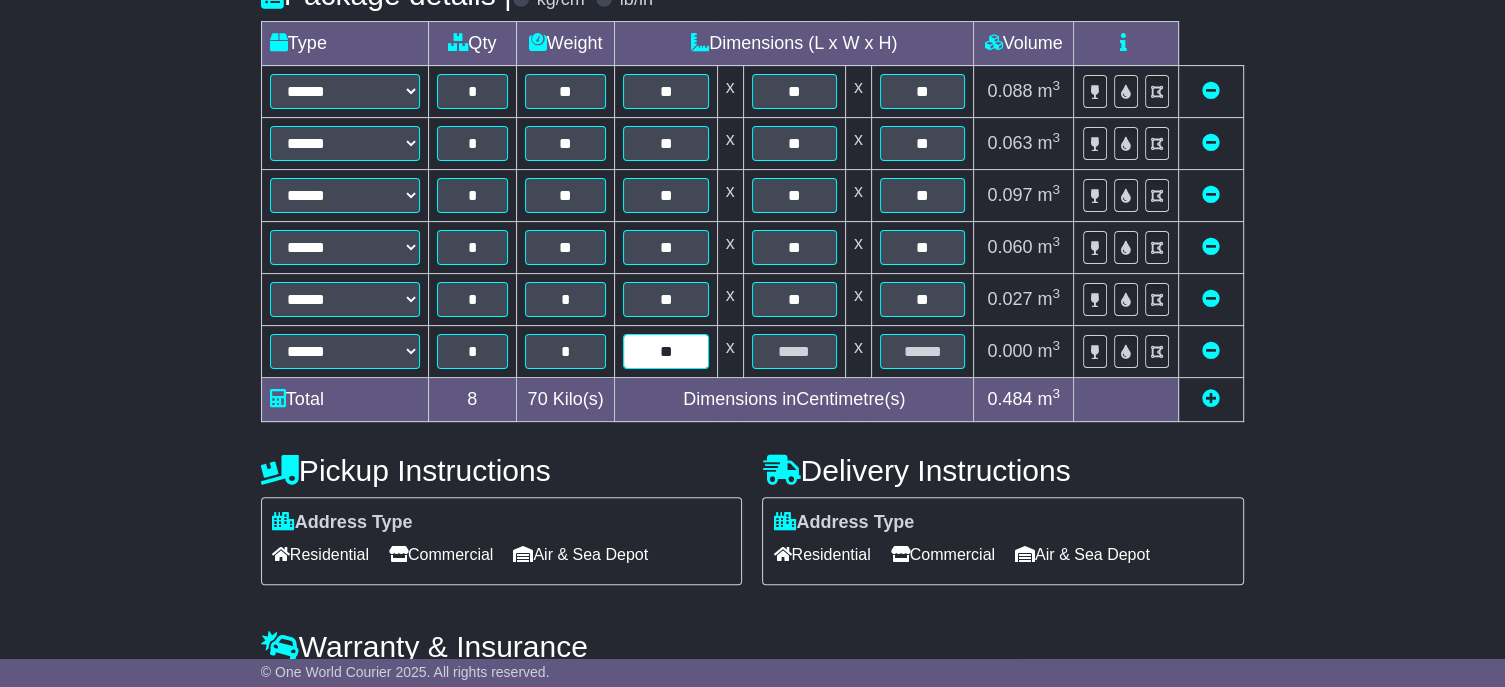 type on "**" 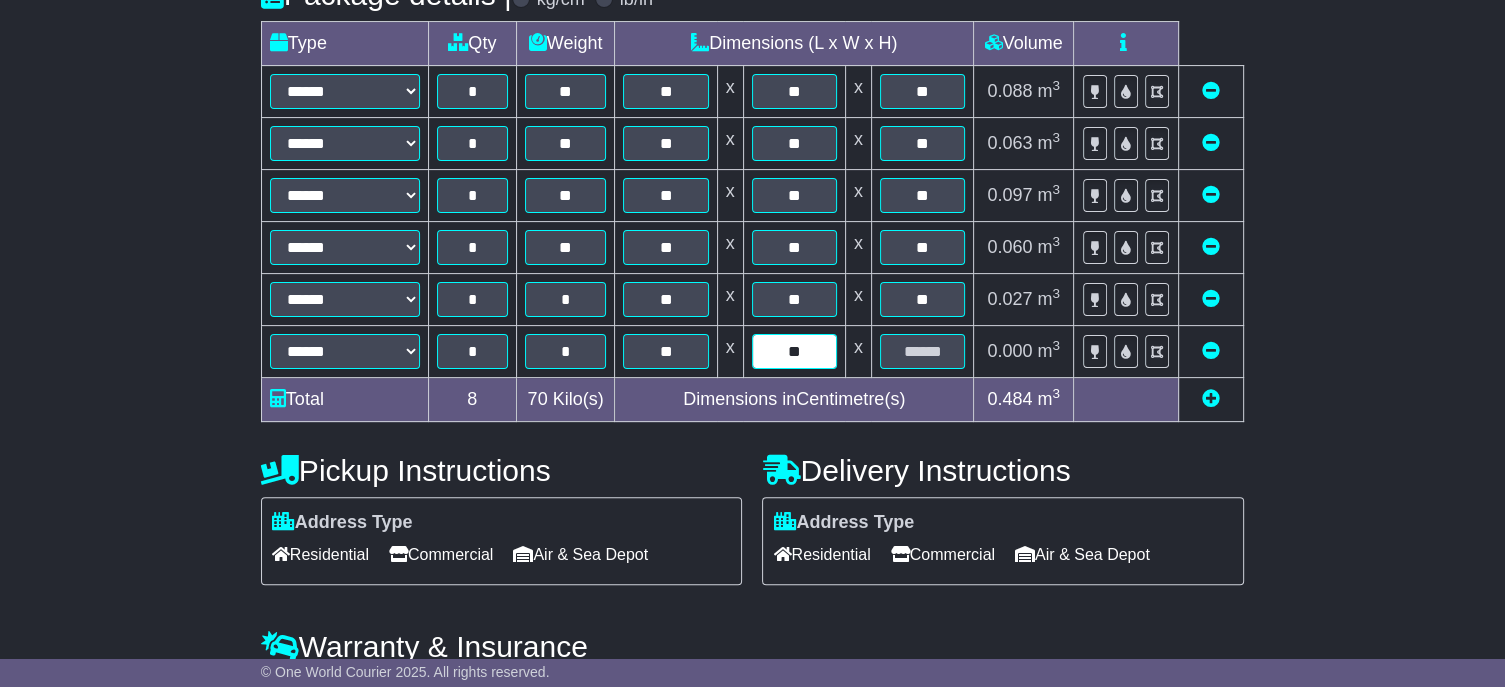 type on "**" 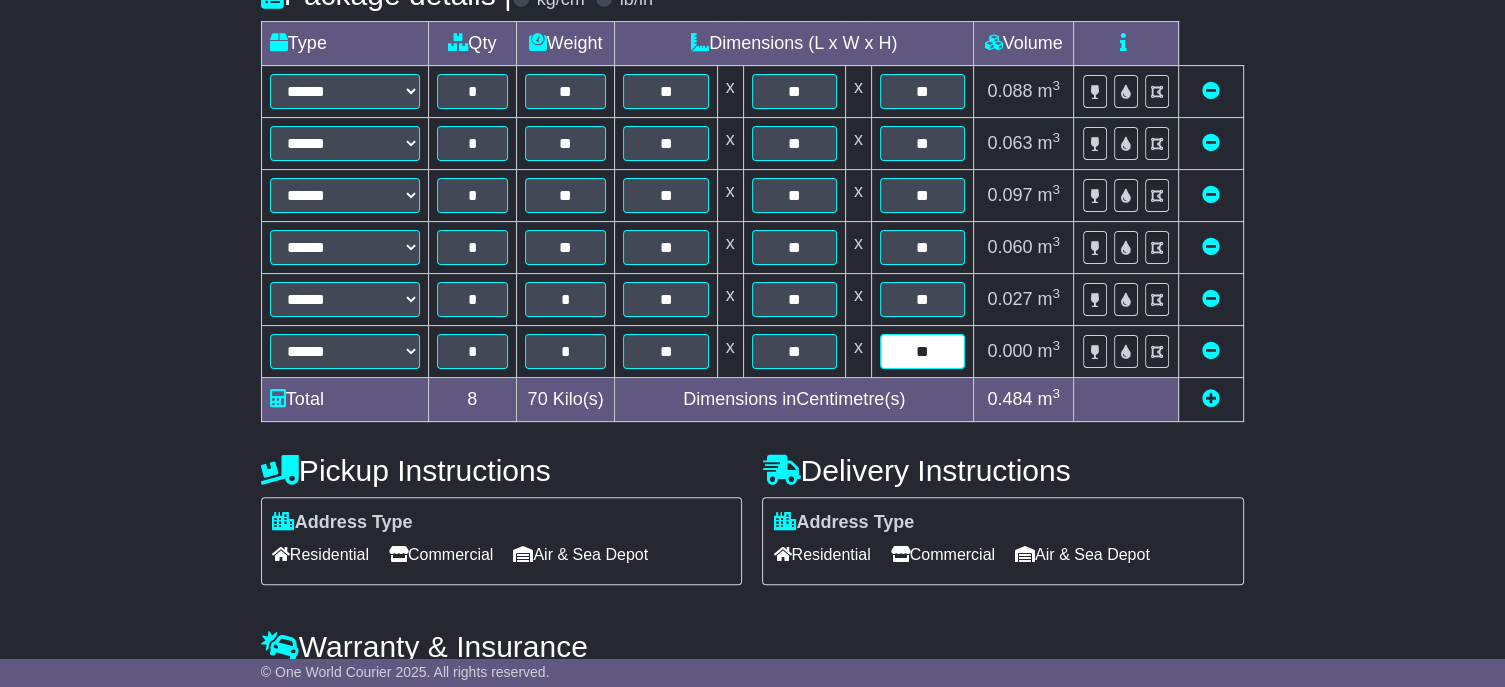 type on "**" 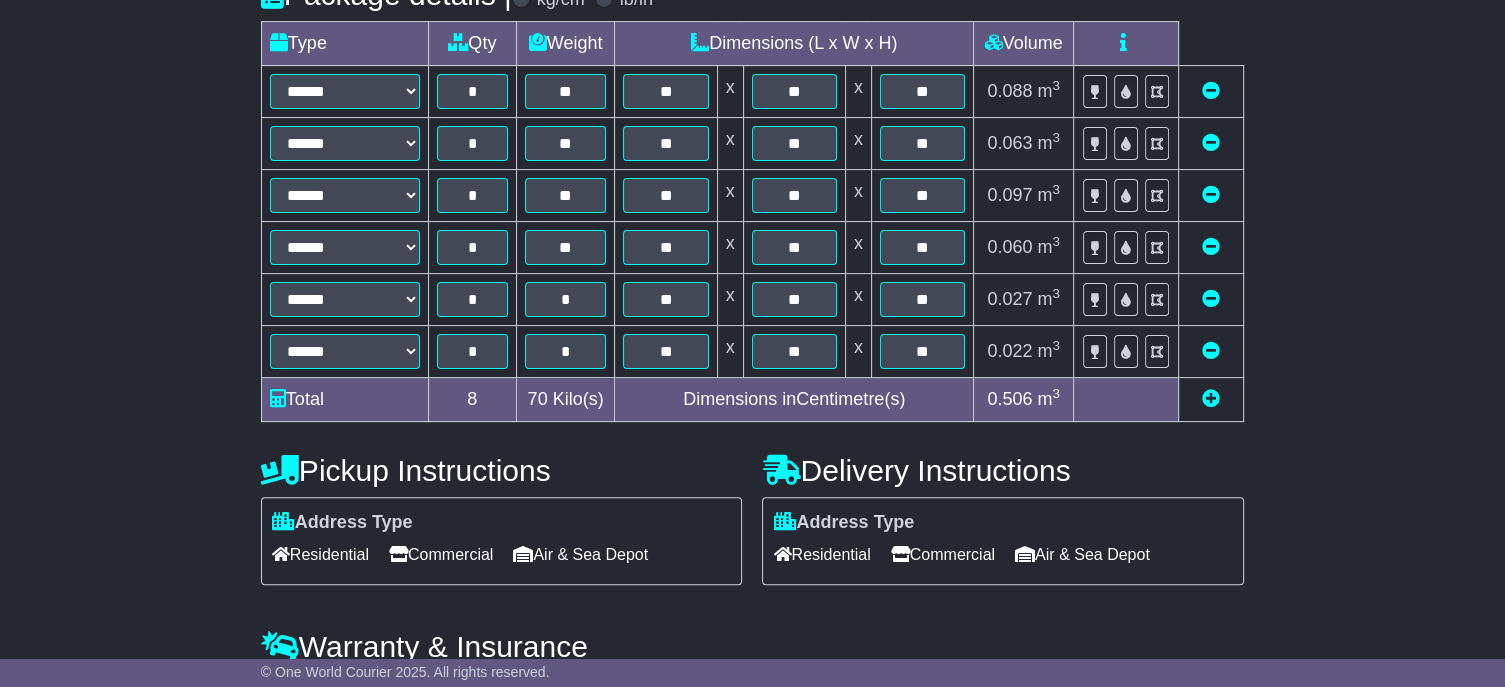 scroll, scrollTop: 660, scrollLeft: 0, axis: vertical 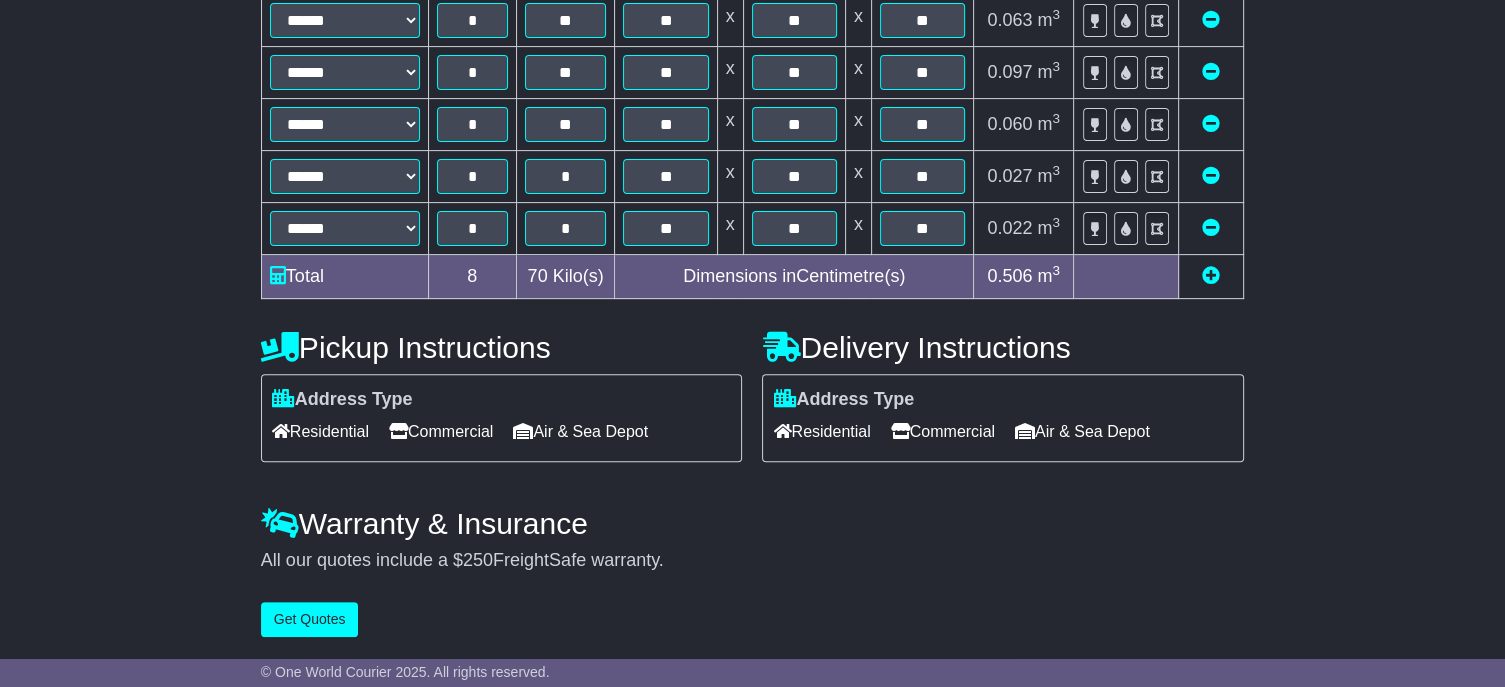 click at bounding box center [1211, 275] 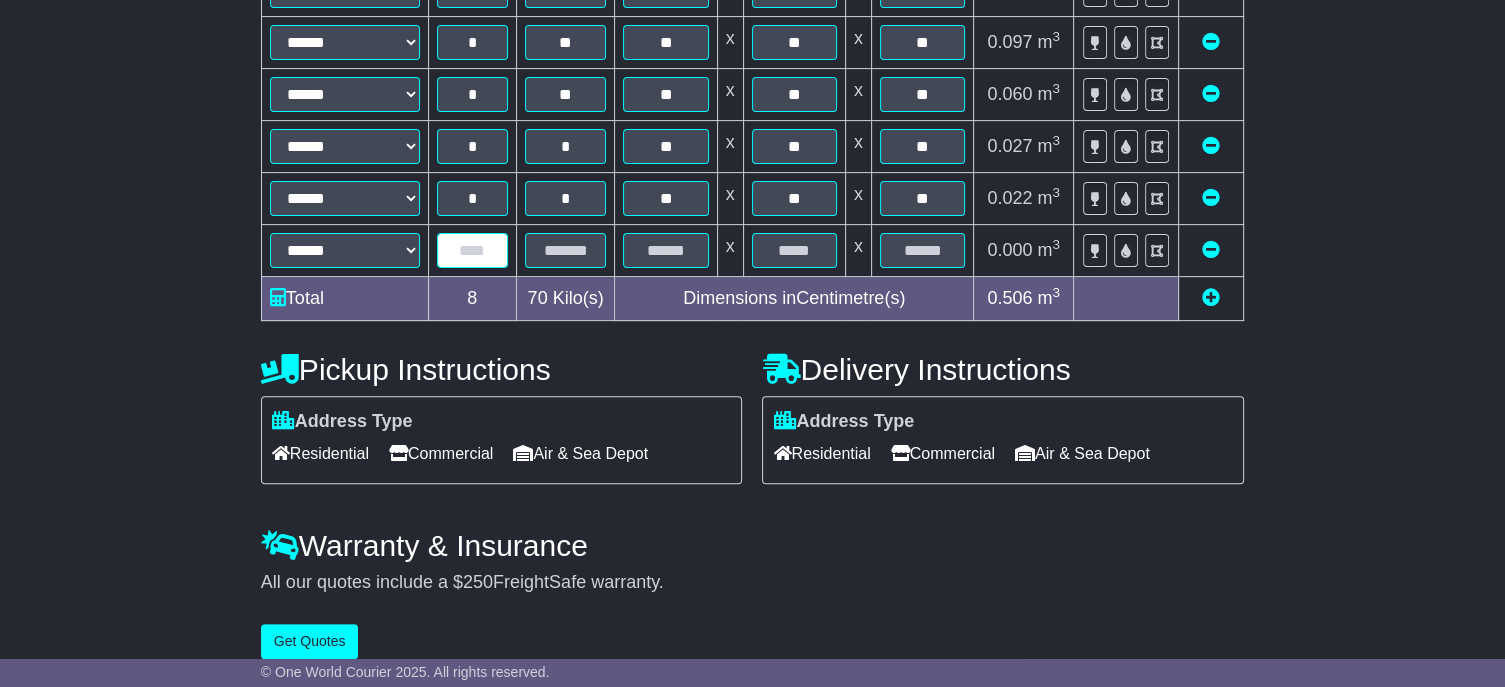 click at bounding box center [472, 250] 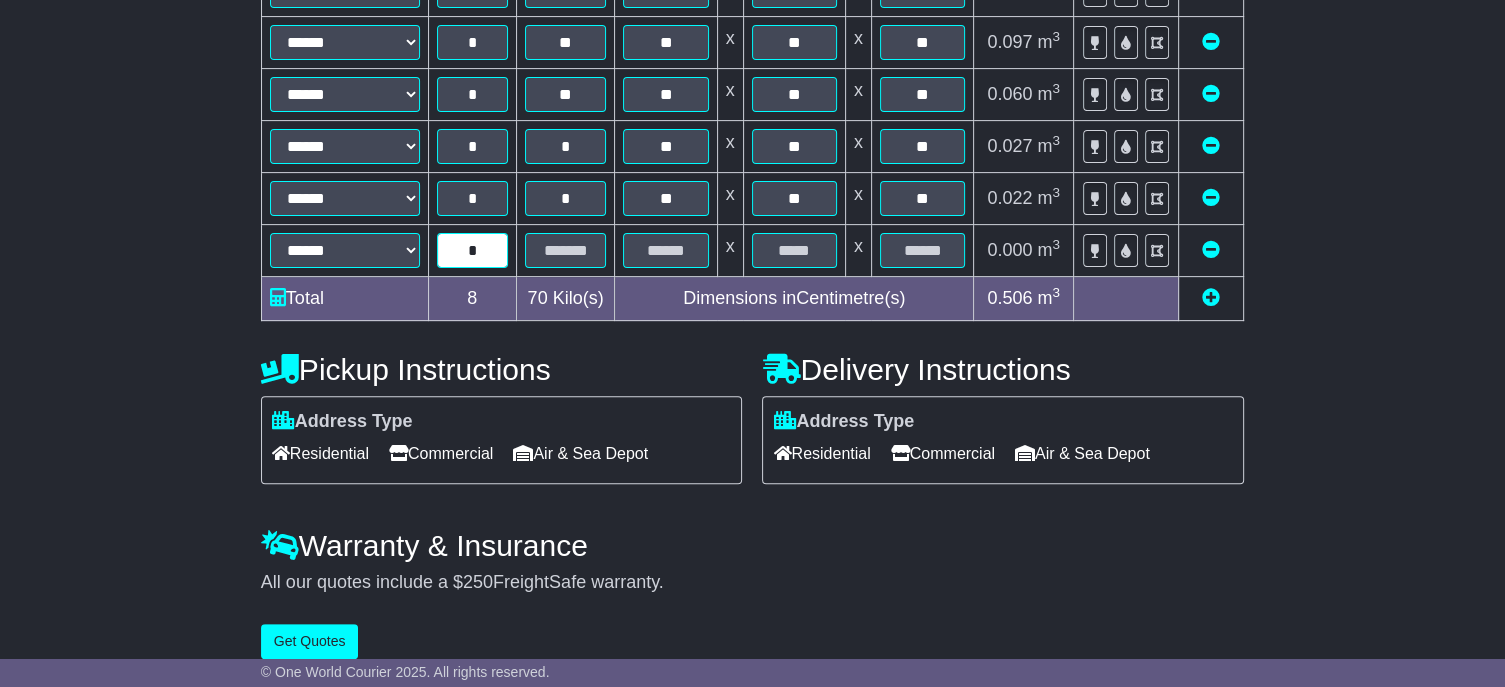 type on "*" 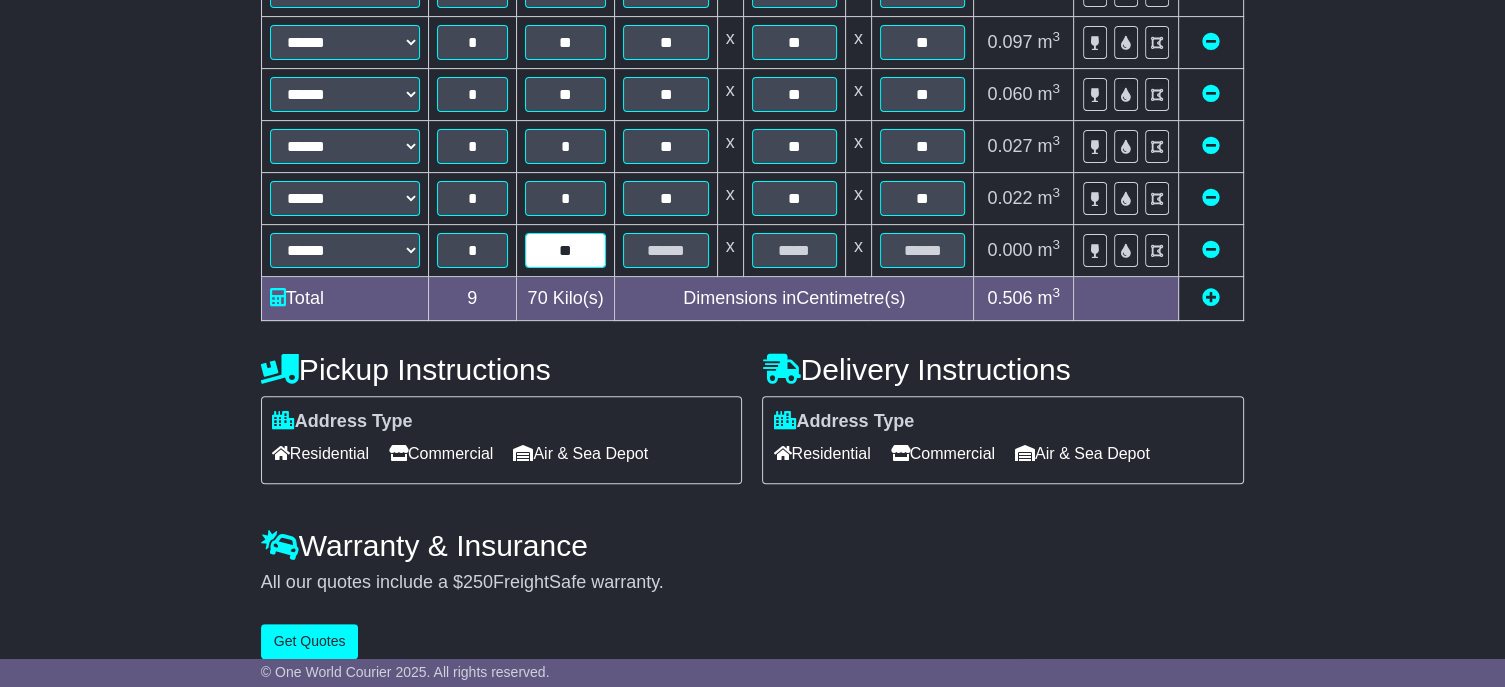 type on "**" 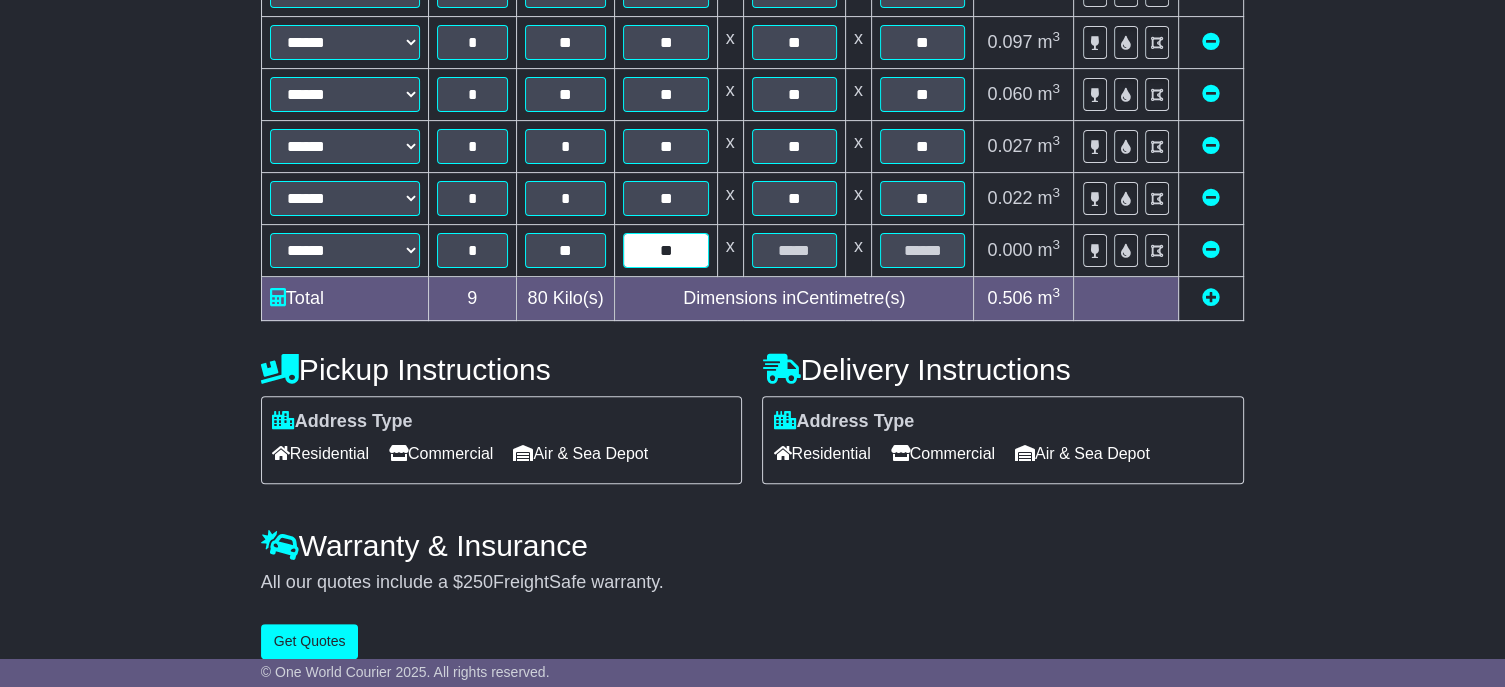 type on "**" 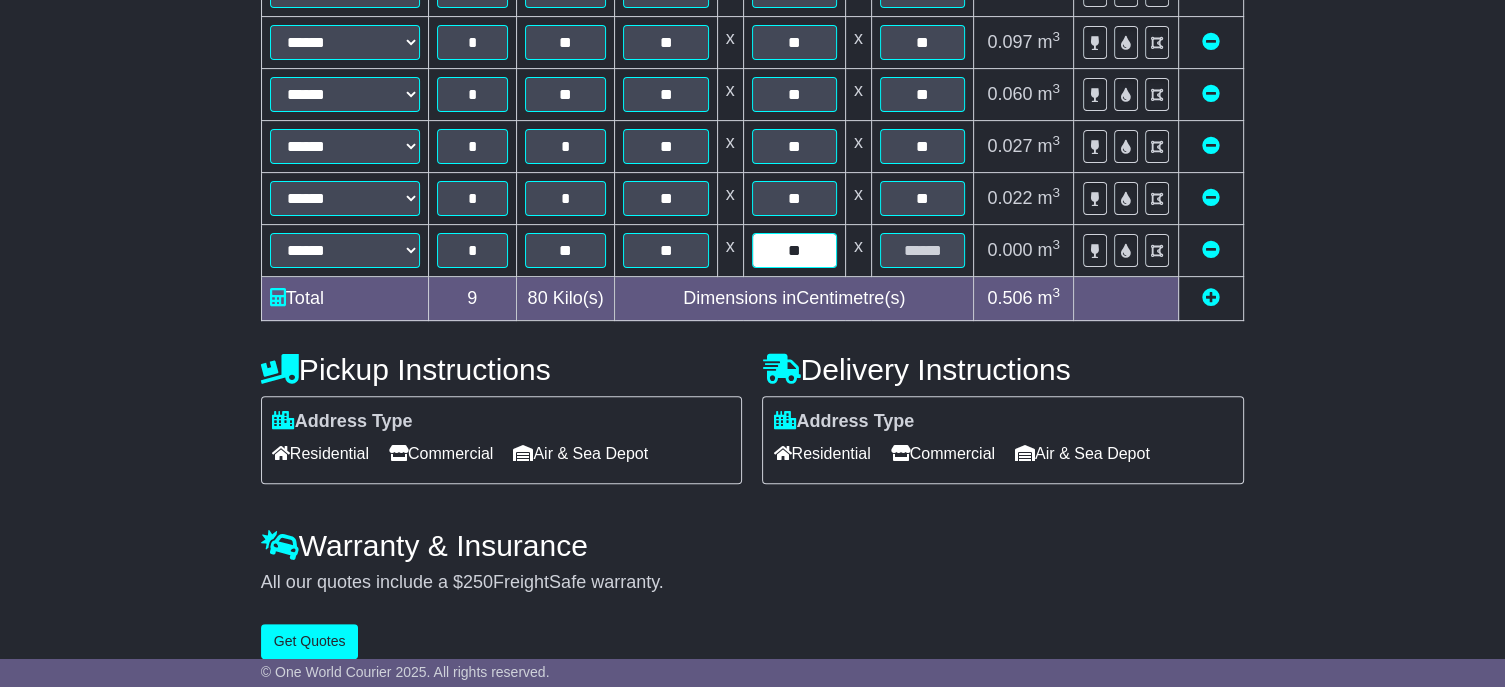 type on "**" 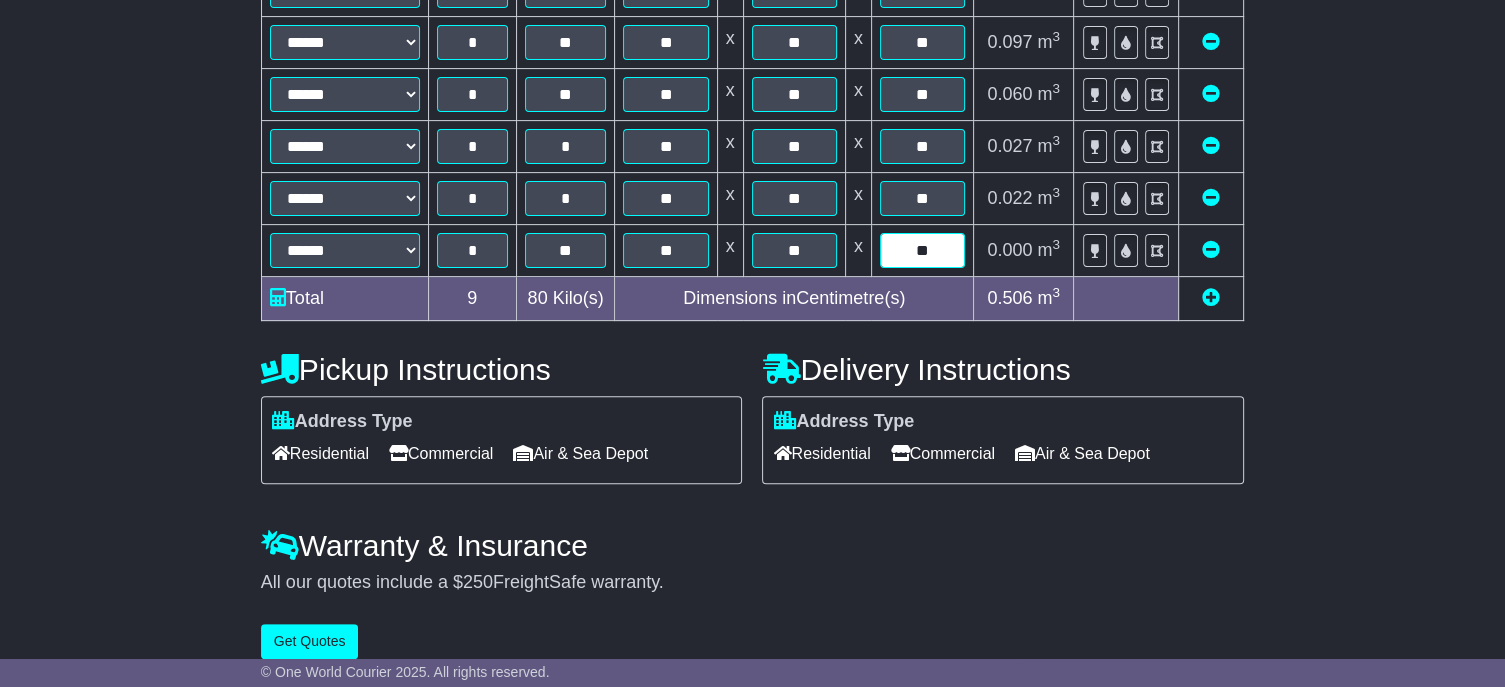 type on "**" 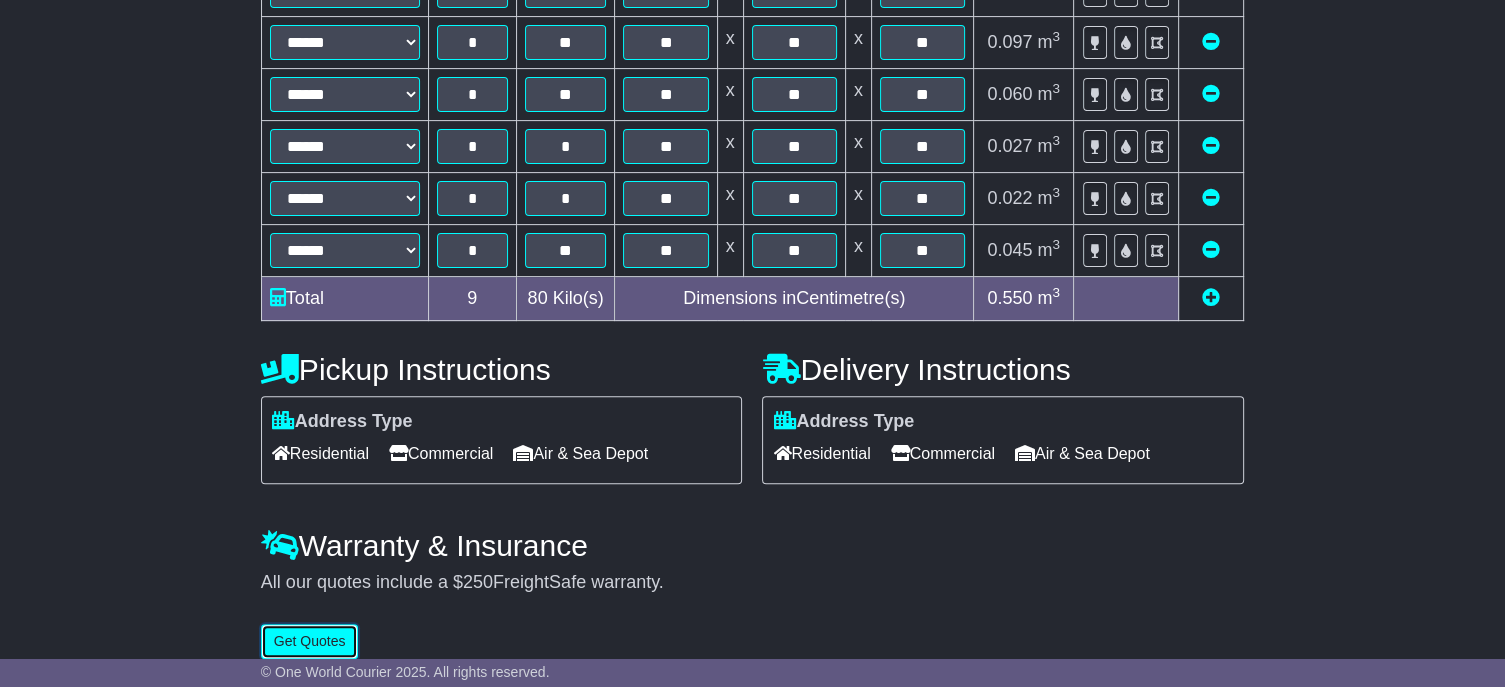 scroll, scrollTop: 662, scrollLeft: 0, axis: vertical 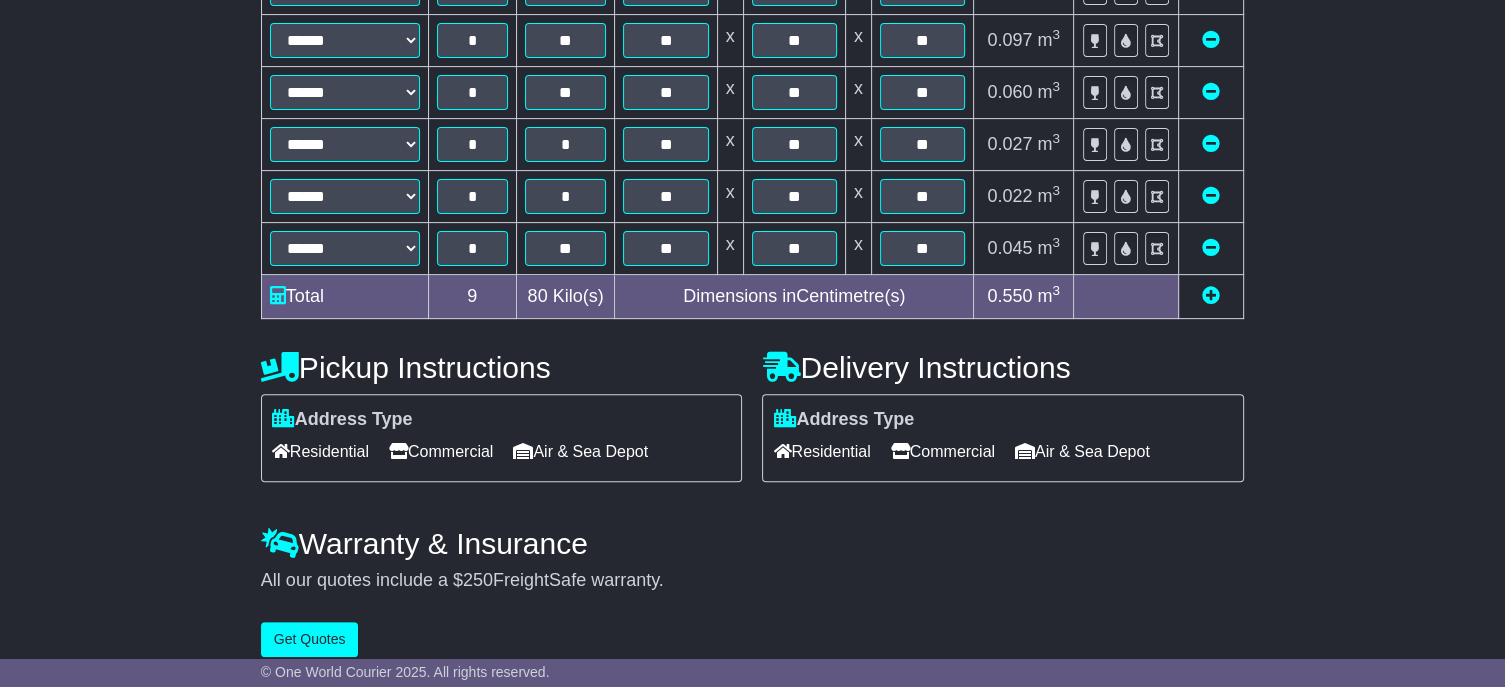 click at bounding box center (1211, 295) 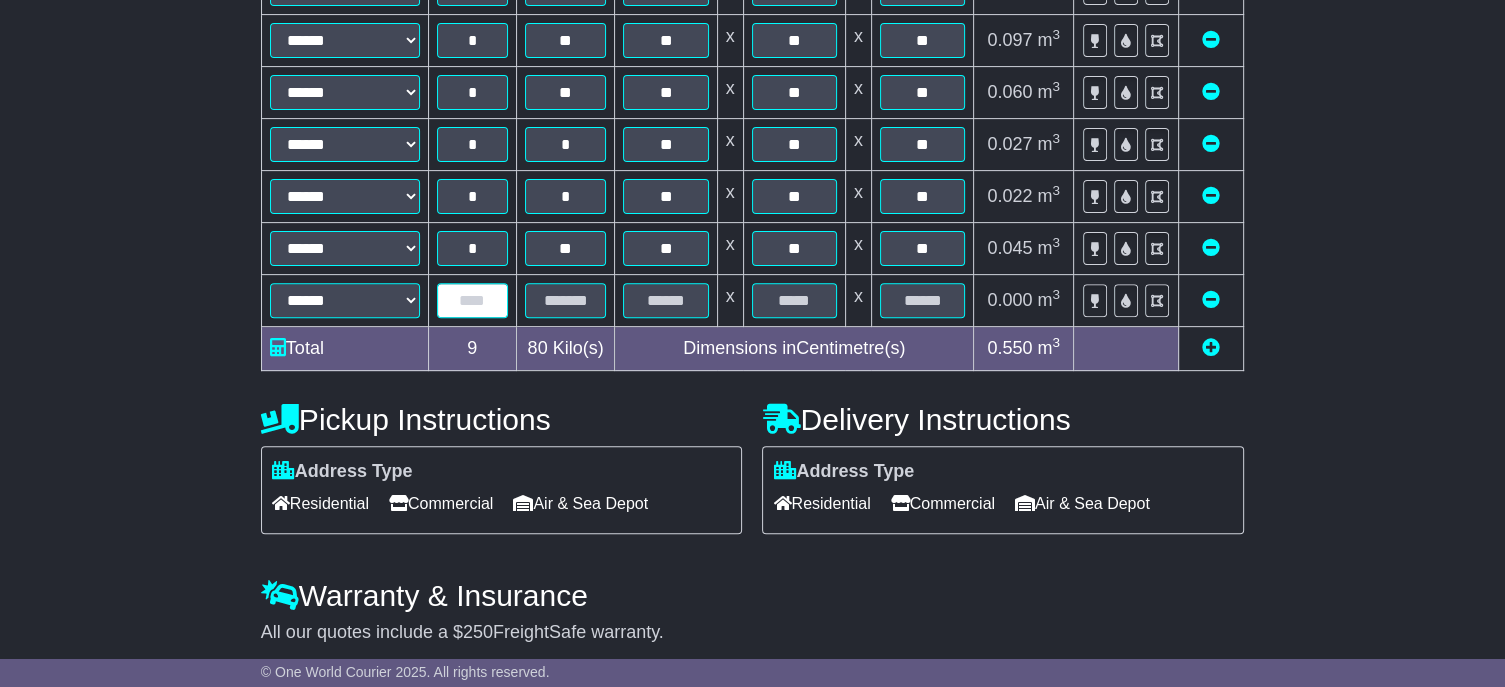 click at bounding box center [472, 300] 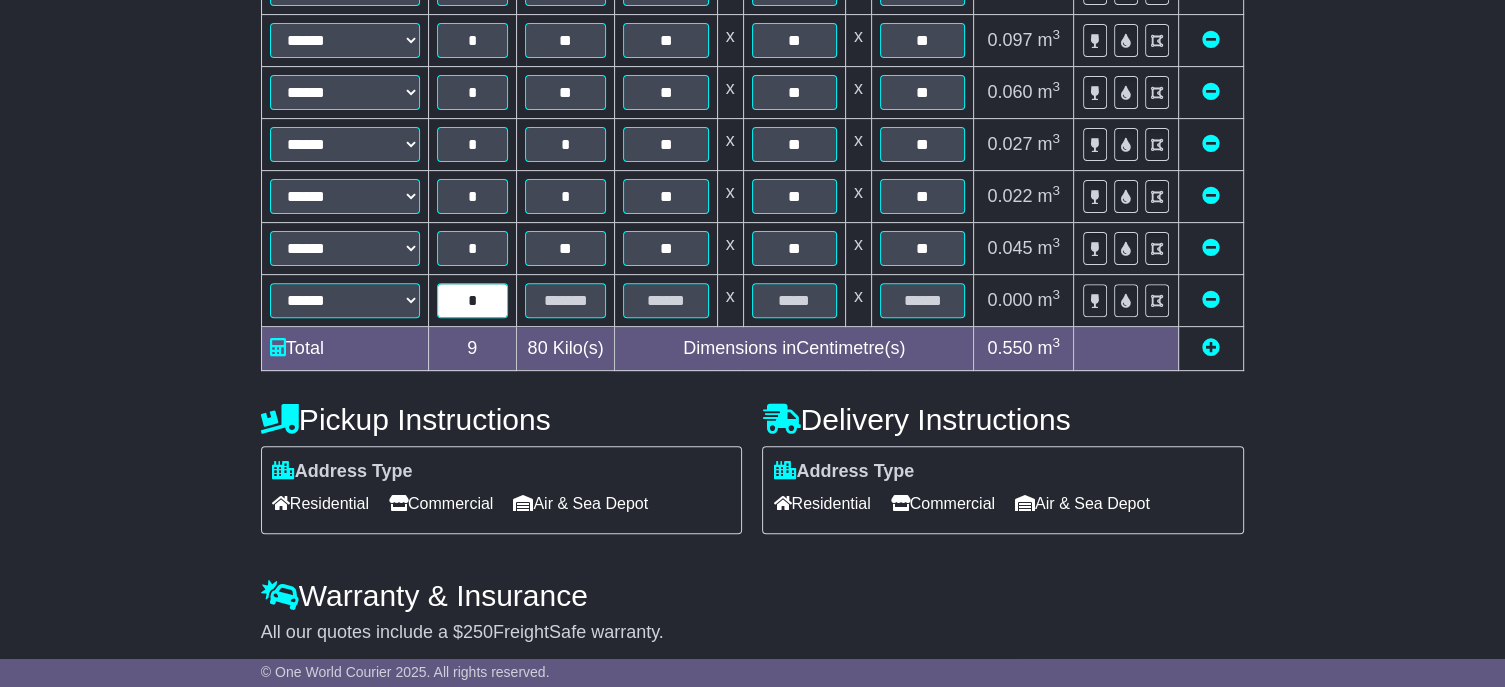 type on "*" 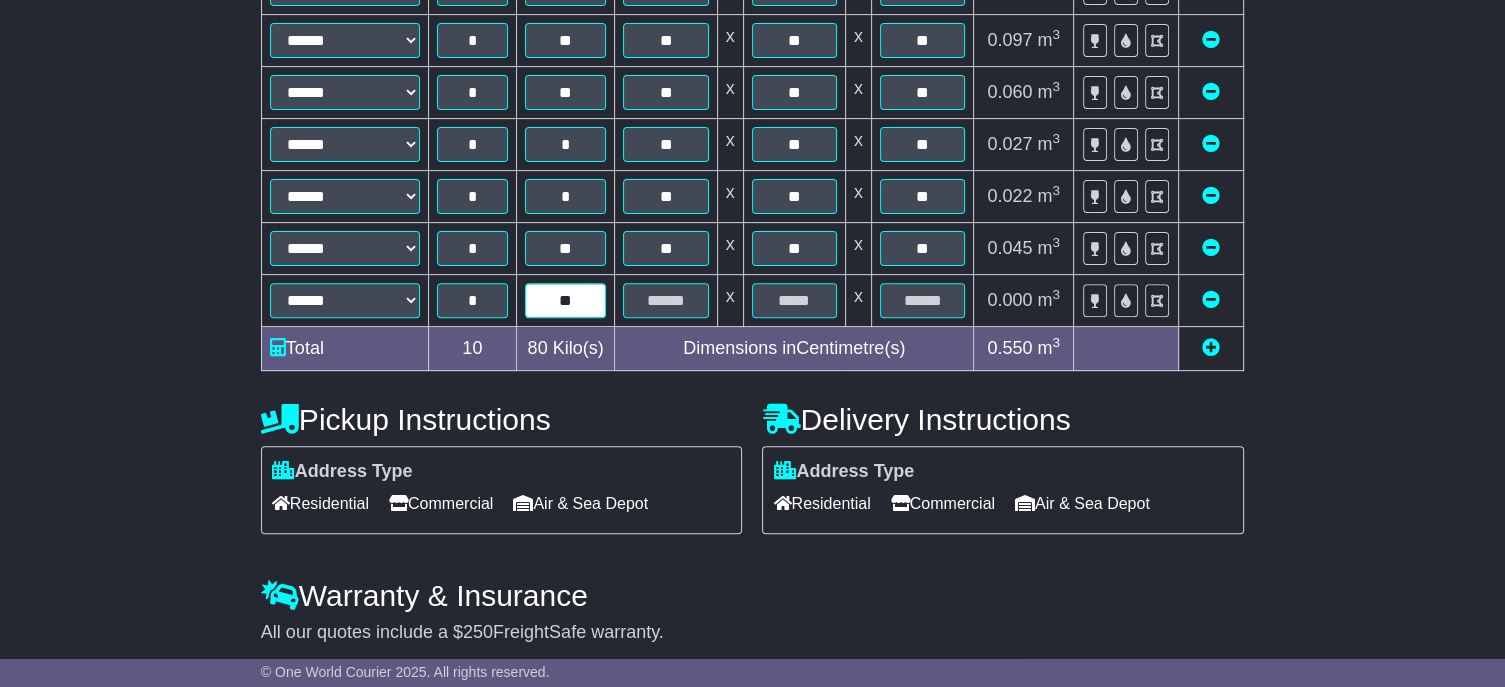 type on "**" 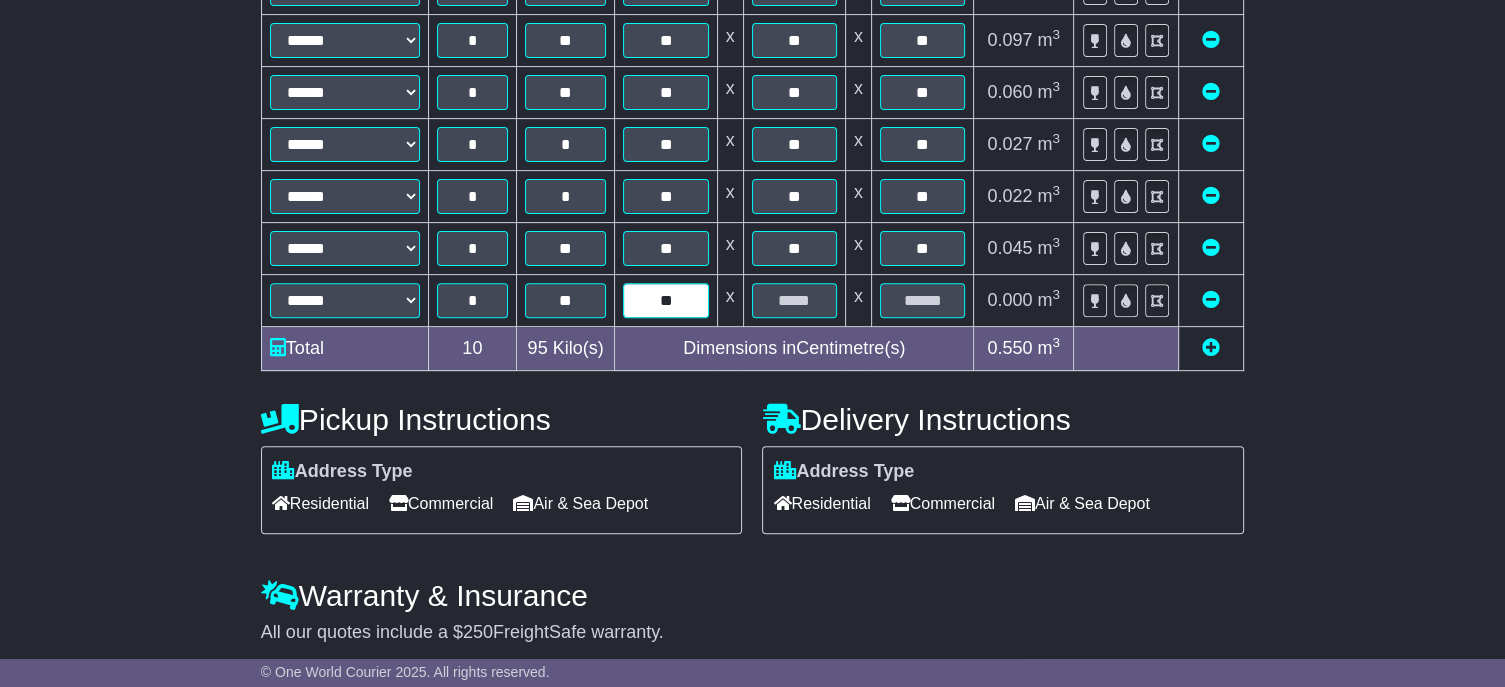 type on "**" 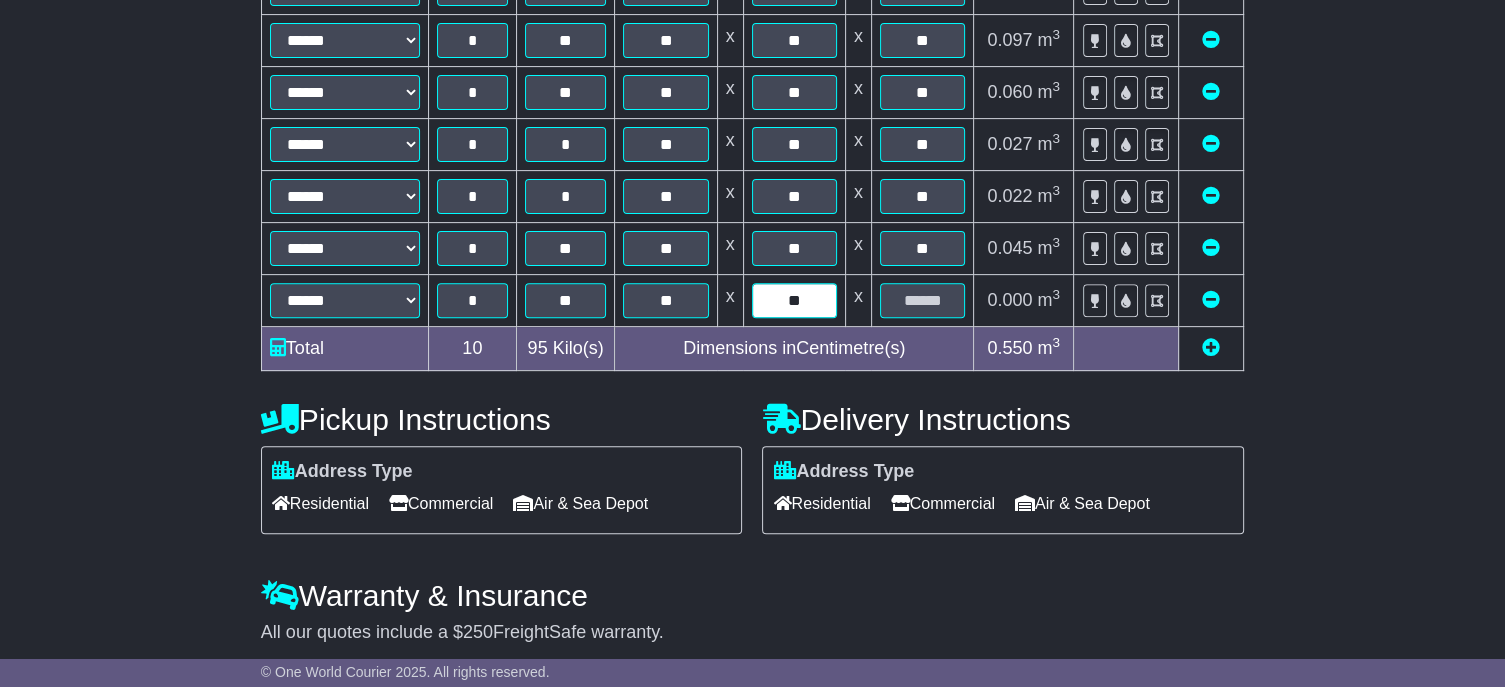 type on "**" 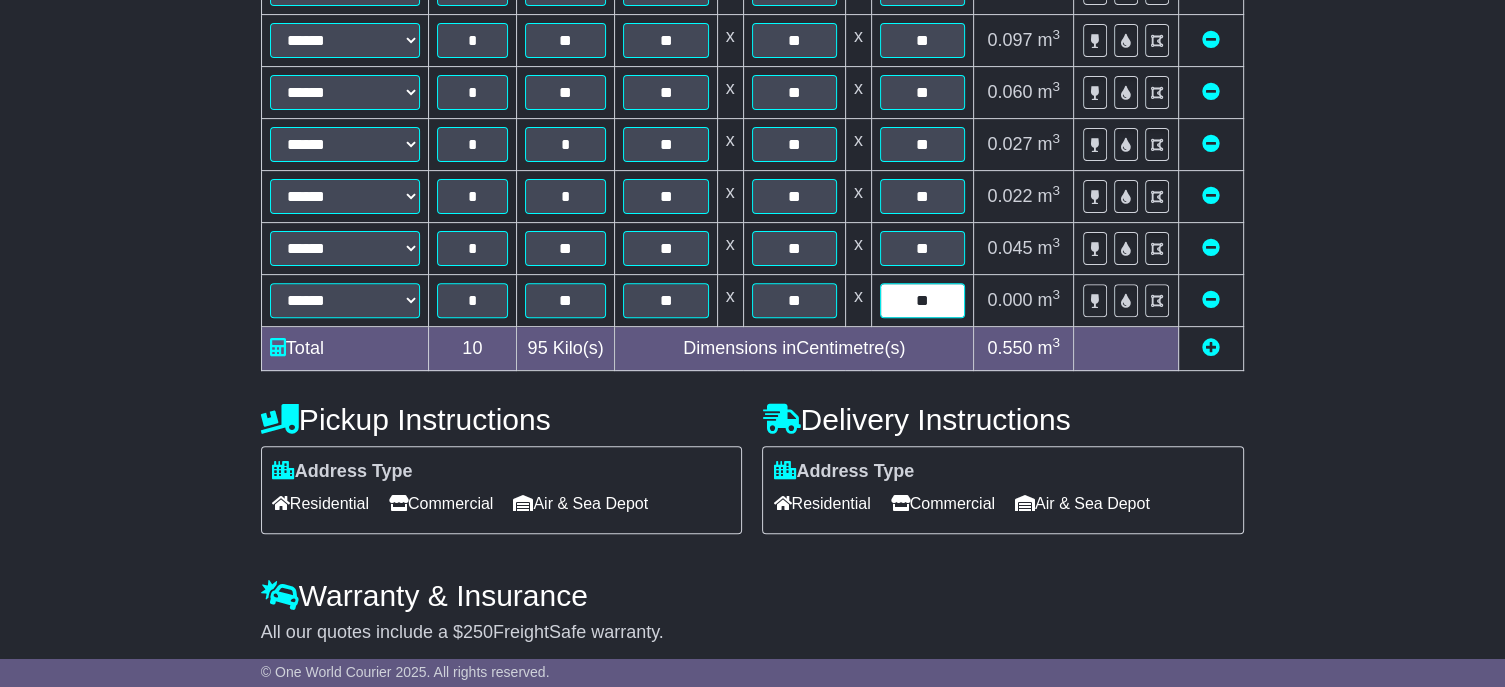 type on "**" 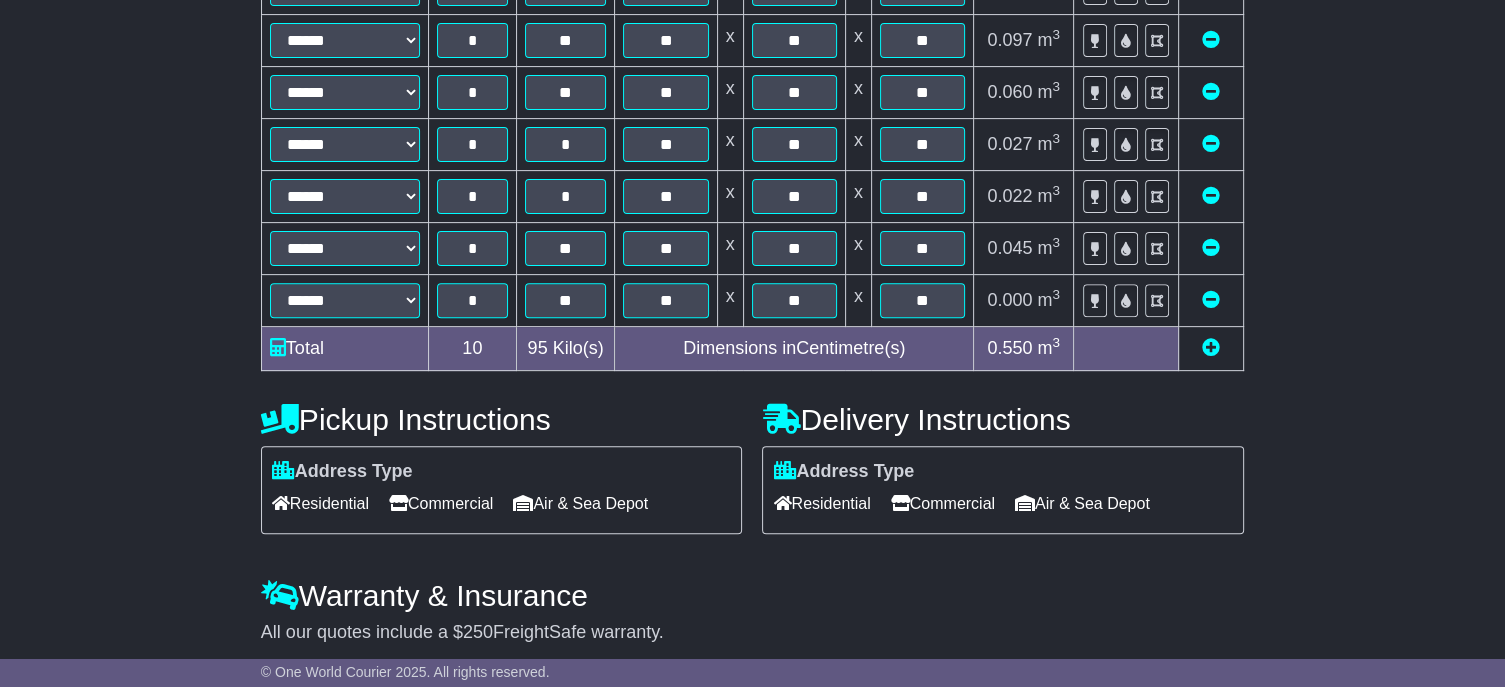 scroll, scrollTop: 764, scrollLeft: 0, axis: vertical 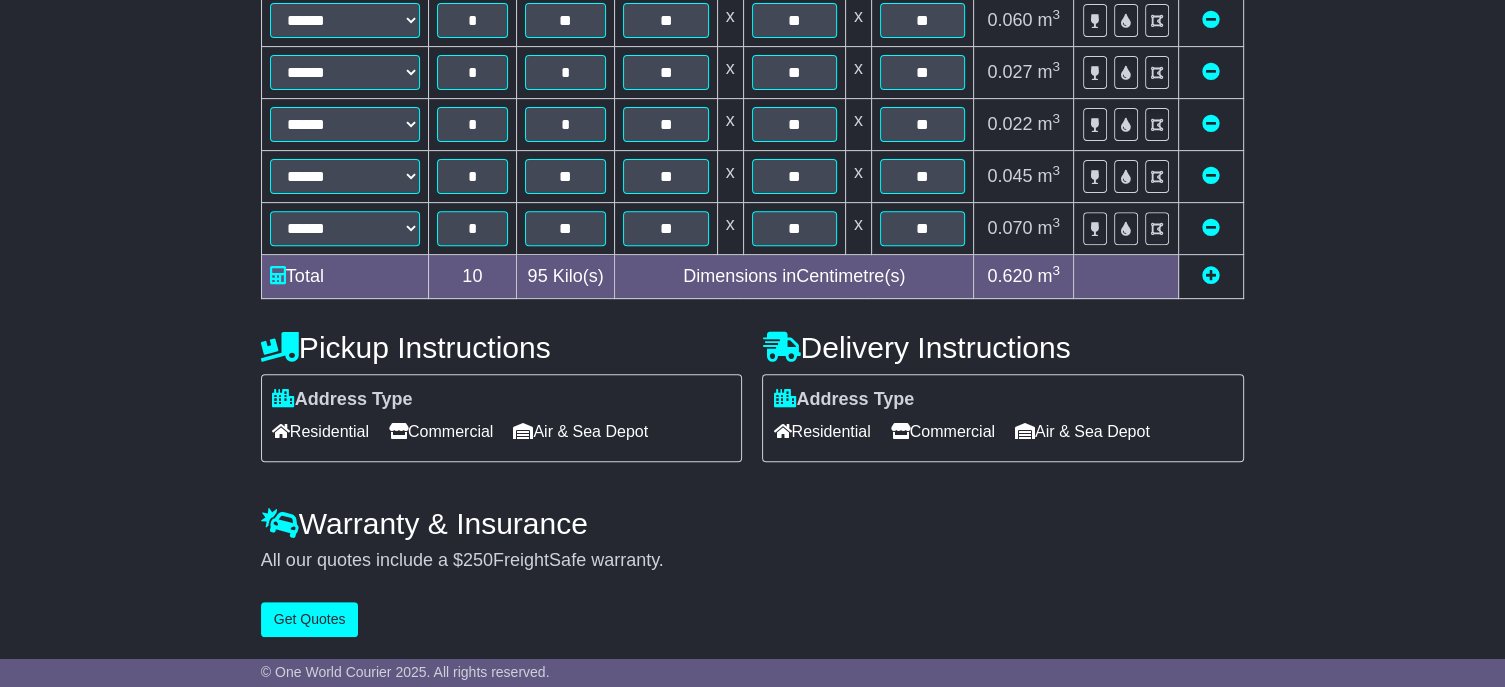 click at bounding box center (1211, 275) 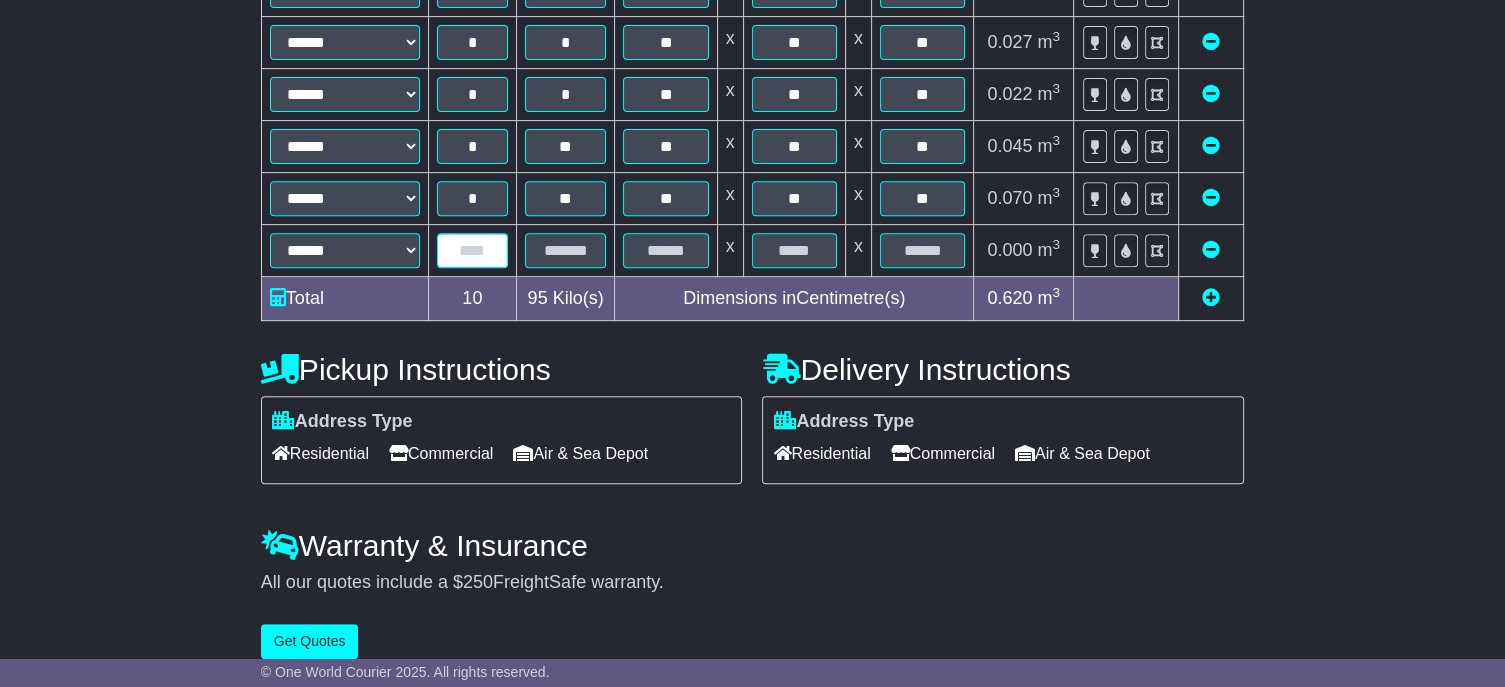 click at bounding box center (472, 250) 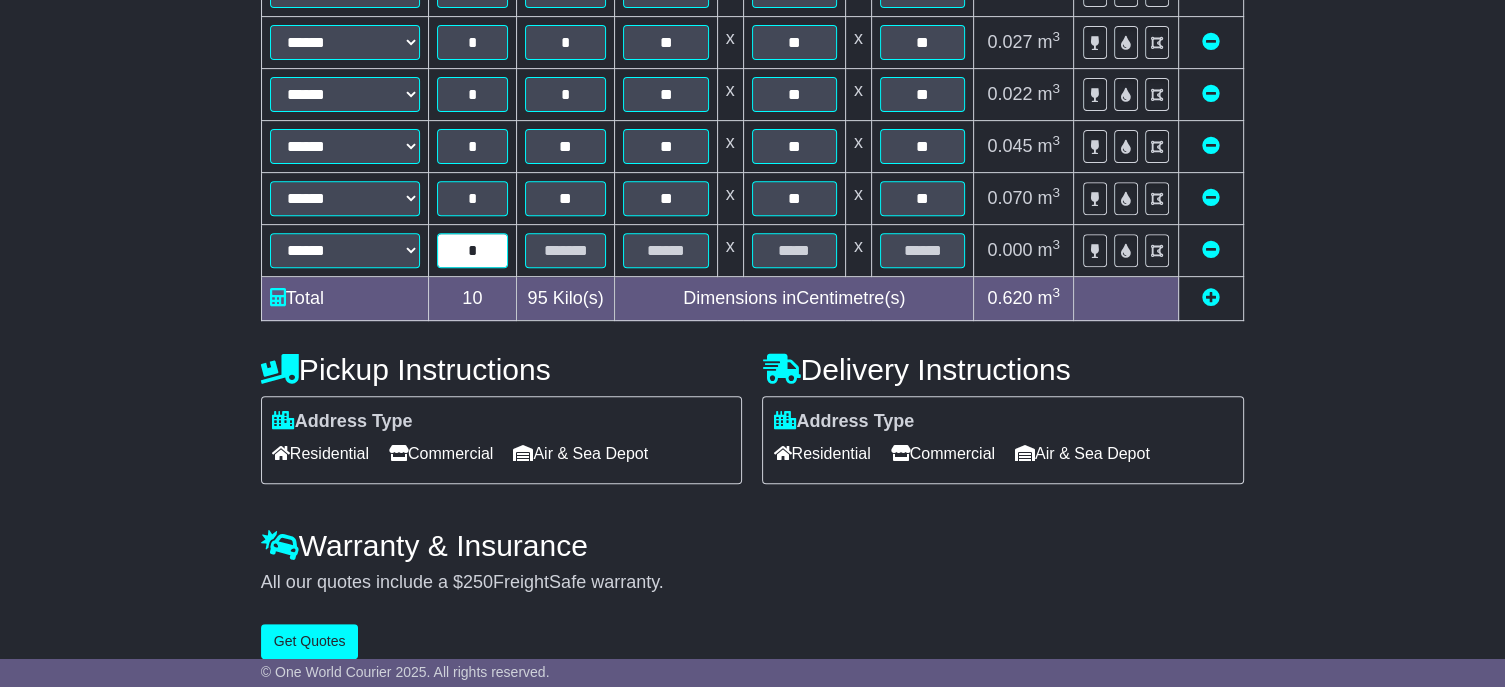 type on "*" 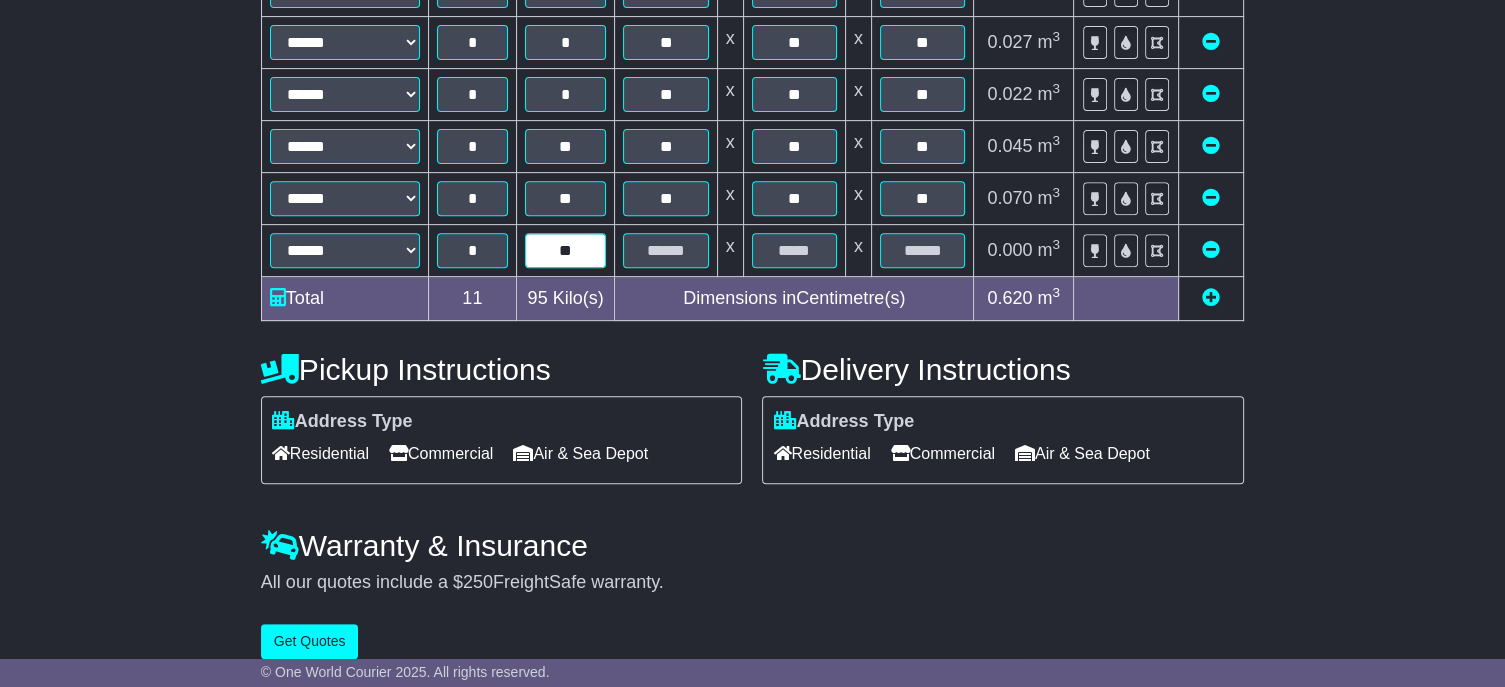 type on "**" 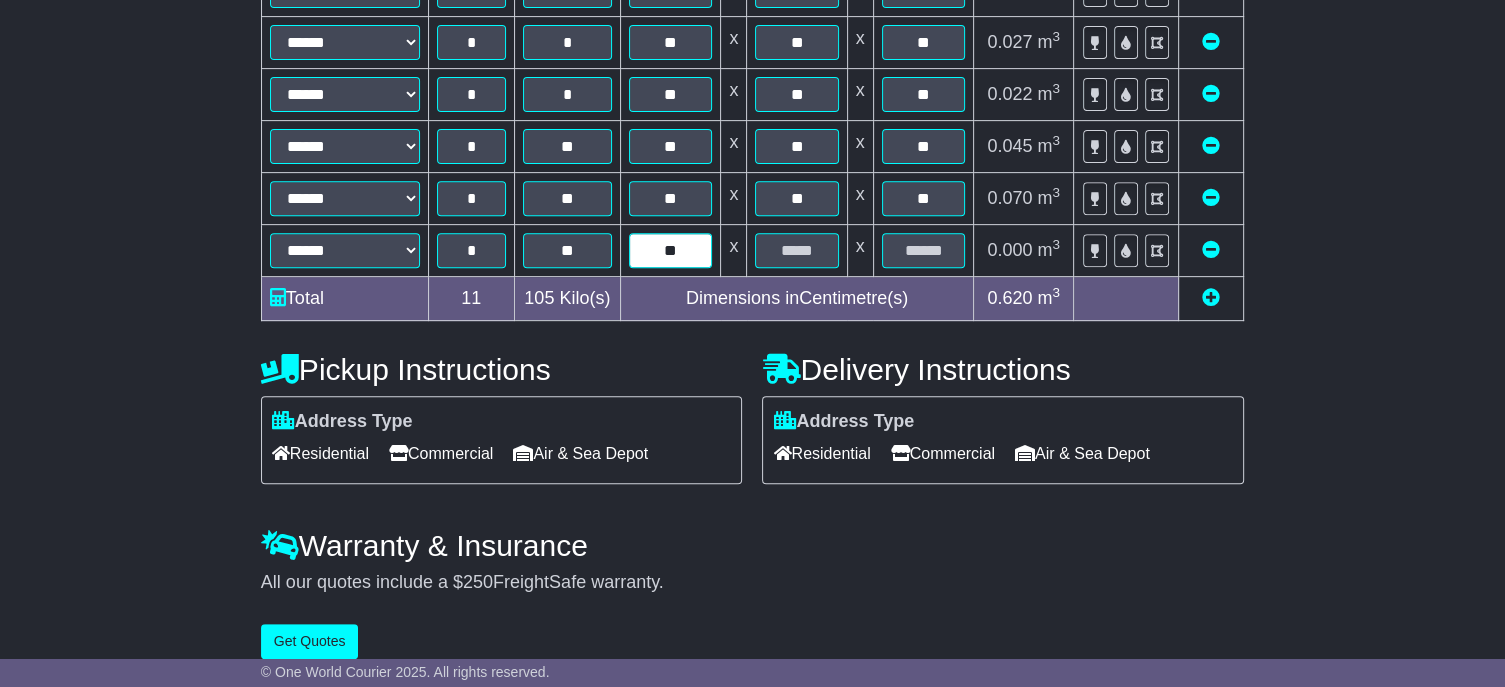 type on "**" 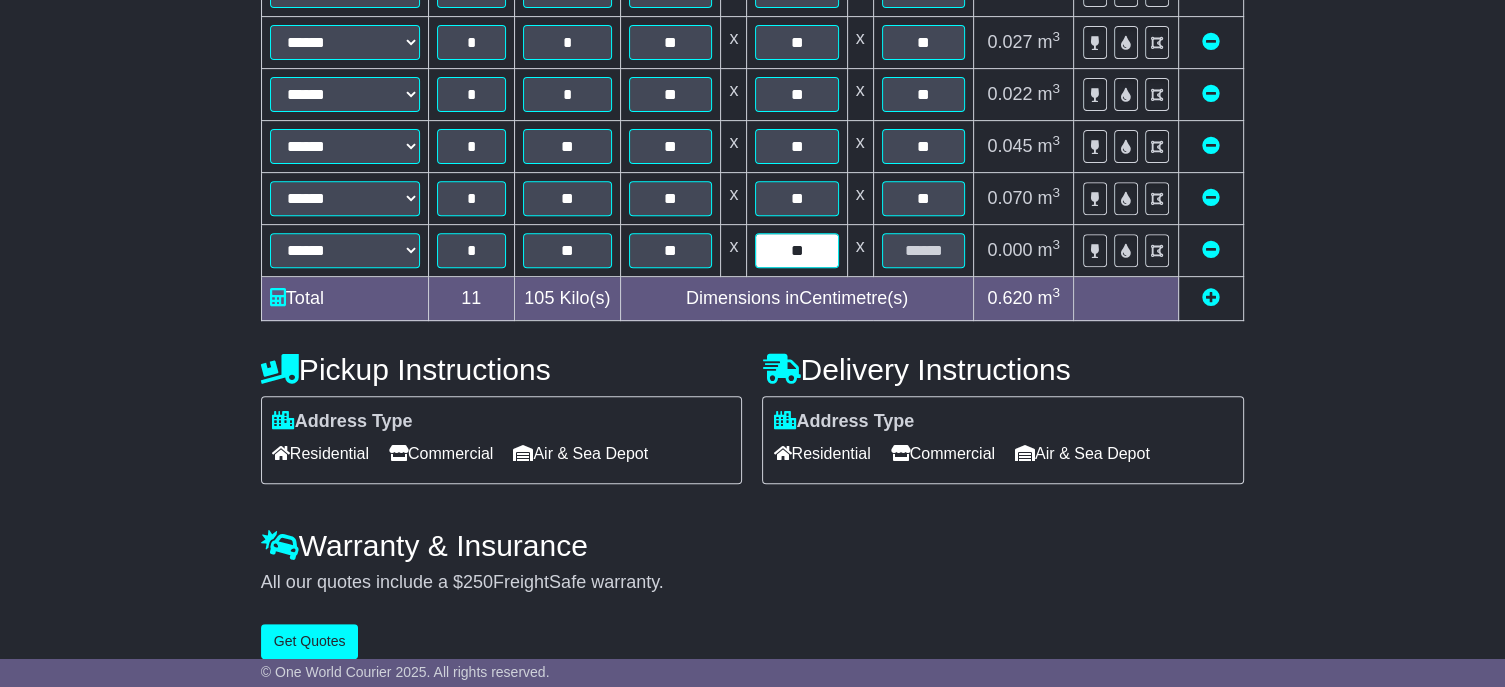 type on "**" 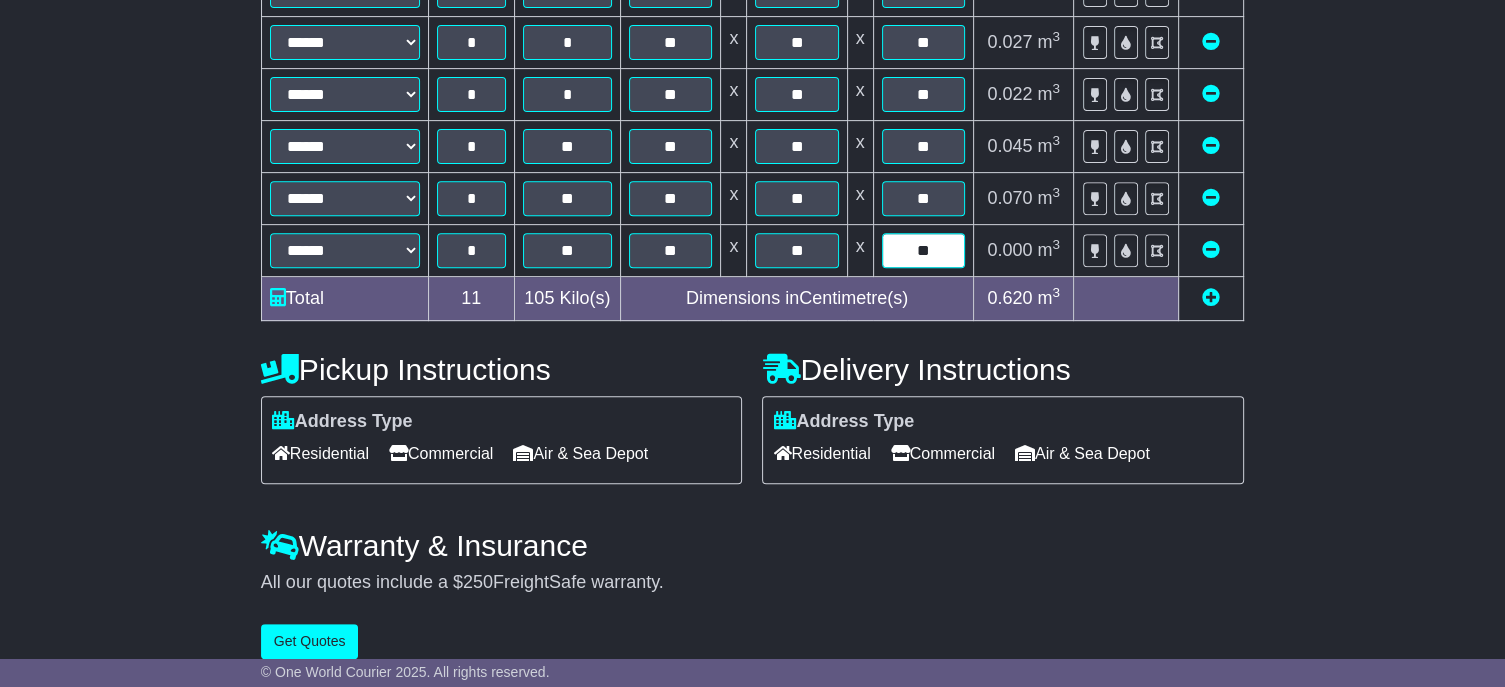 type on "**" 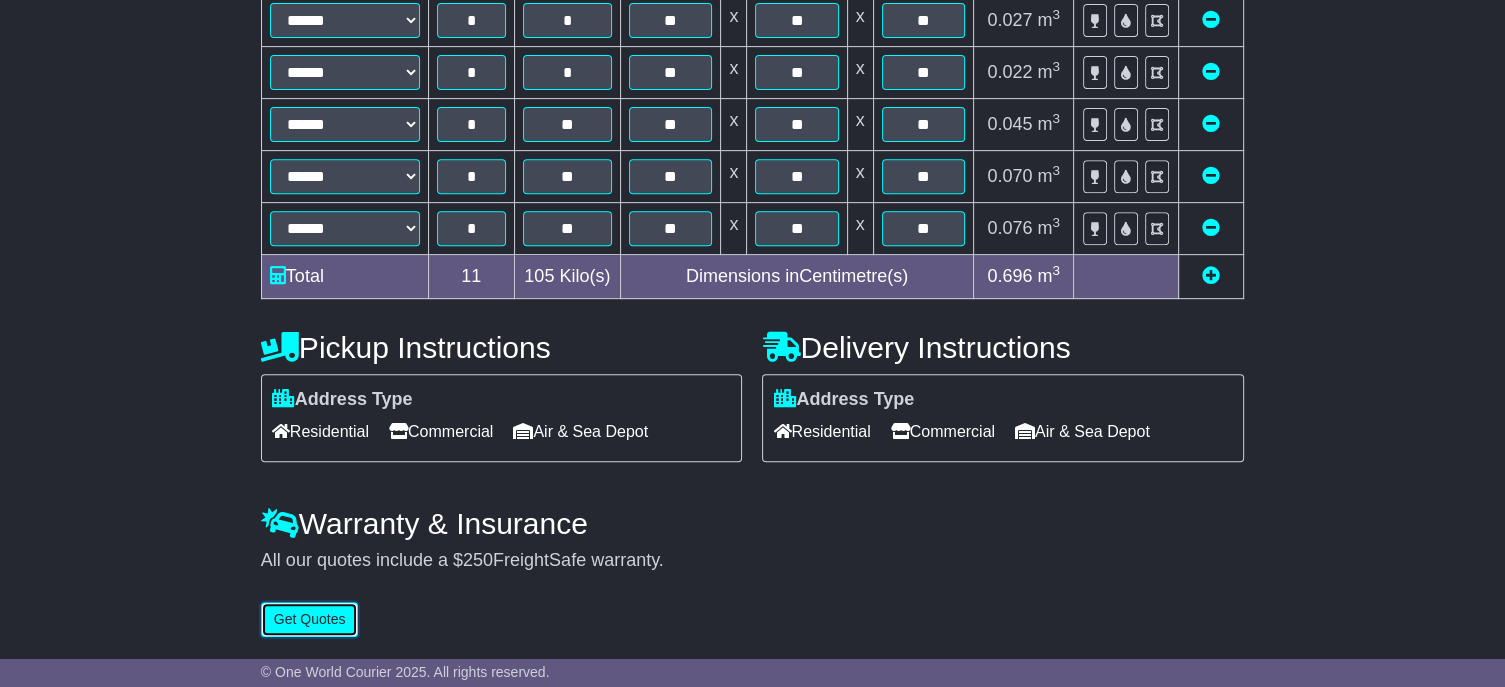 scroll, scrollTop: 816, scrollLeft: 0, axis: vertical 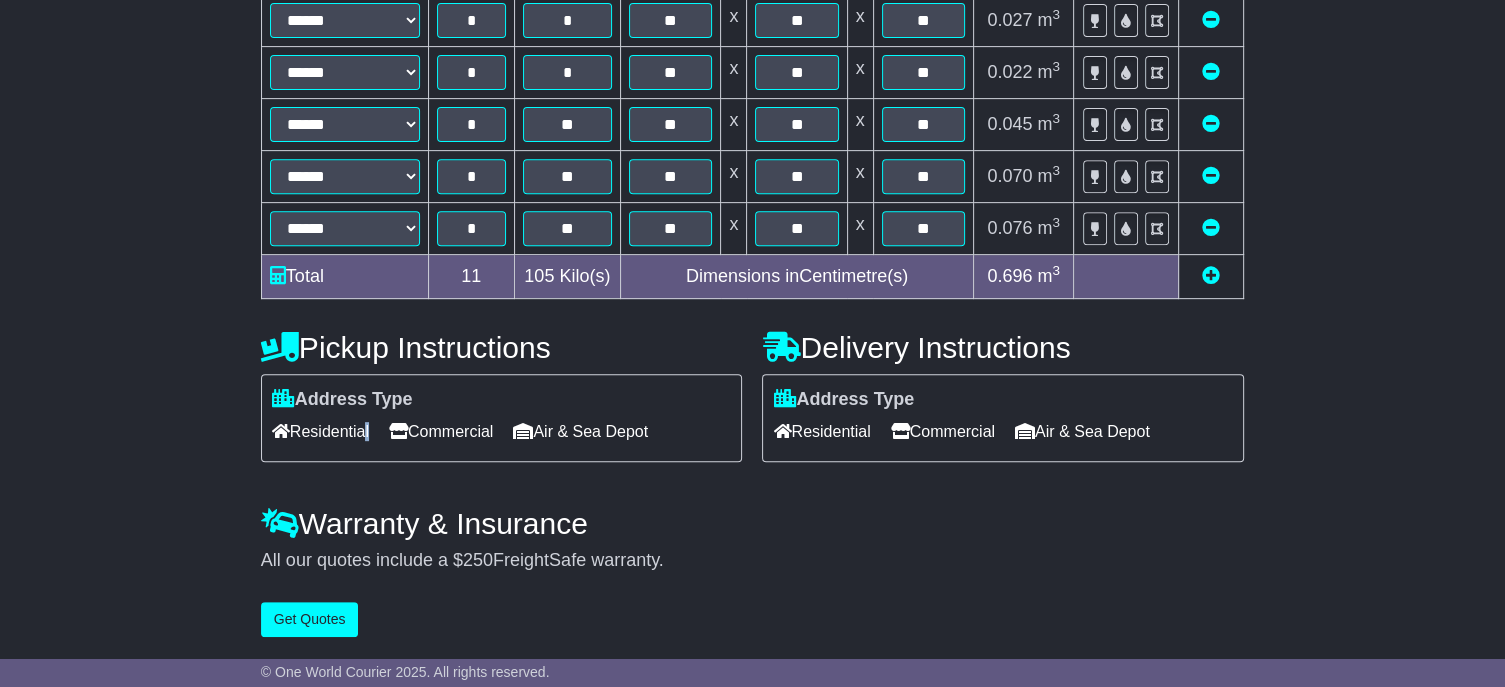 click on "Residential" at bounding box center (320, 431) 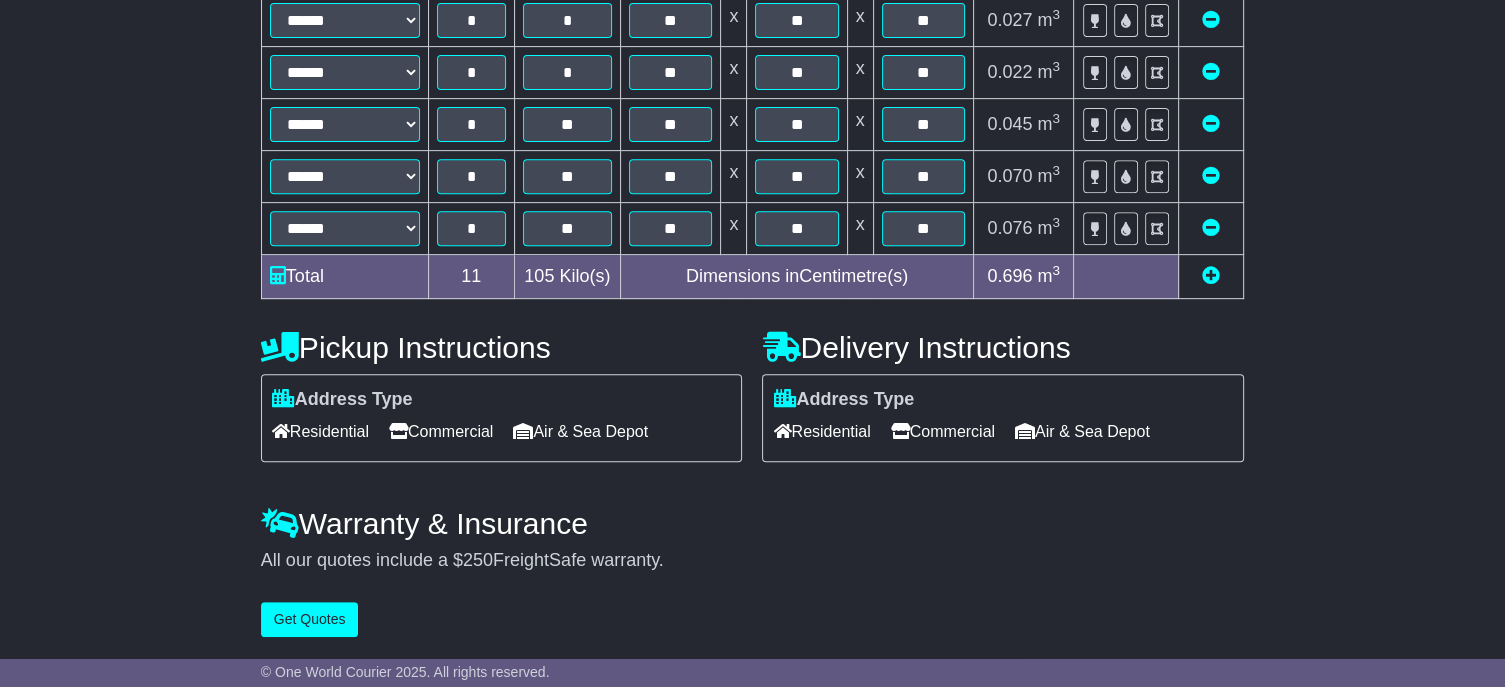 click on "Residential" at bounding box center (320, 431) 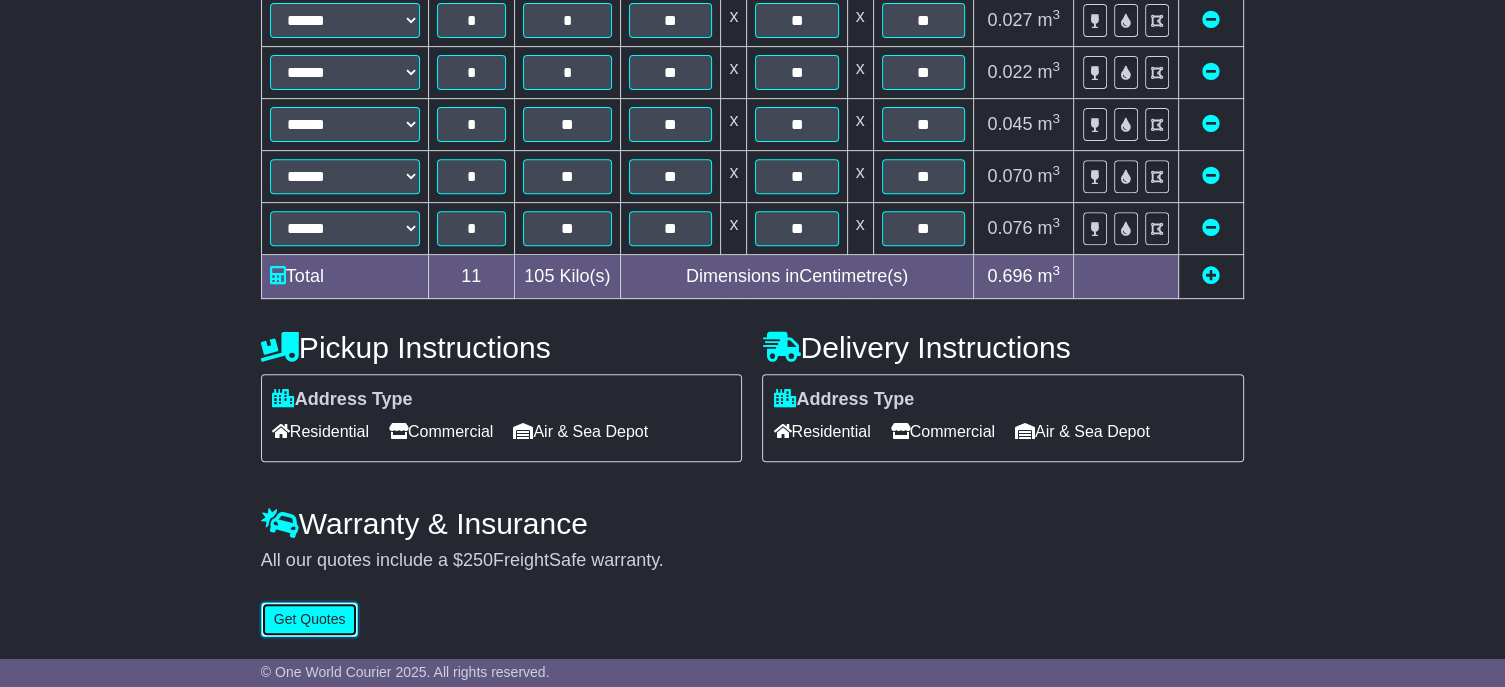 click on "Get Quotes" at bounding box center [310, 619] 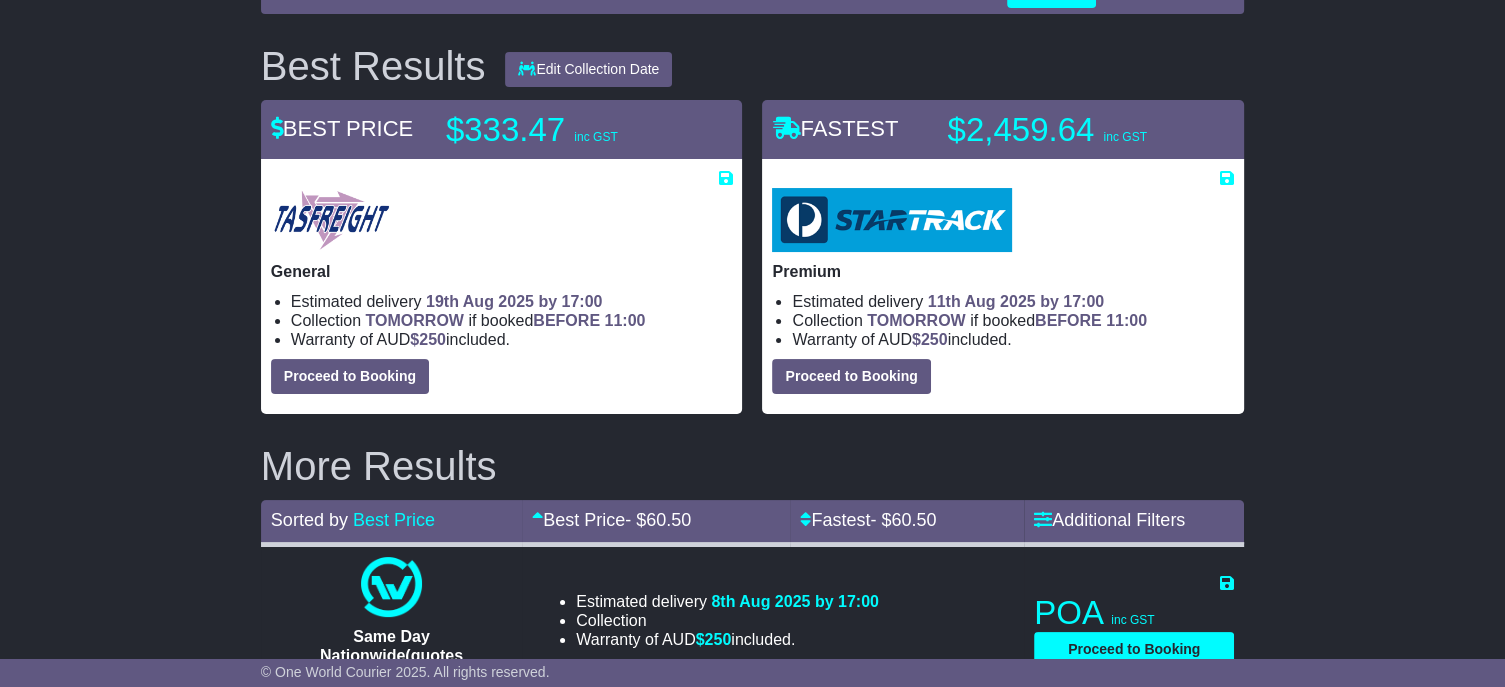 scroll, scrollTop: 0, scrollLeft: 0, axis: both 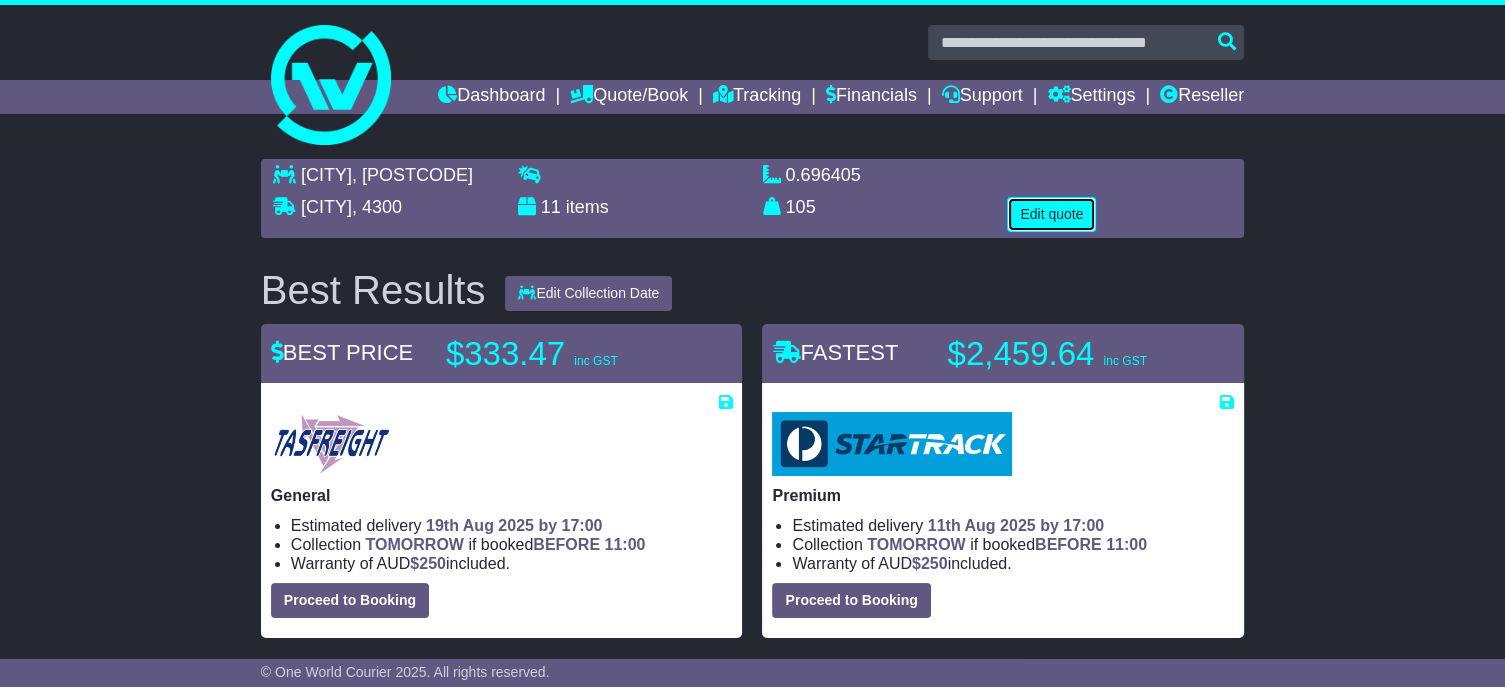 click on "Edit quote" at bounding box center [1051, 214] 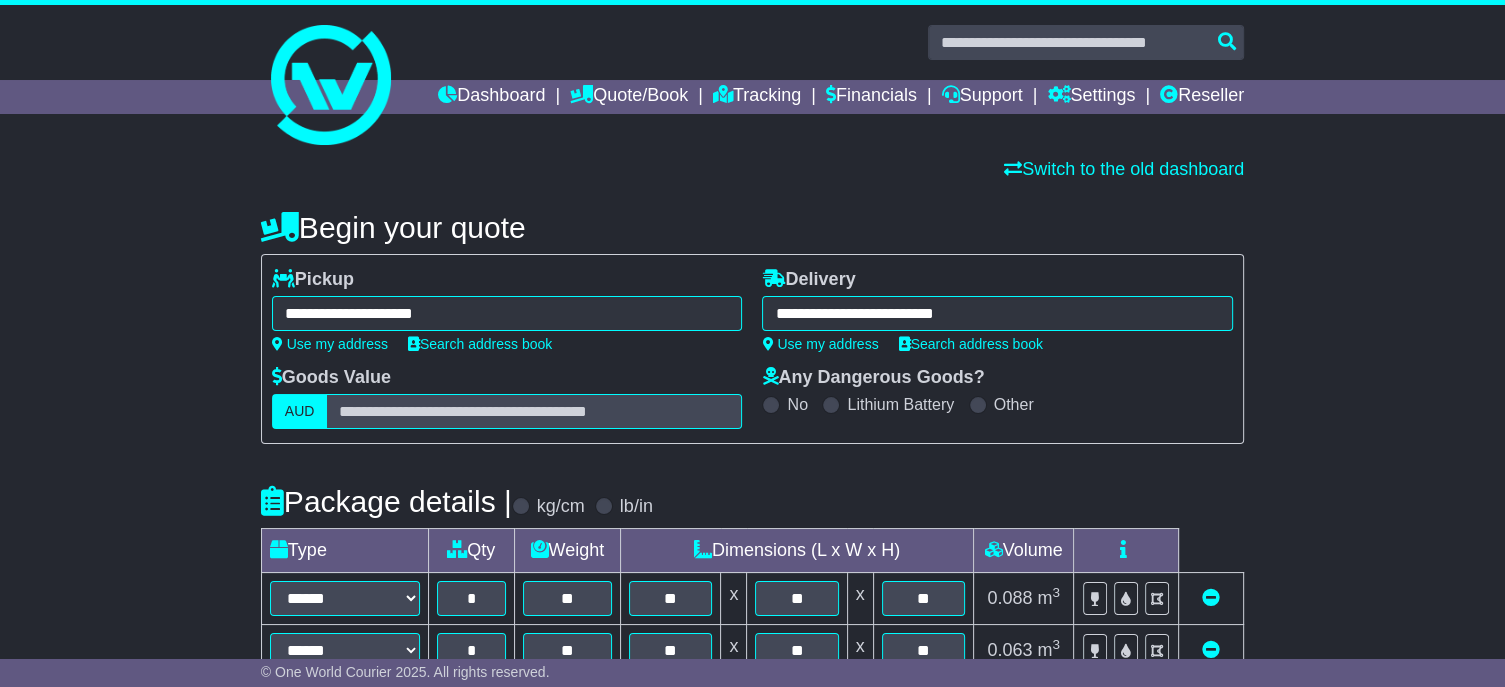 click on "**********" at bounding box center (507, 313) 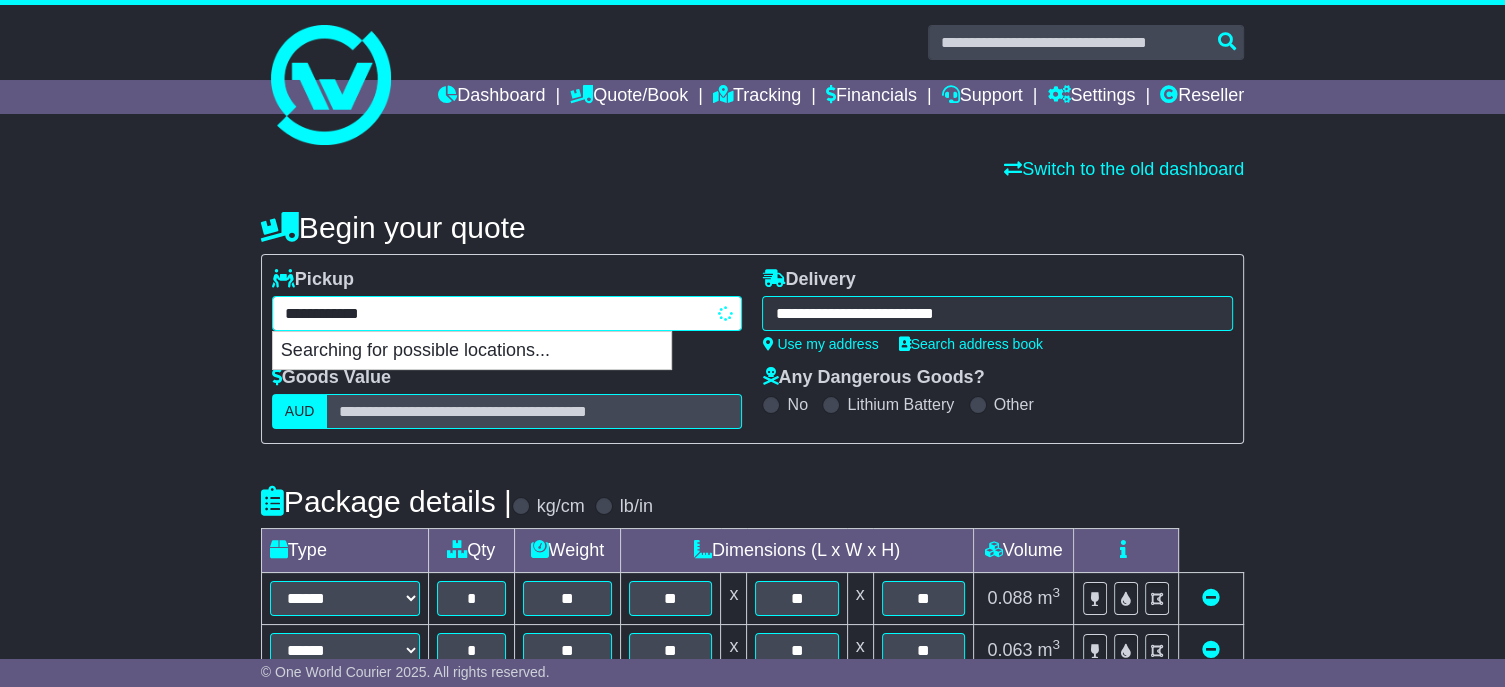 click on "**********" at bounding box center [507, 313] 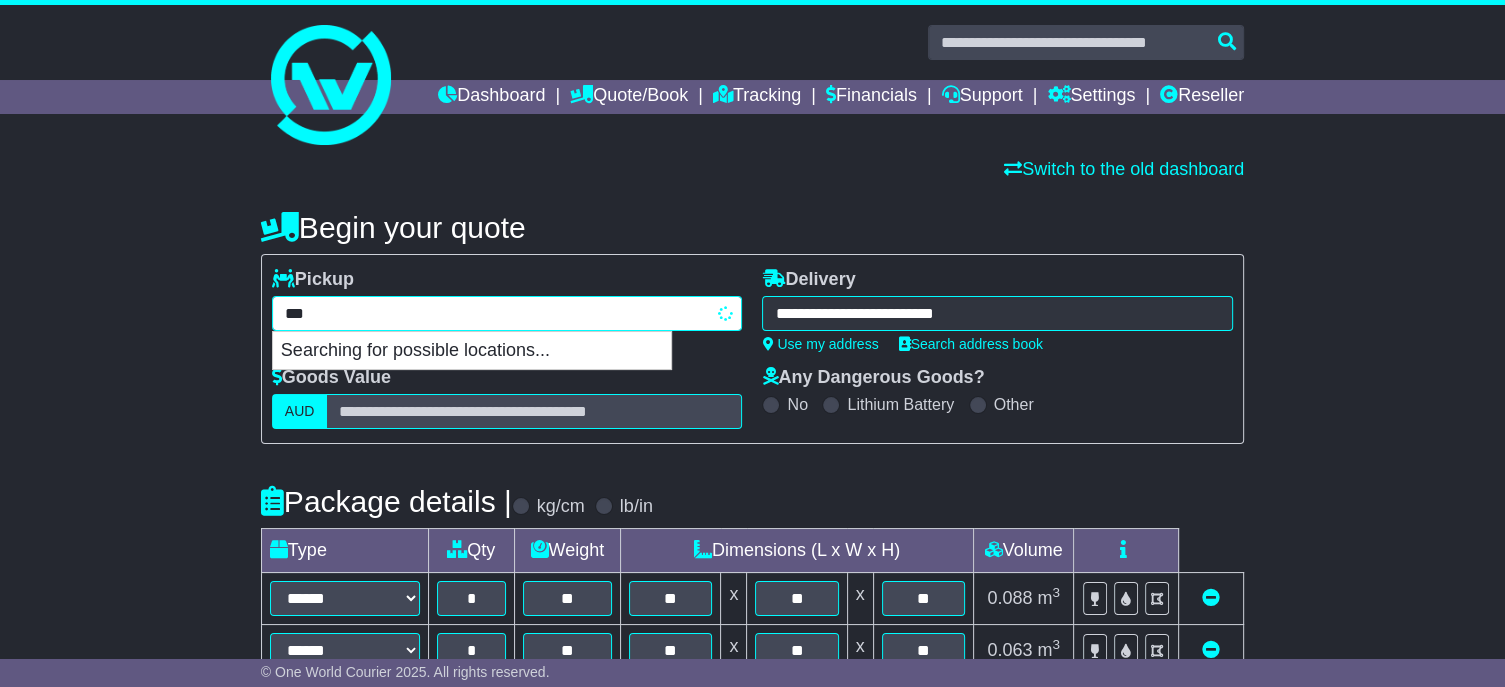 type on "****" 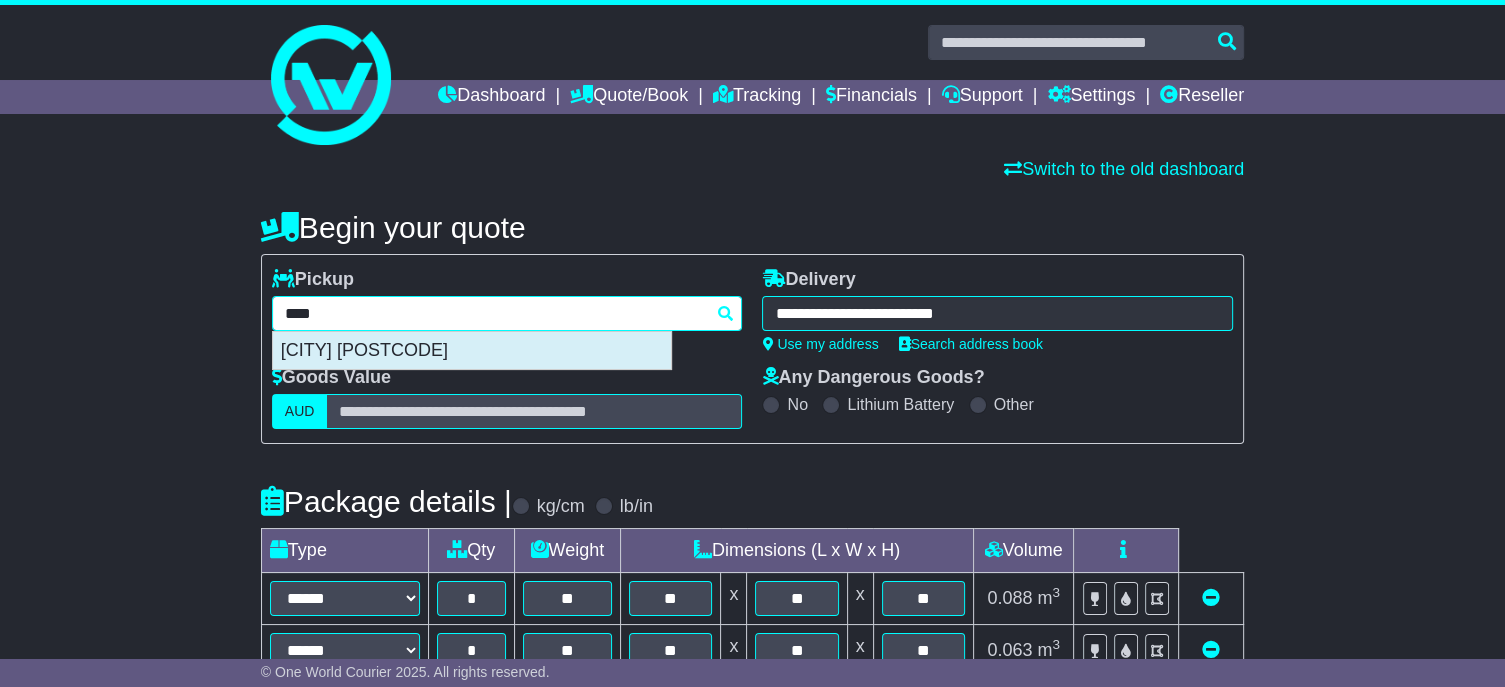click on "[CITY] [POSTCODE]" at bounding box center (472, 351) 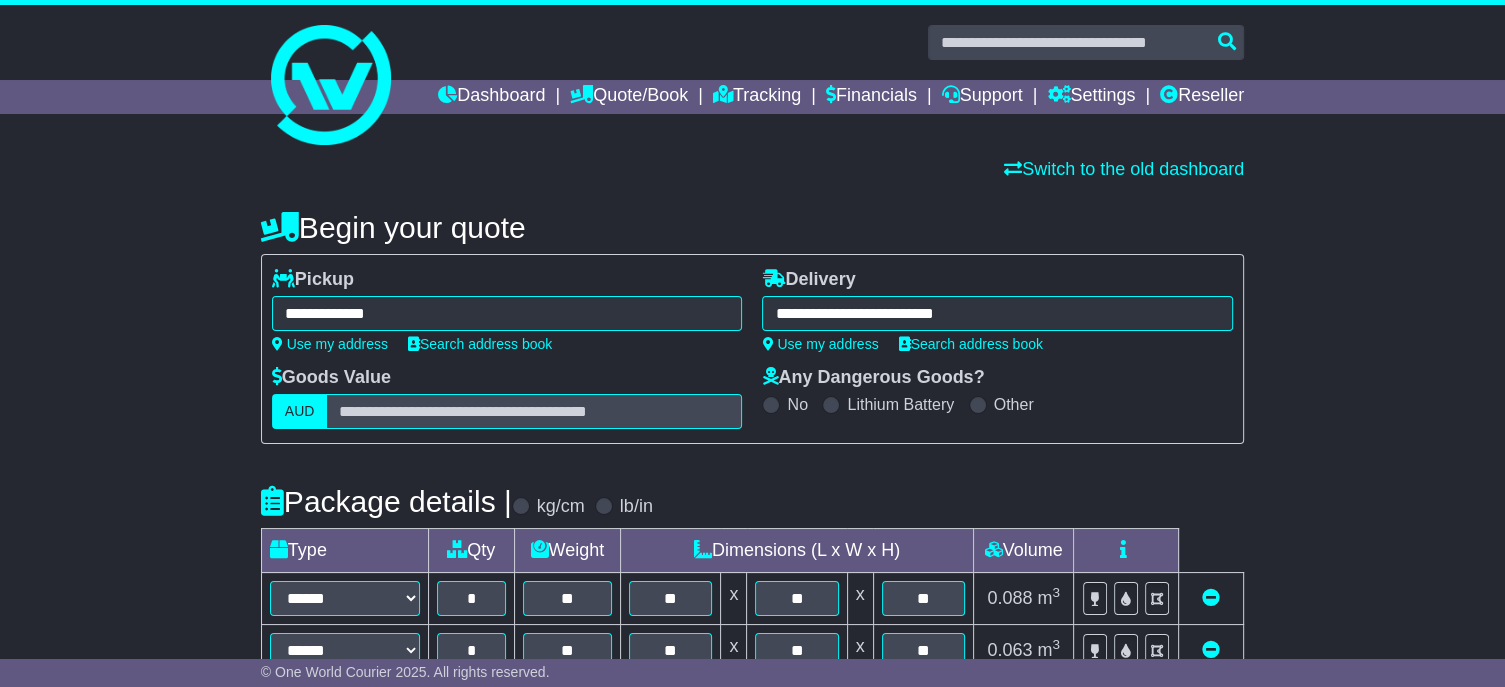 type on "**********" 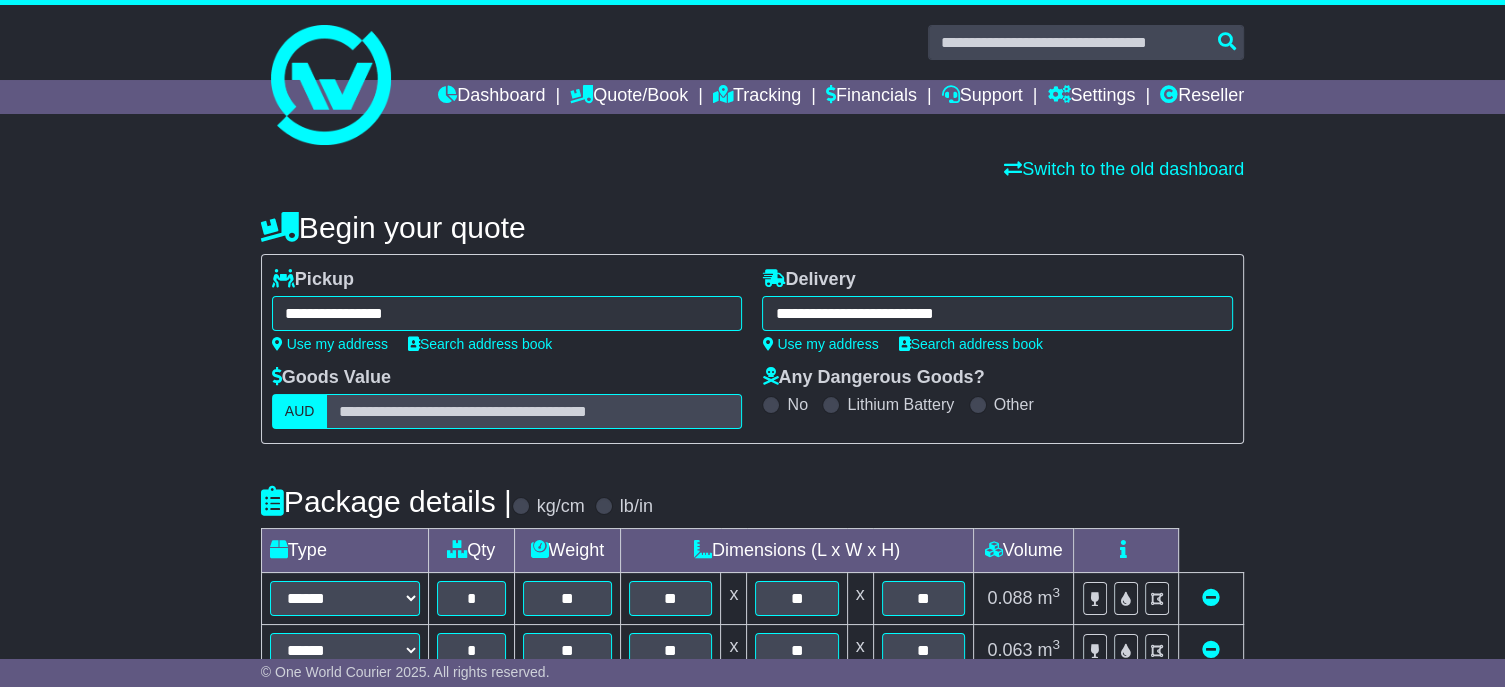 click on "**********" at bounding box center [997, 313] 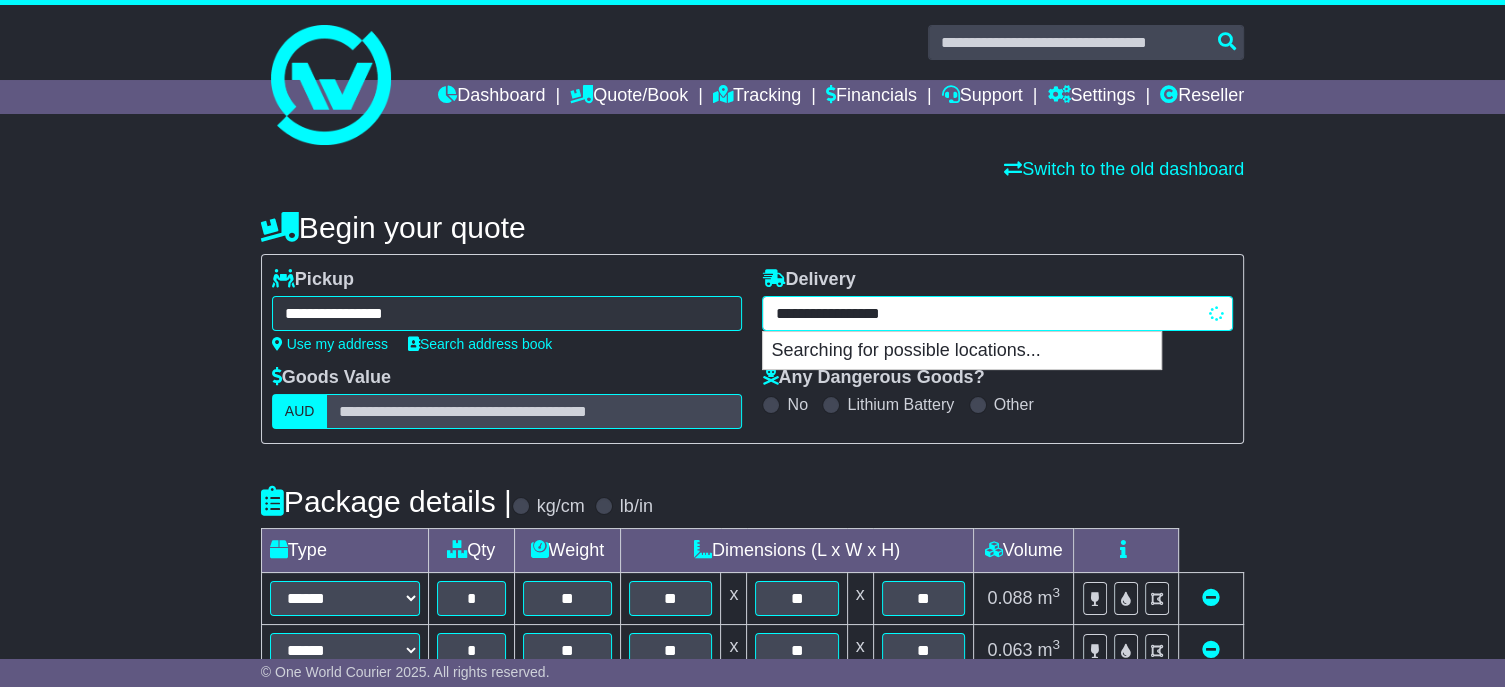 click on "**********" at bounding box center (997, 313) 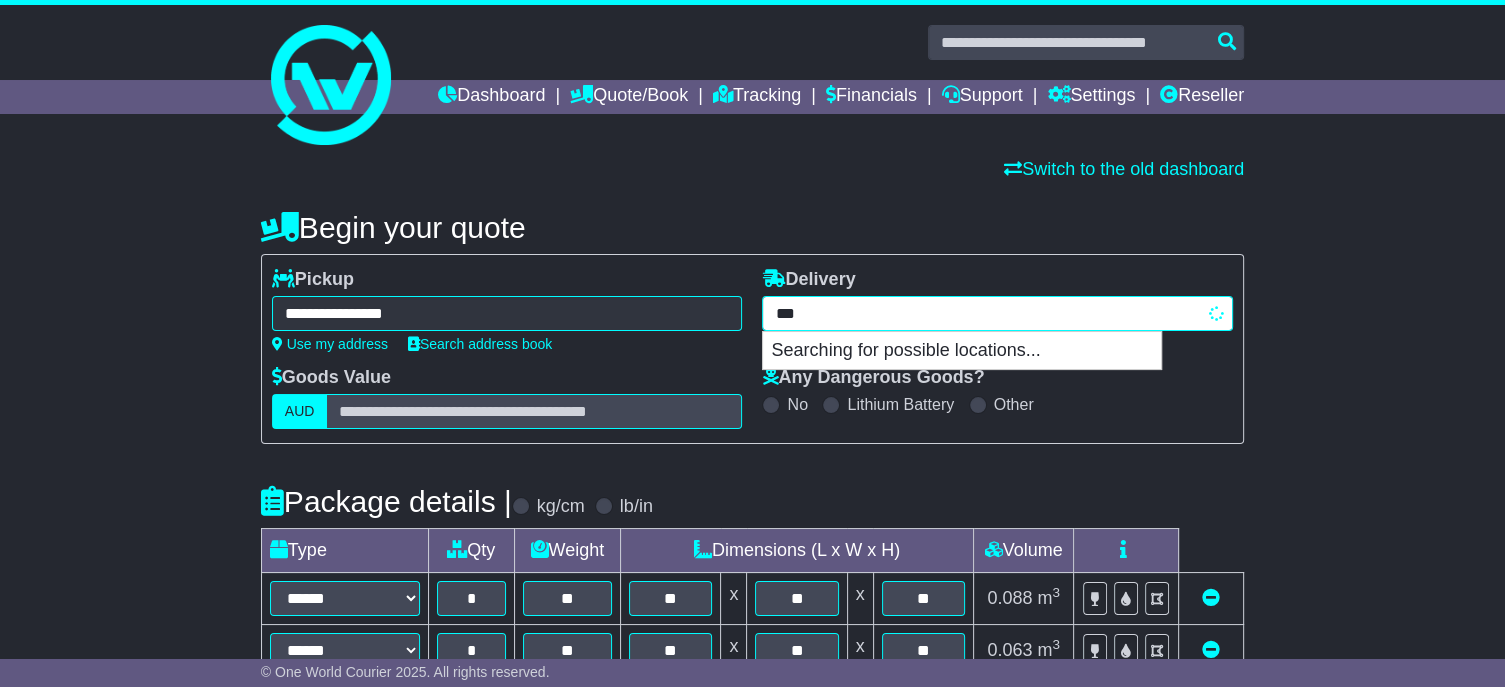 type on "****" 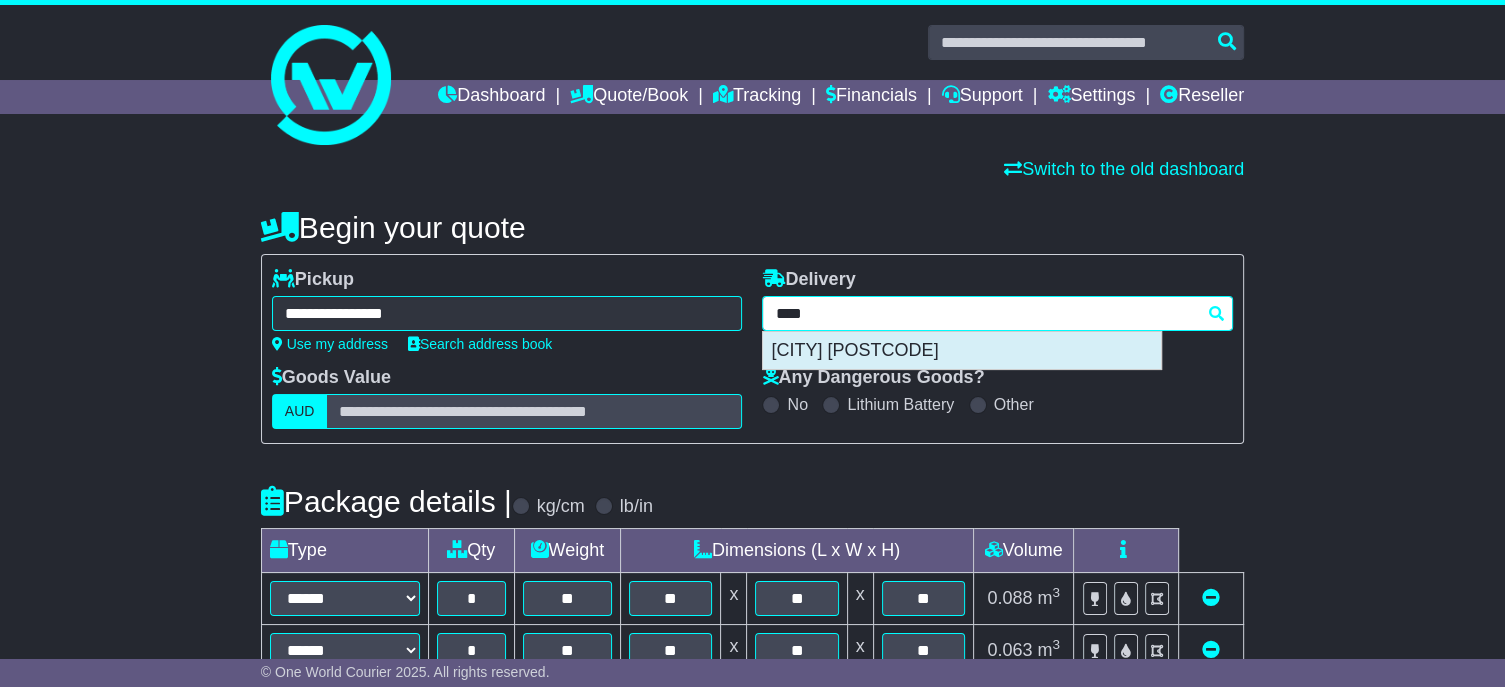 click on "[CITY] [POSTCODE]" at bounding box center (962, 351) 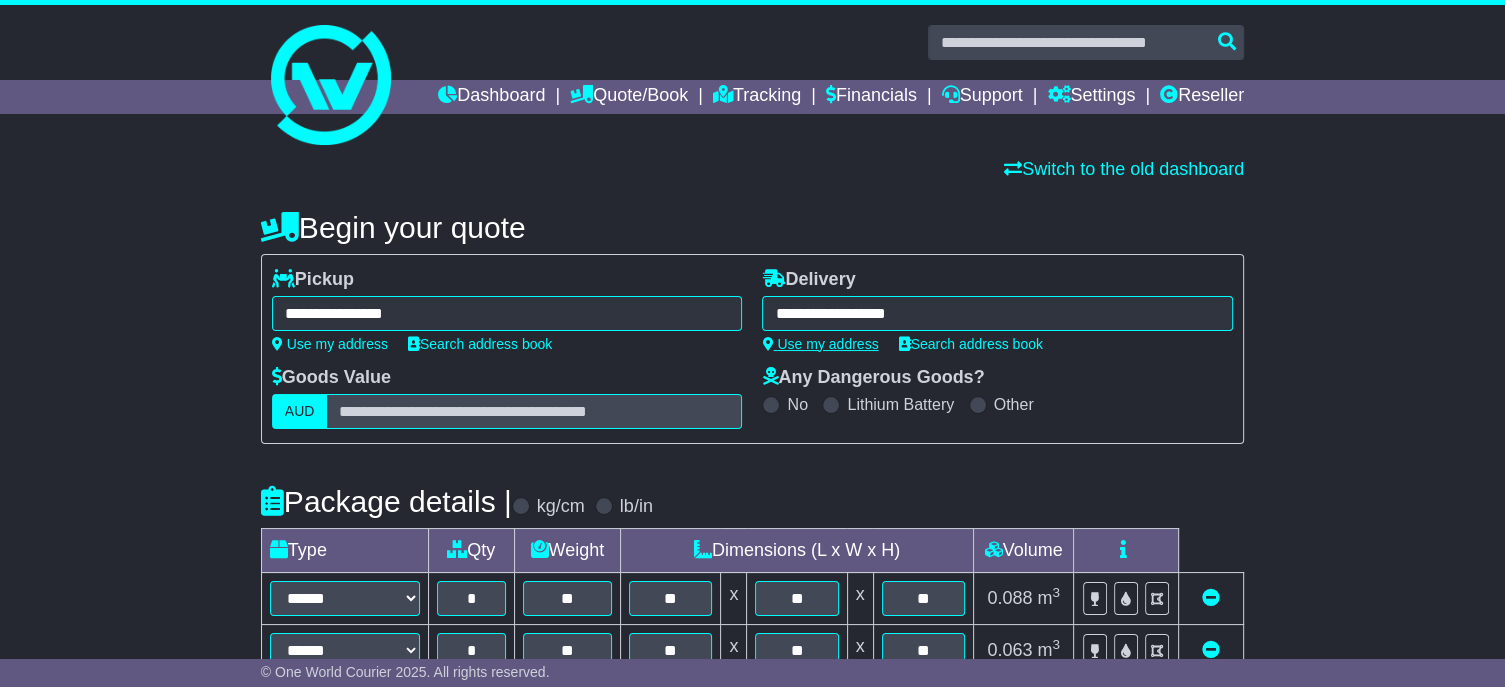 type on "**********" 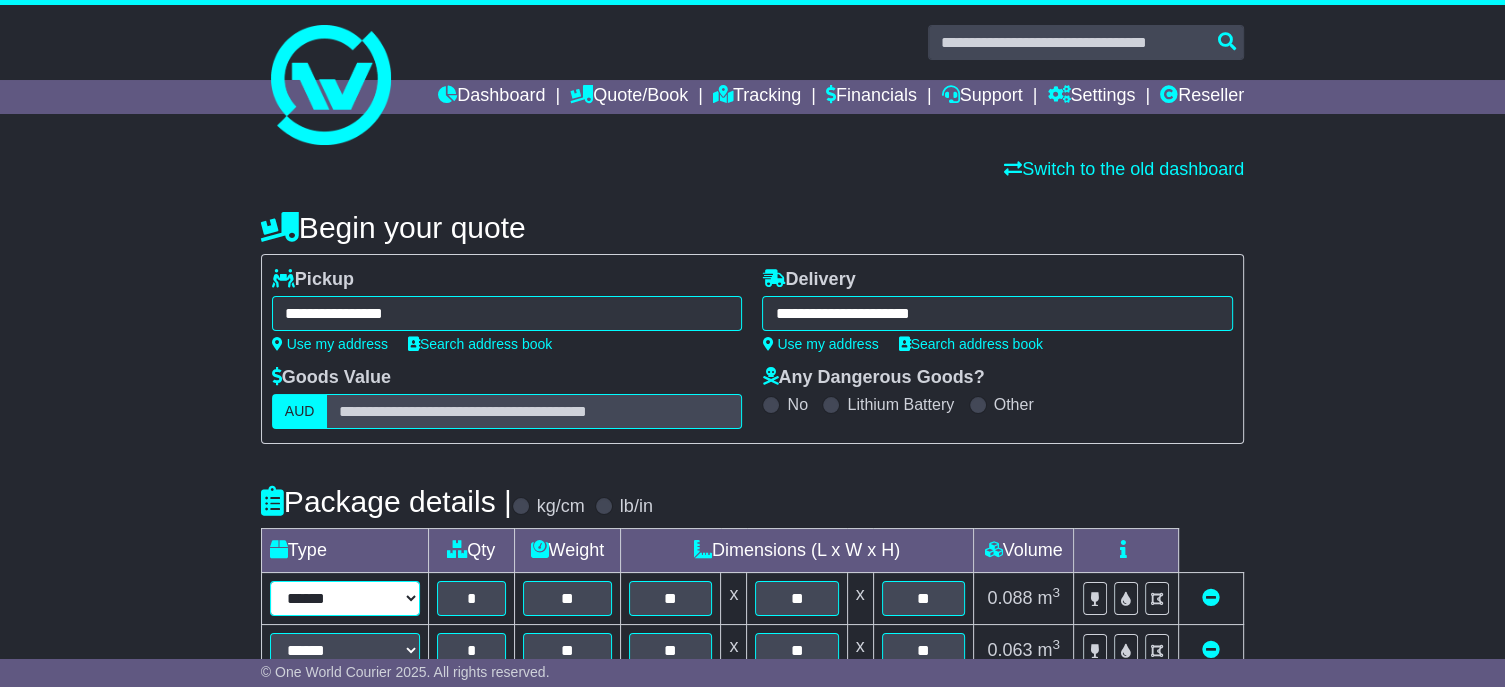 click on "****** ****** *** ******** ***** **** **** ****** *** *******" at bounding box center (345, 598) 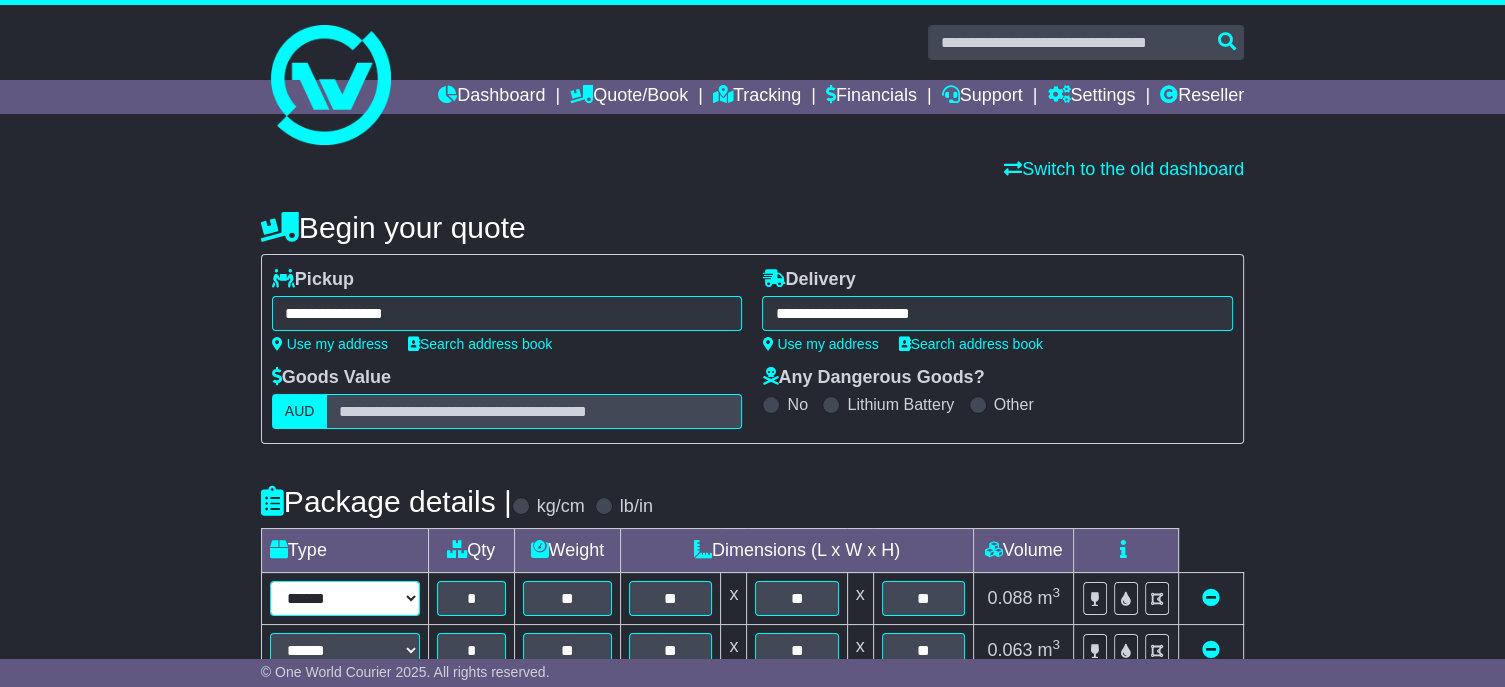 select on "****" 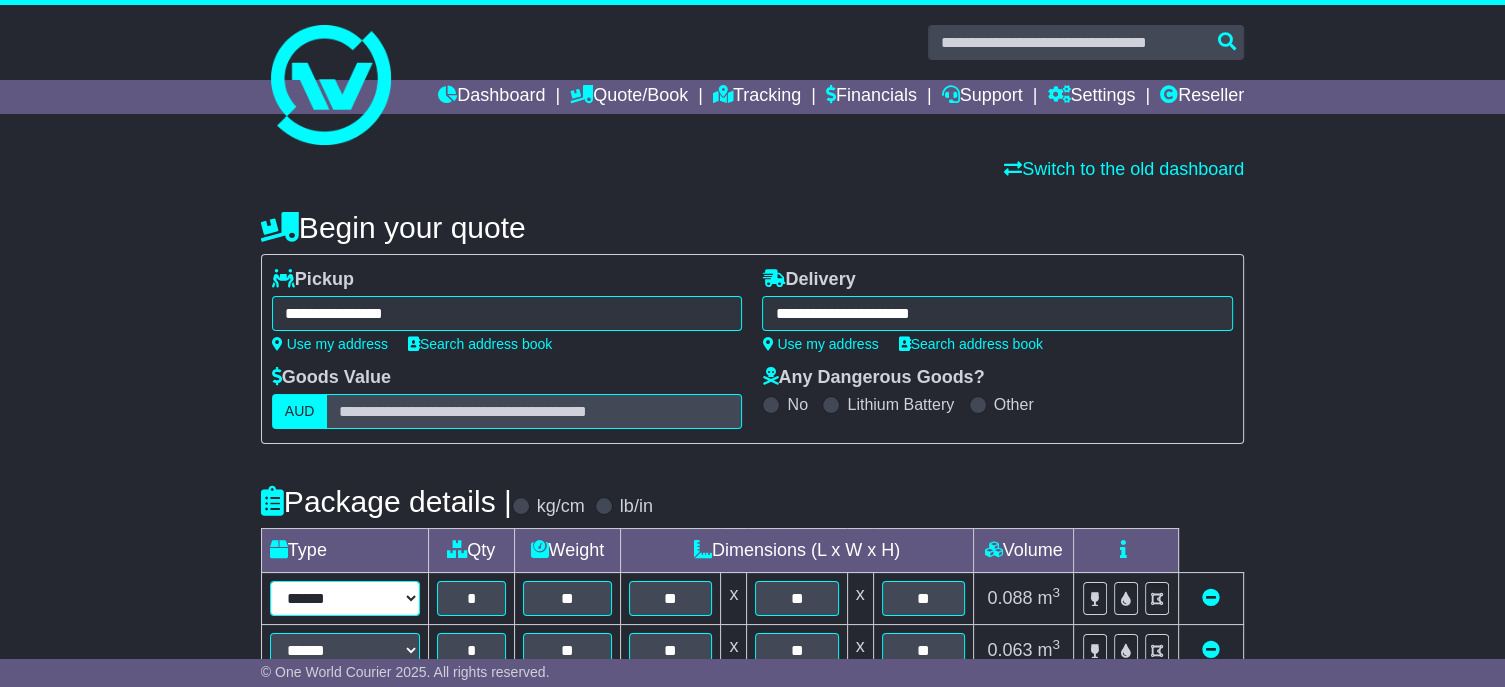 click on "****** ****** *** ******** ***** **** **** ****** *** *******" at bounding box center (345, 598) 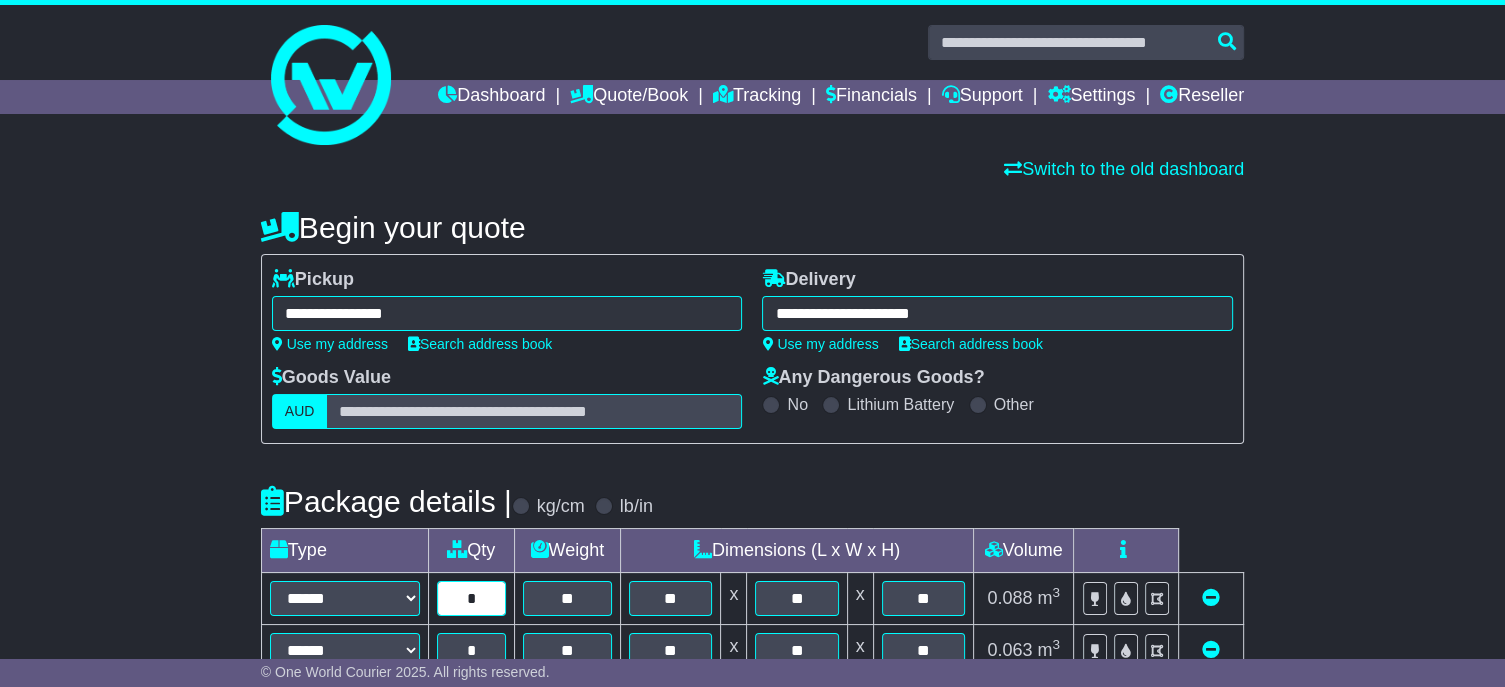 click on "*" at bounding box center (471, 598) 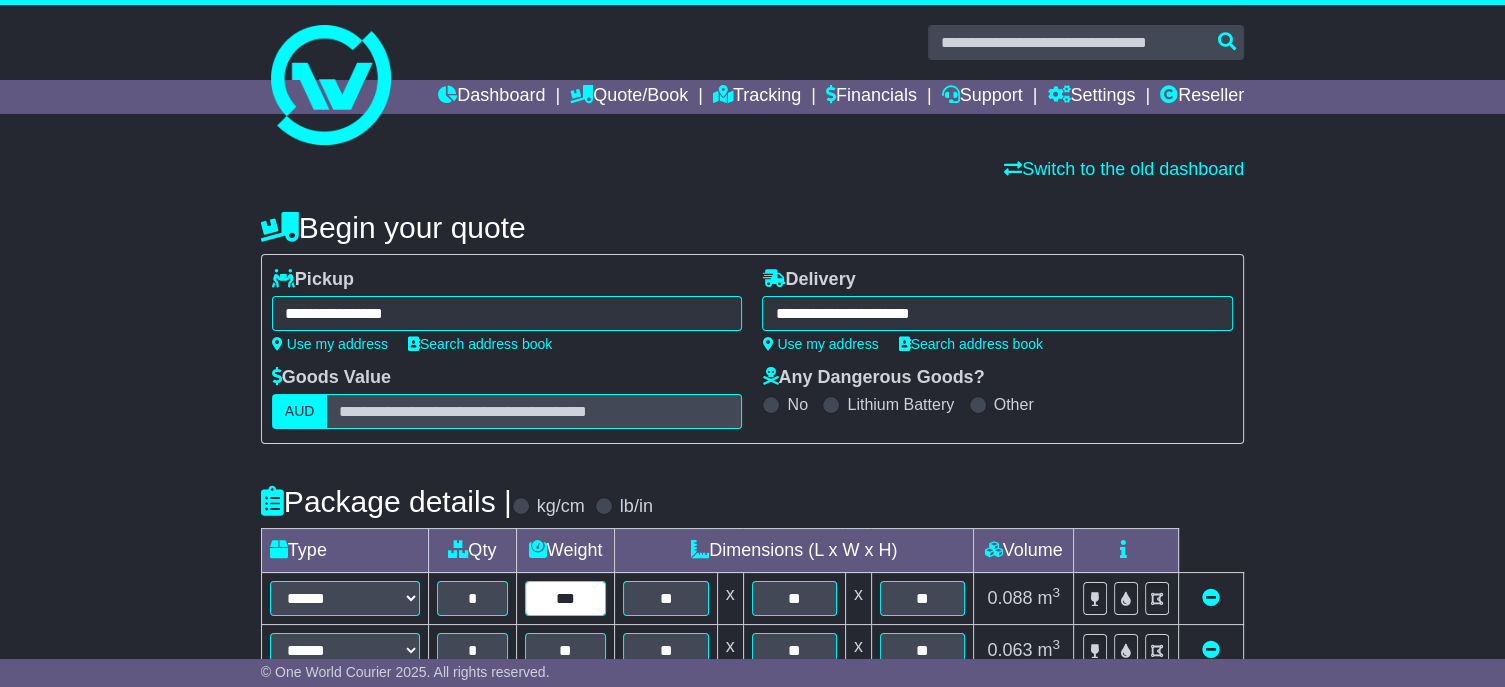 type on "***" 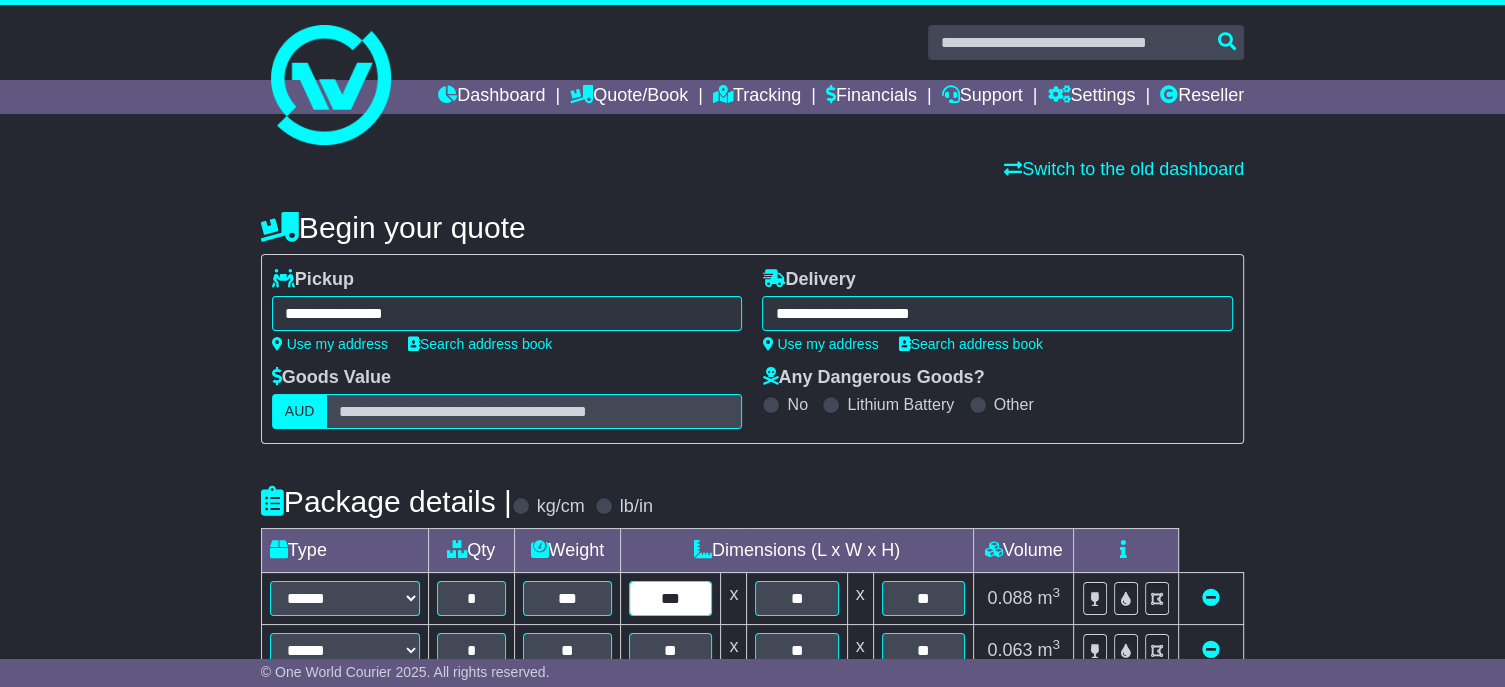 type on "***" 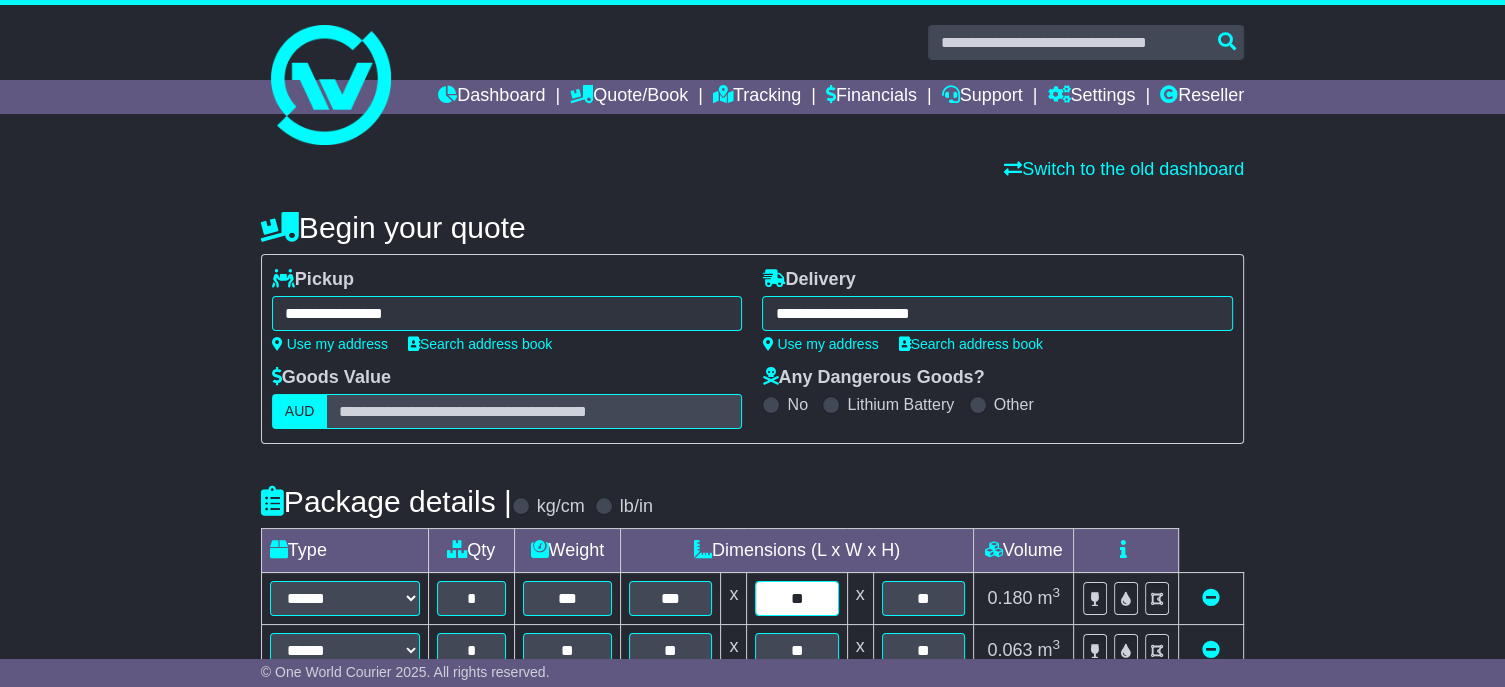 type on "**" 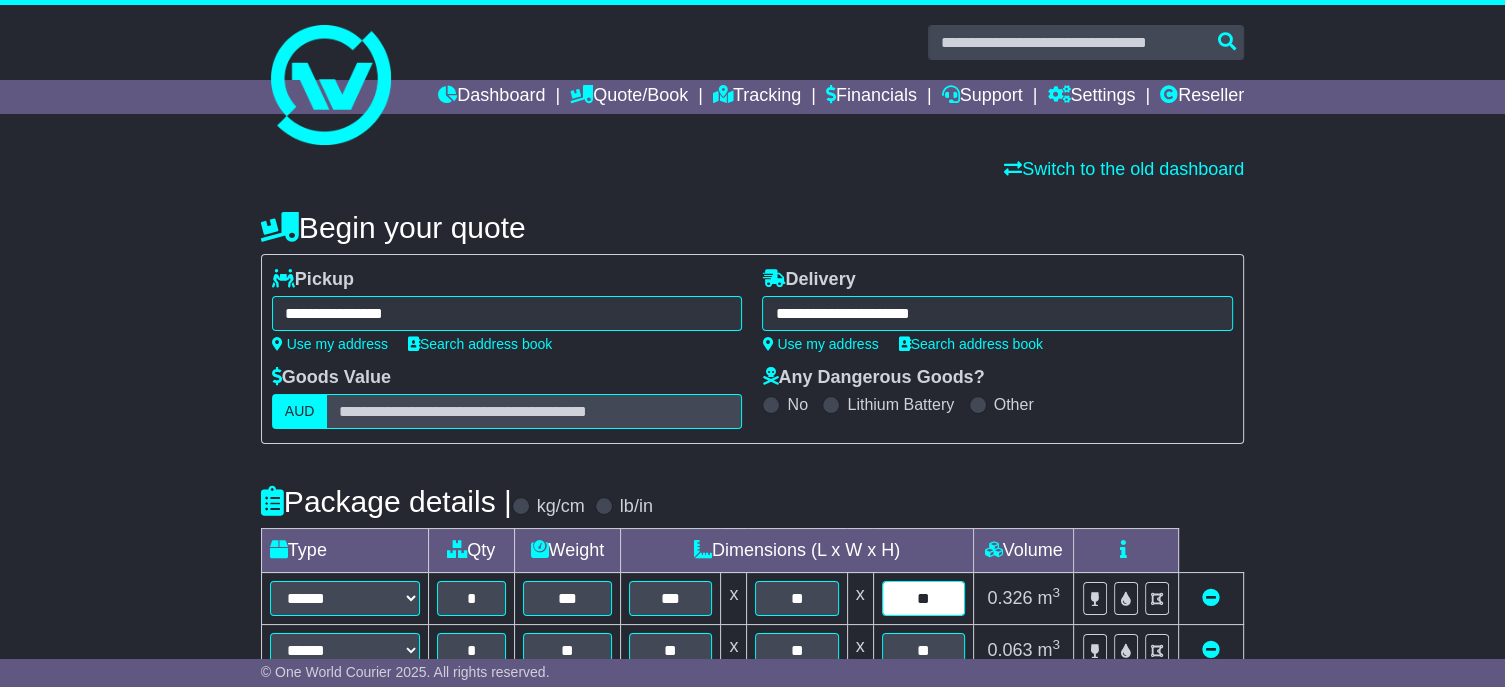 type on "*" 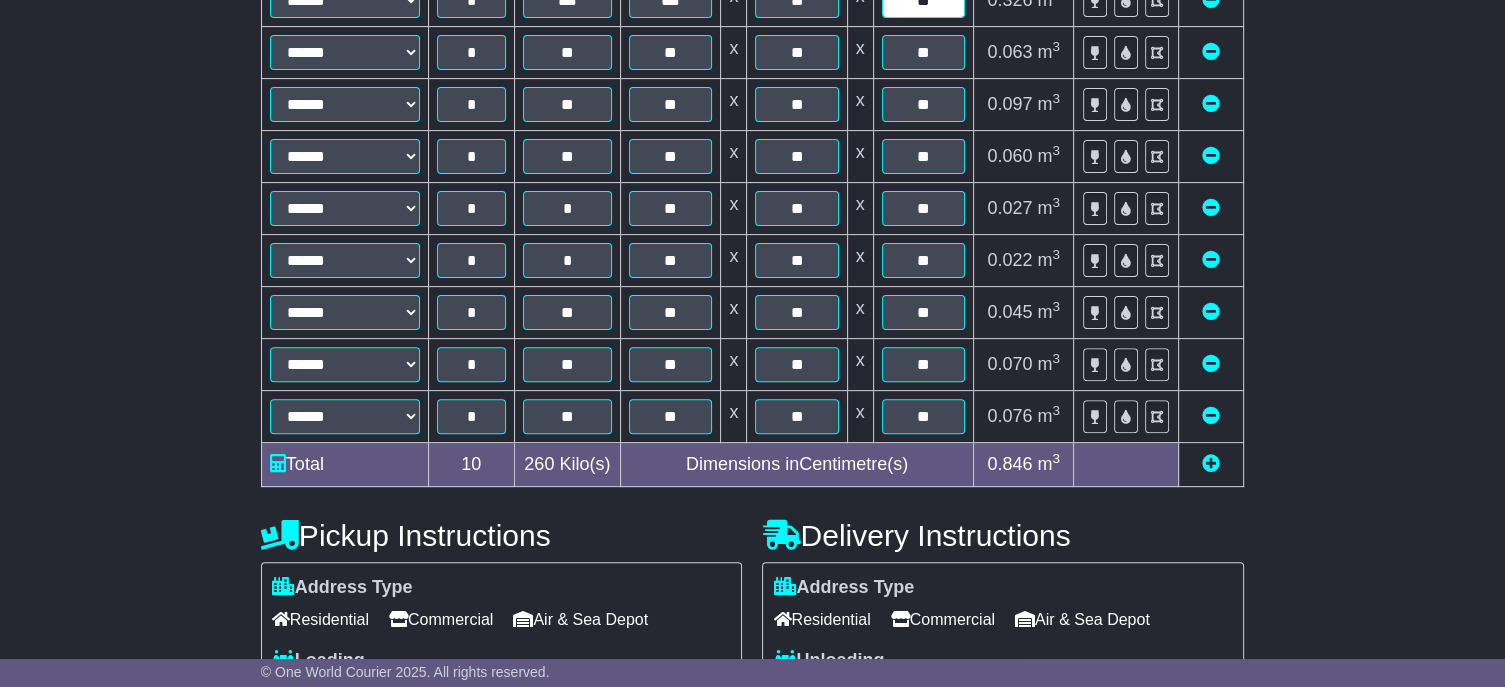 scroll, scrollTop: 600, scrollLeft: 0, axis: vertical 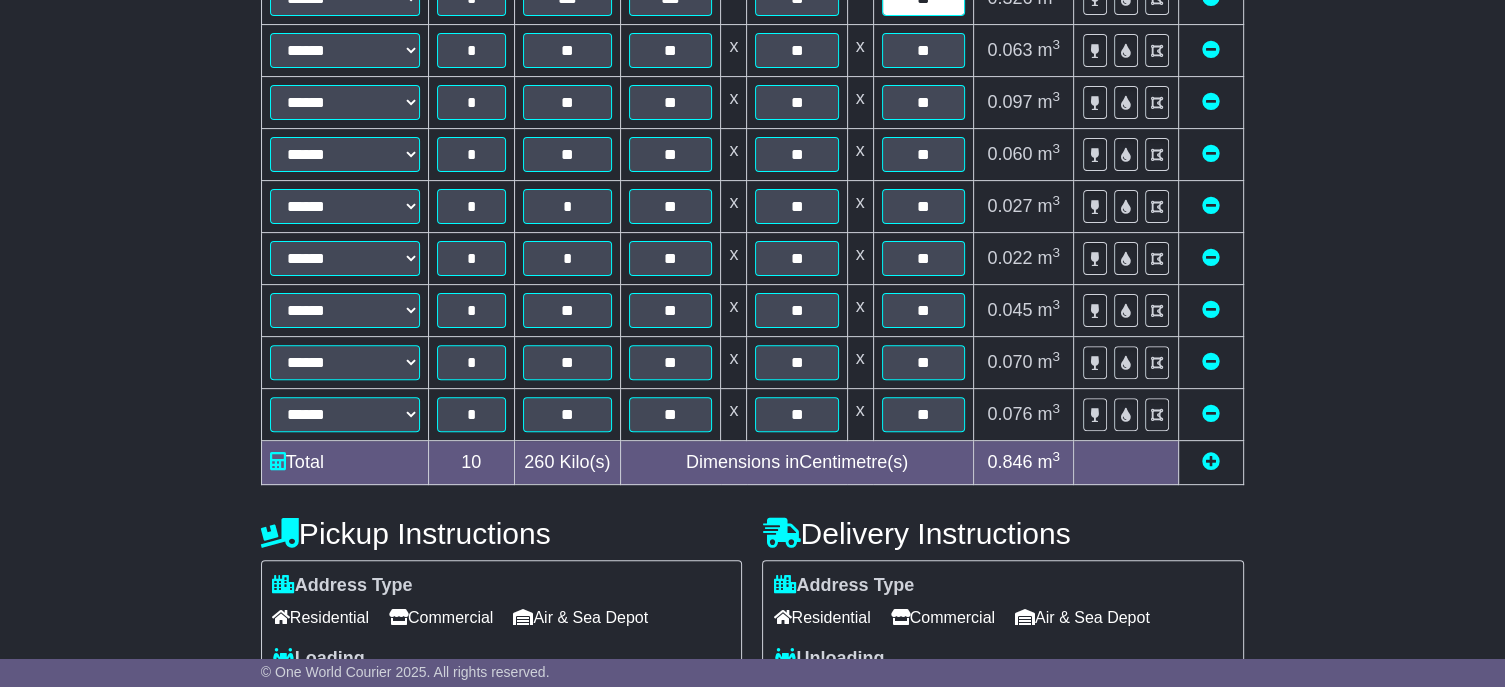 type on "**" 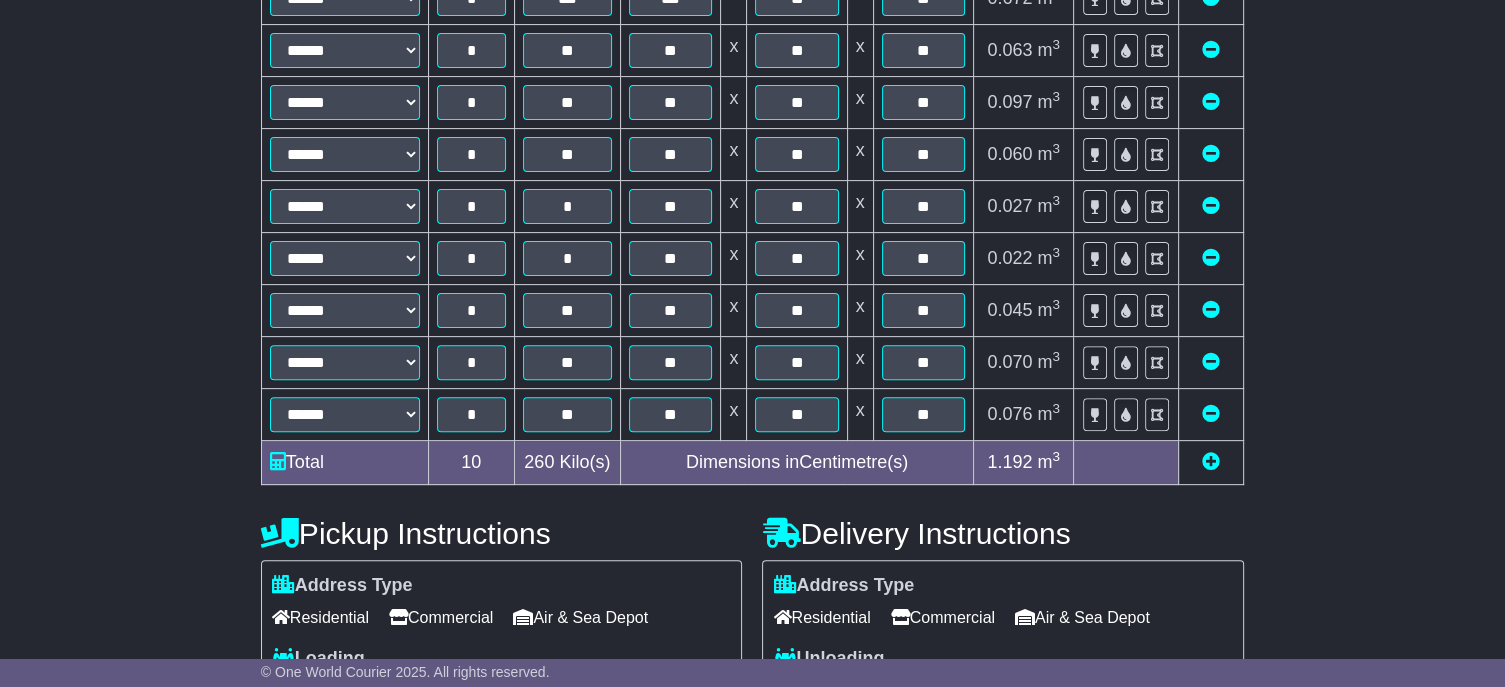 click at bounding box center [1211, 413] 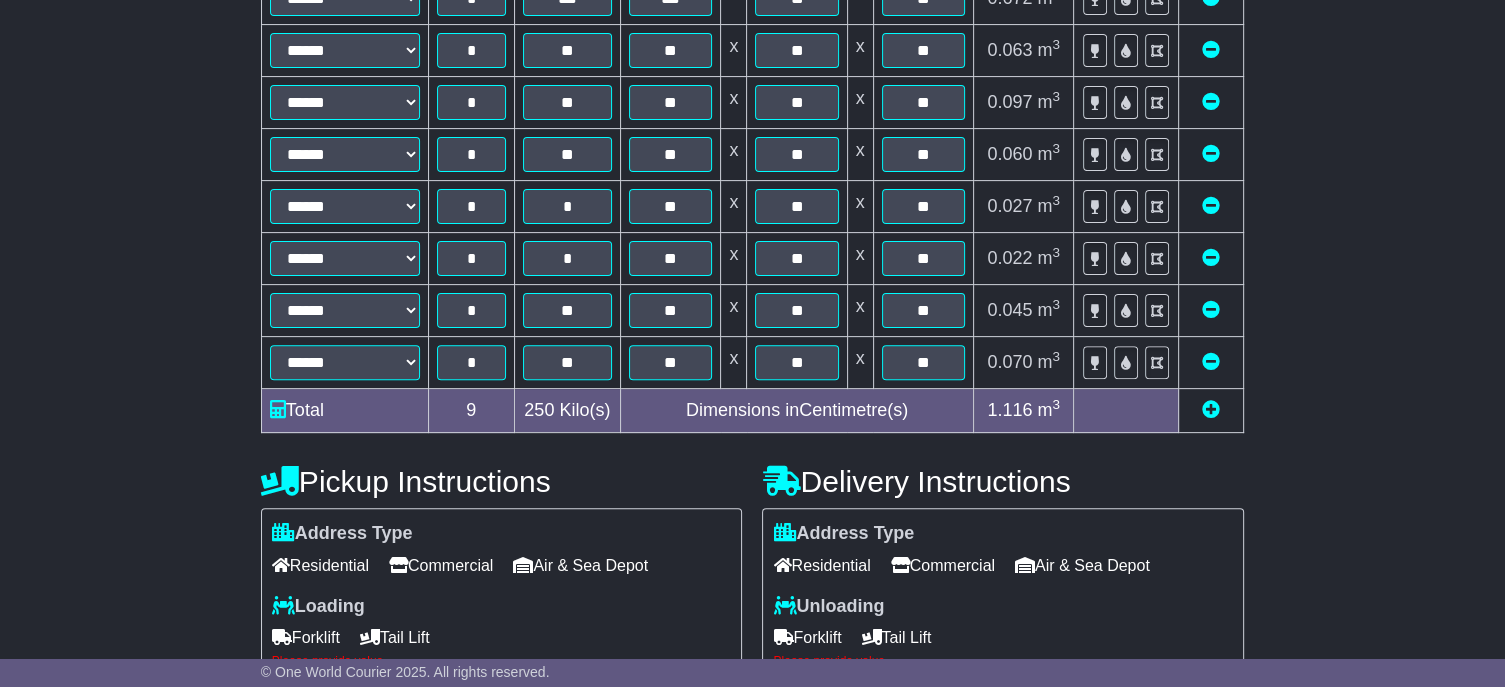 click at bounding box center (1211, 361) 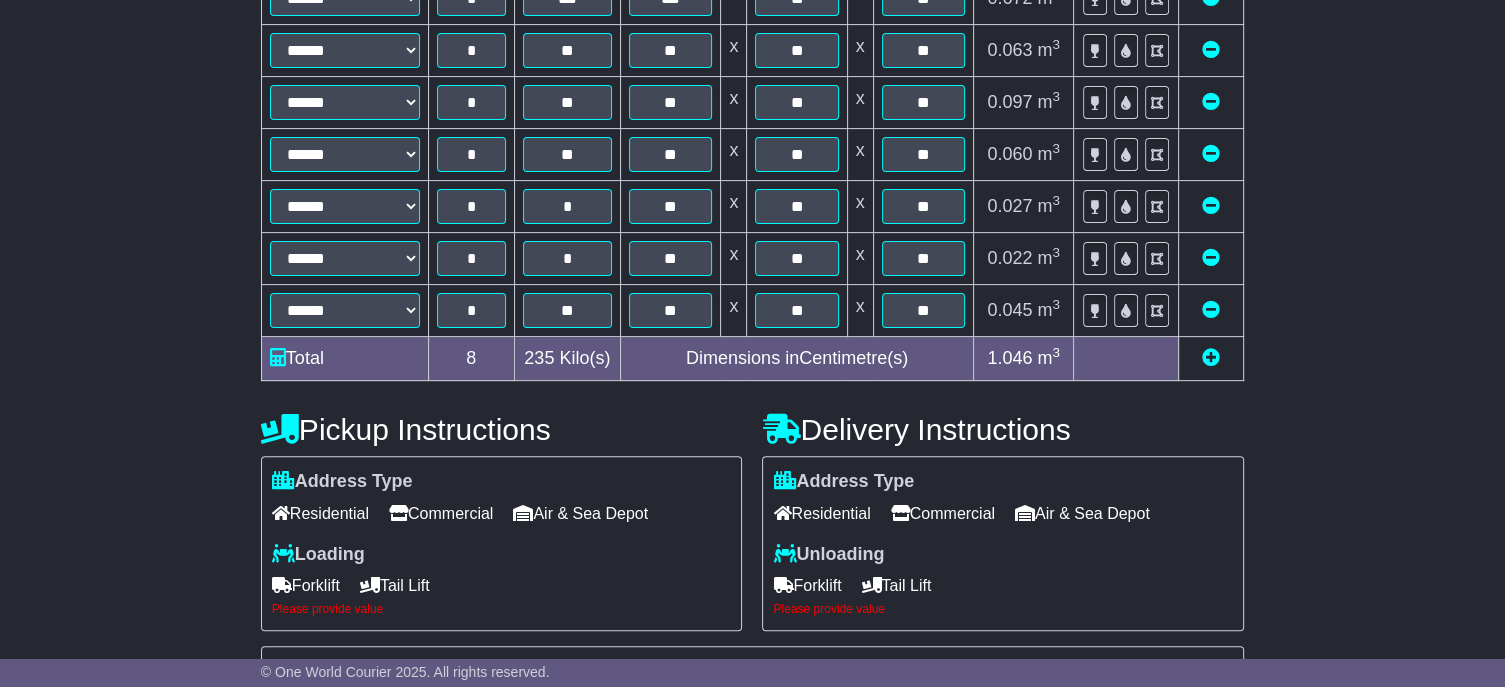 click at bounding box center [1211, 309] 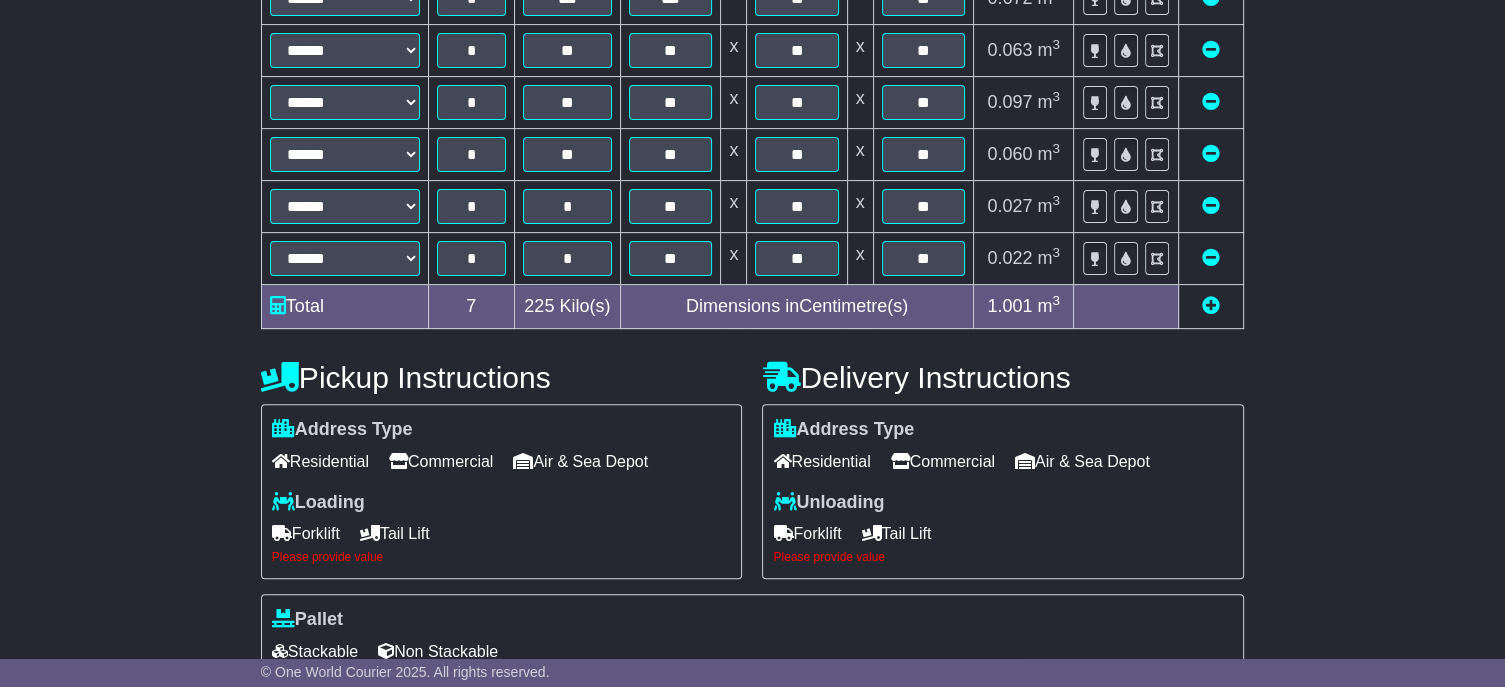 click at bounding box center (1211, 257) 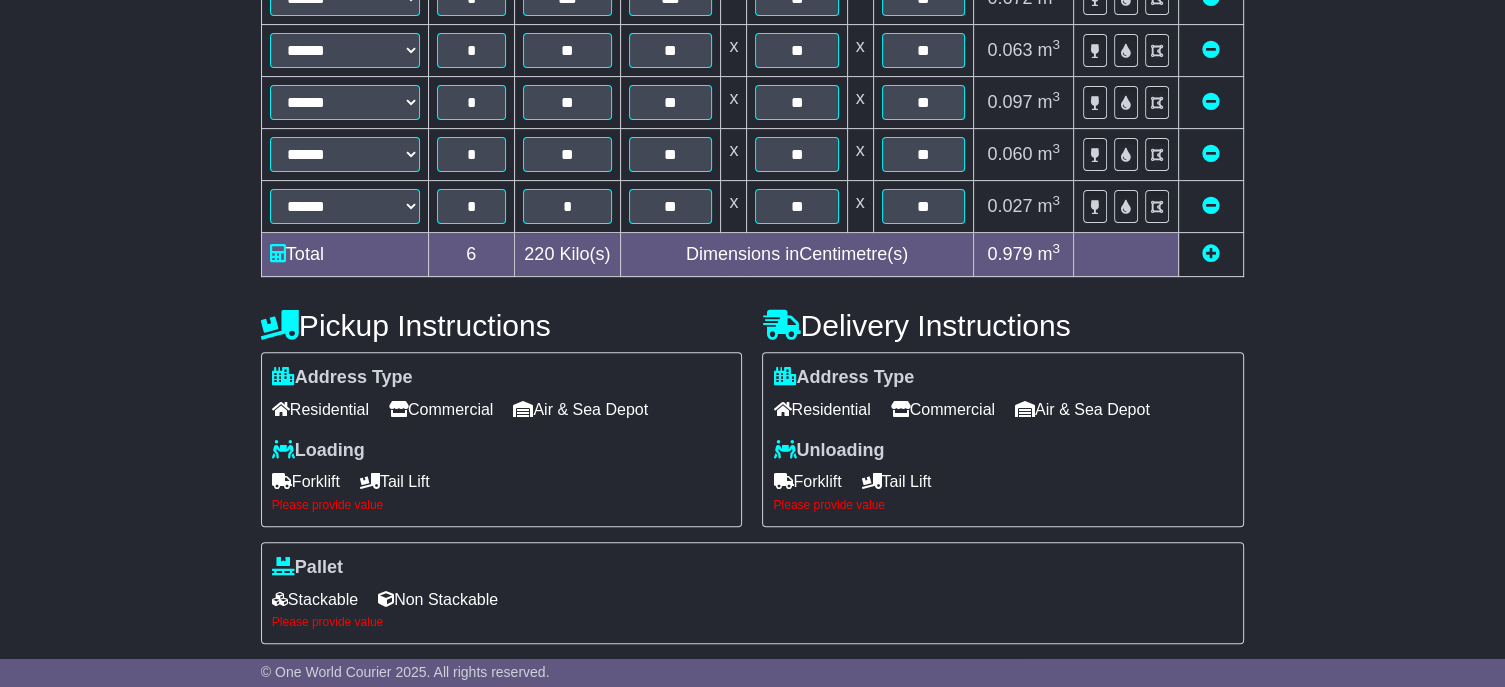 click at bounding box center [1211, 207] 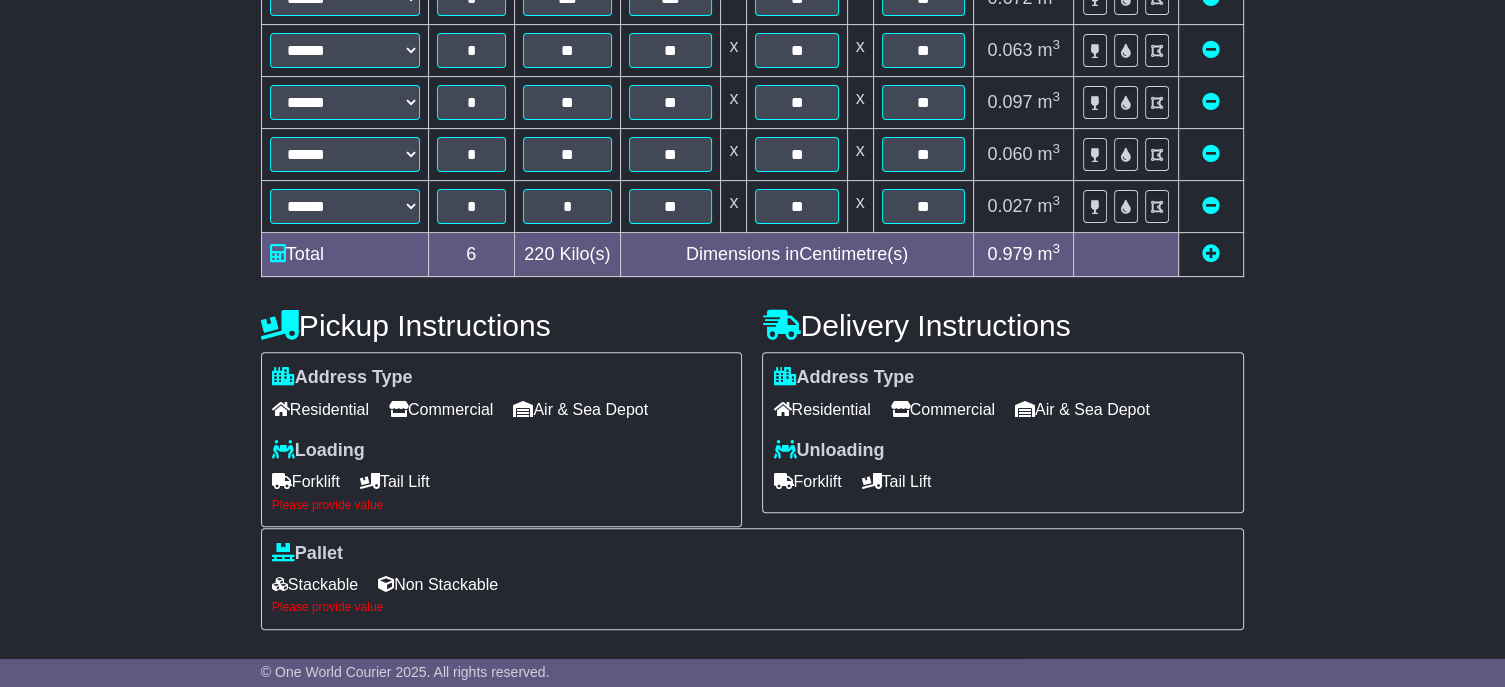 click at bounding box center [370, 481] 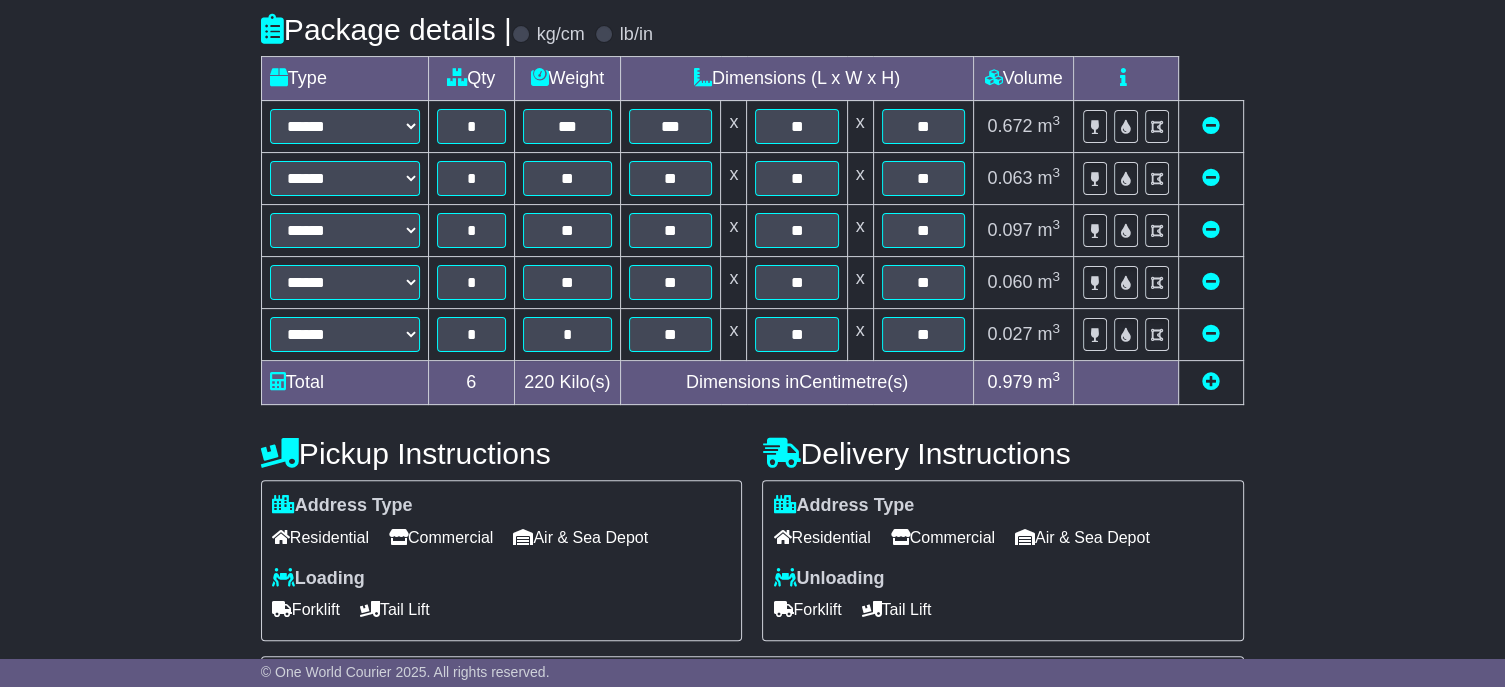scroll, scrollTop: 200, scrollLeft: 0, axis: vertical 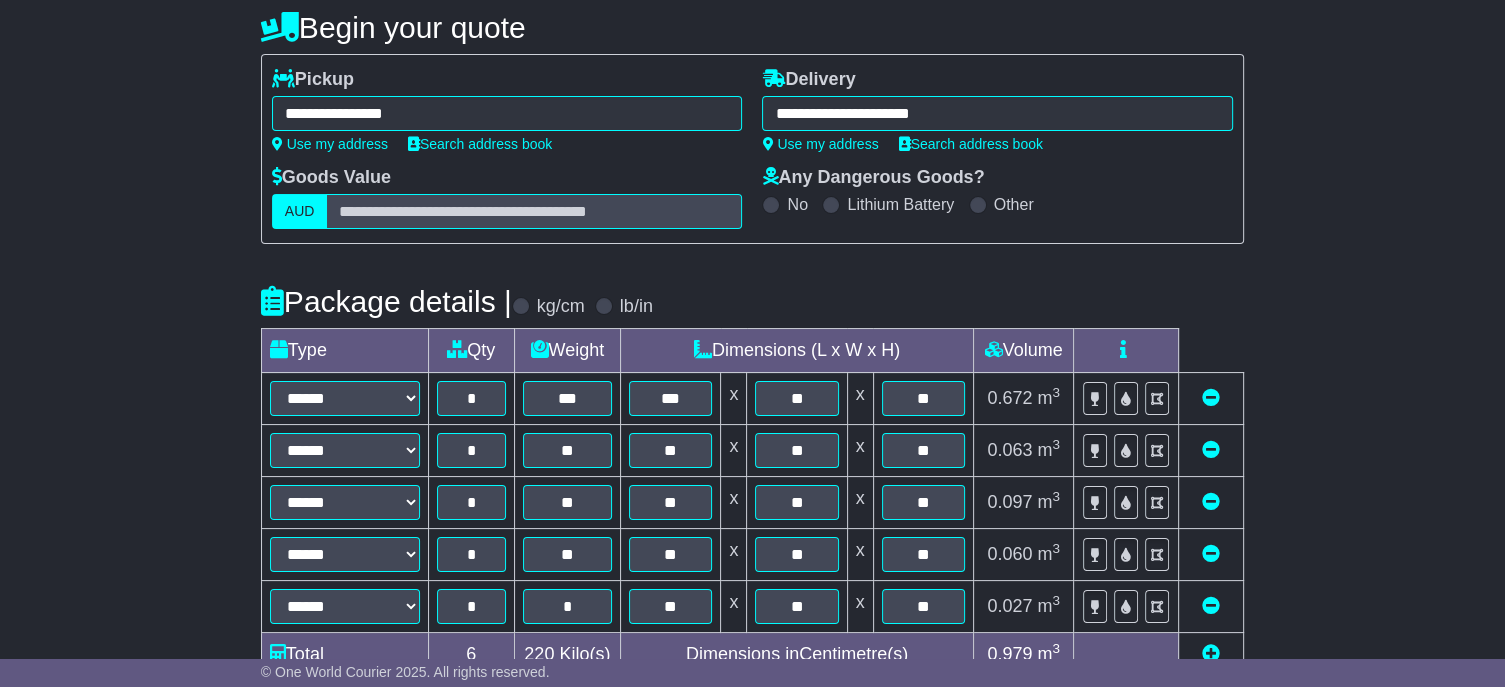 click at bounding box center (1211, 449) 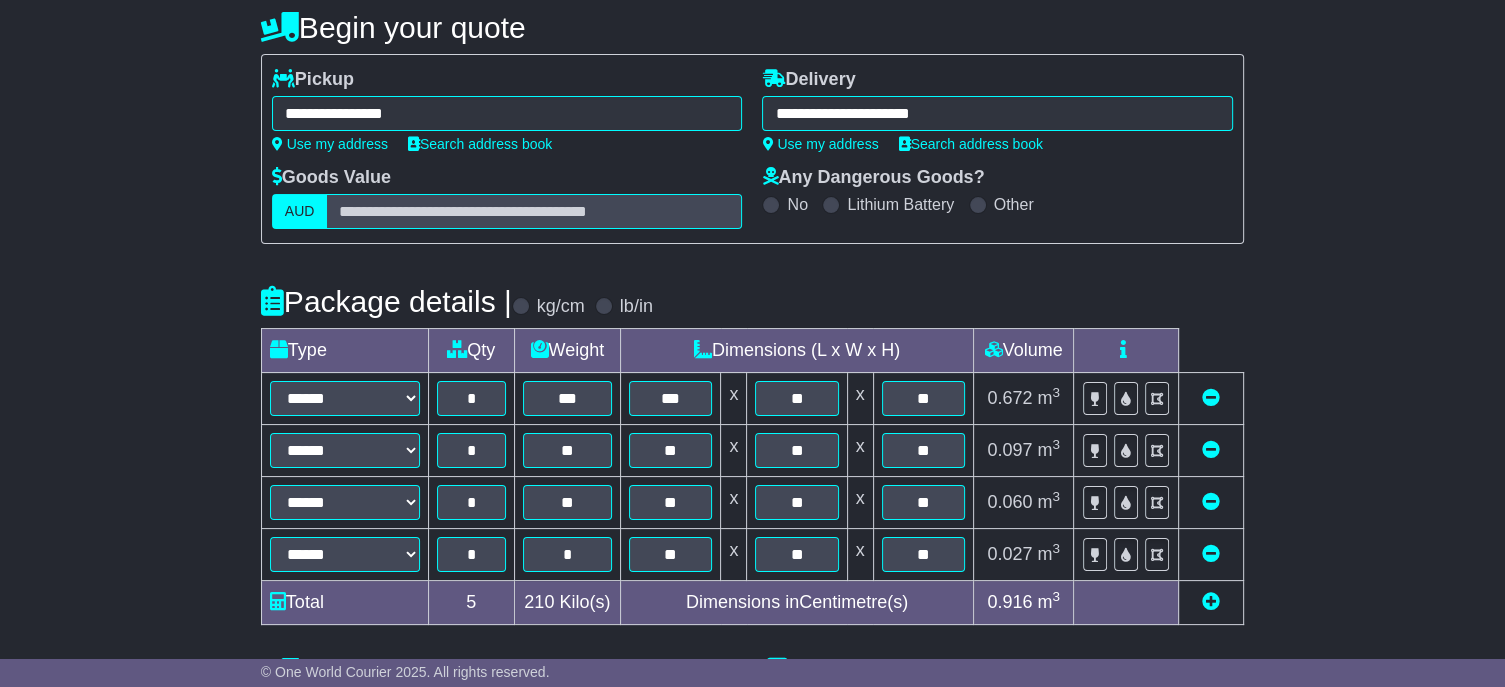 click at bounding box center [1211, 449] 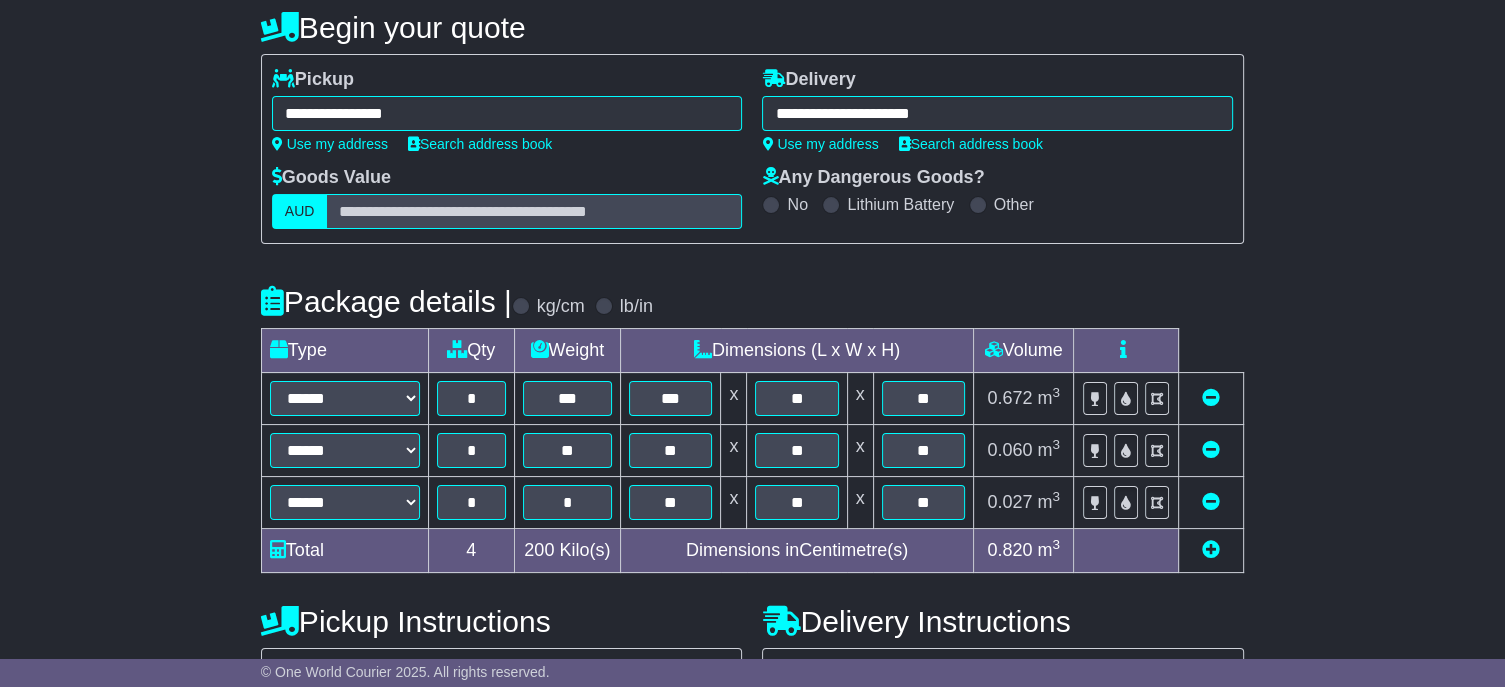 click at bounding box center (1211, 449) 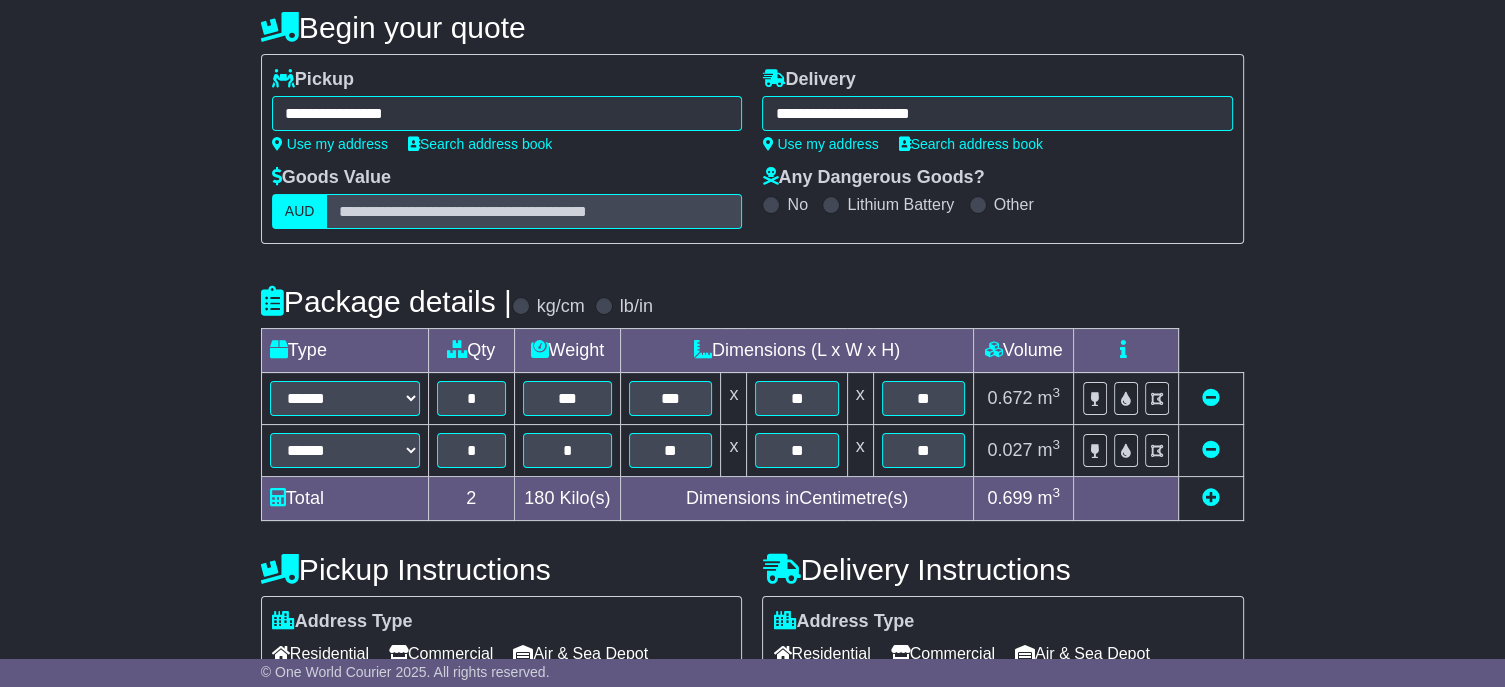 click at bounding box center (1211, 449) 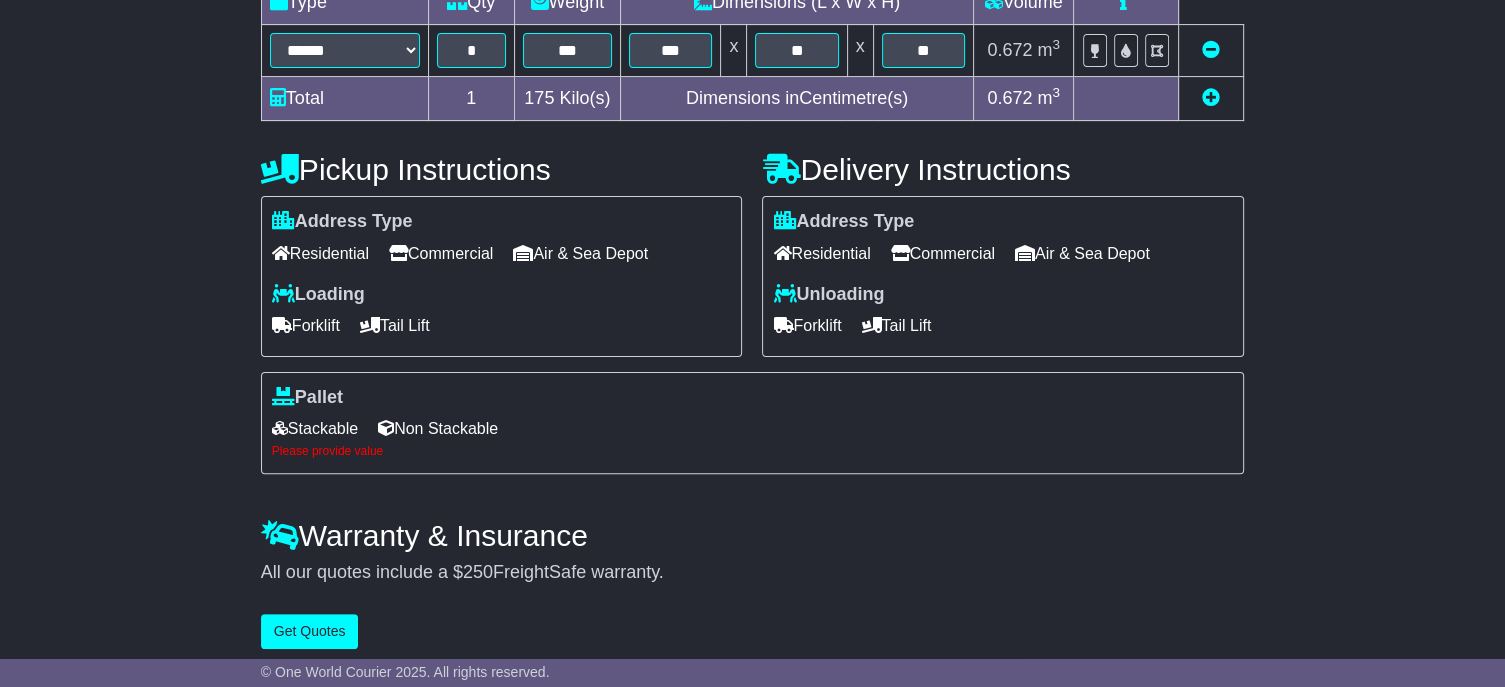 scroll, scrollTop: 594, scrollLeft: 0, axis: vertical 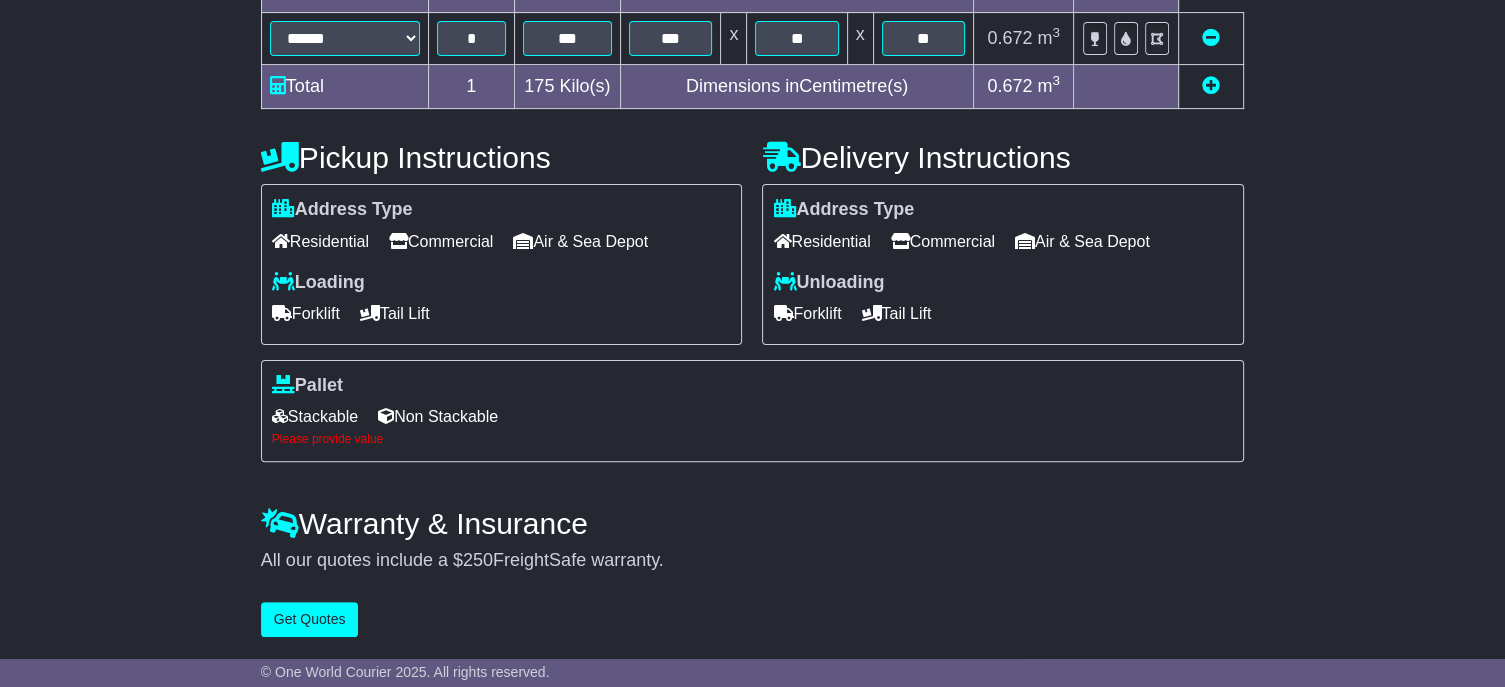 click on "Stackable" at bounding box center [315, 416] 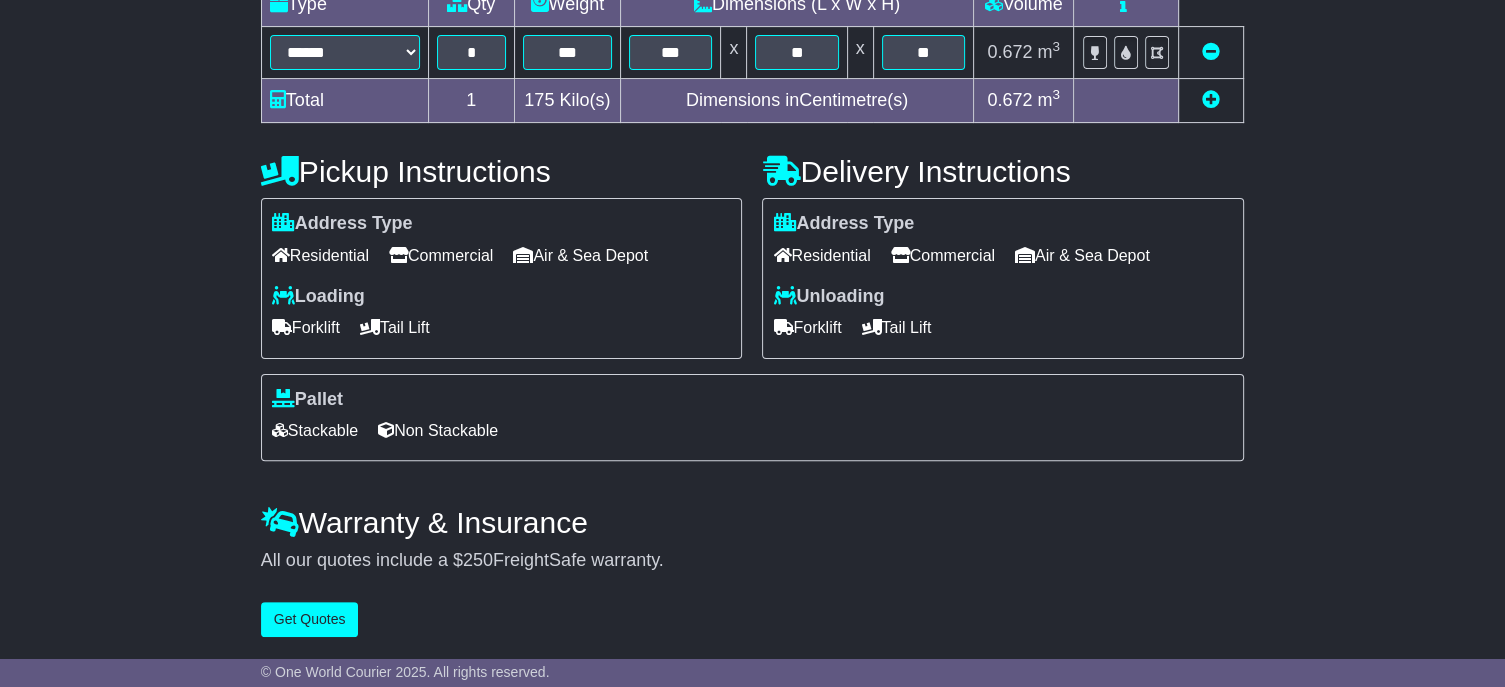 scroll, scrollTop: 581, scrollLeft: 0, axis: vertical 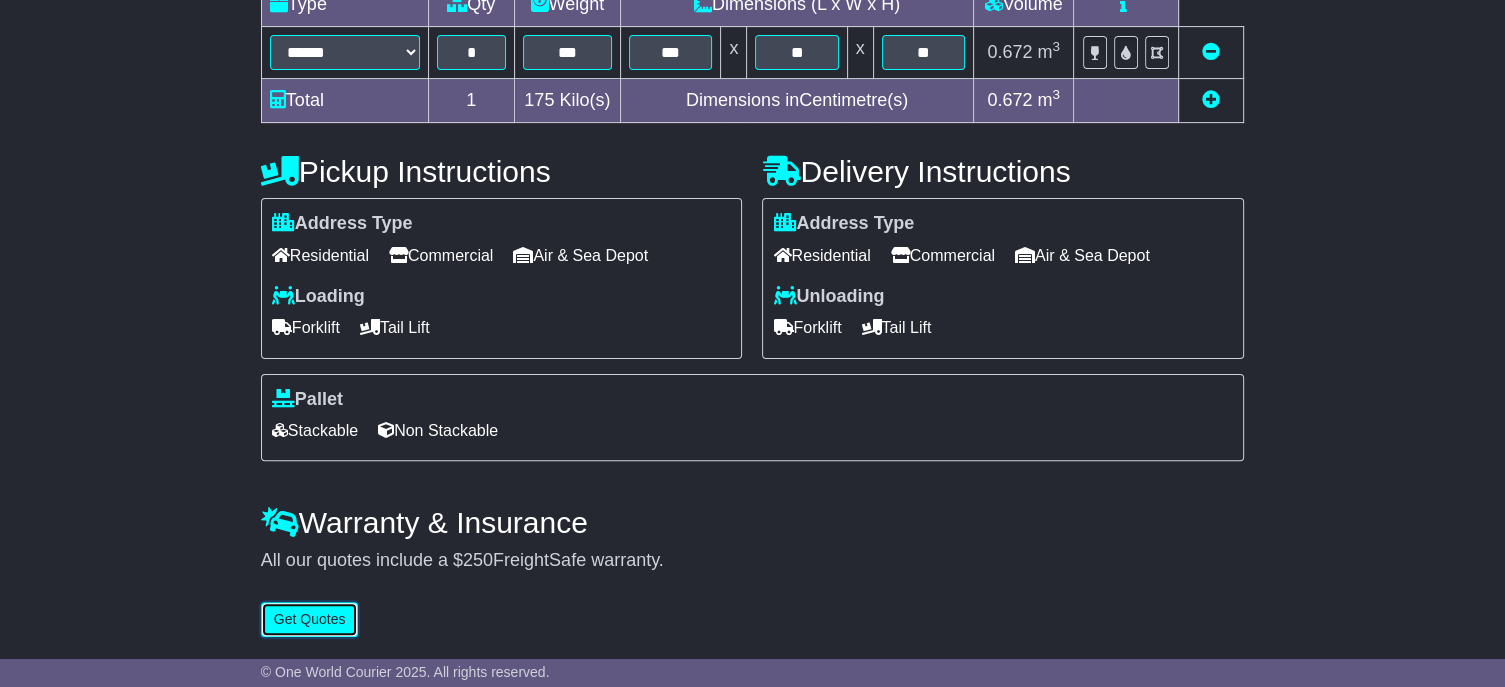 click on "Get Quotes" at bounding box center [310, 619] 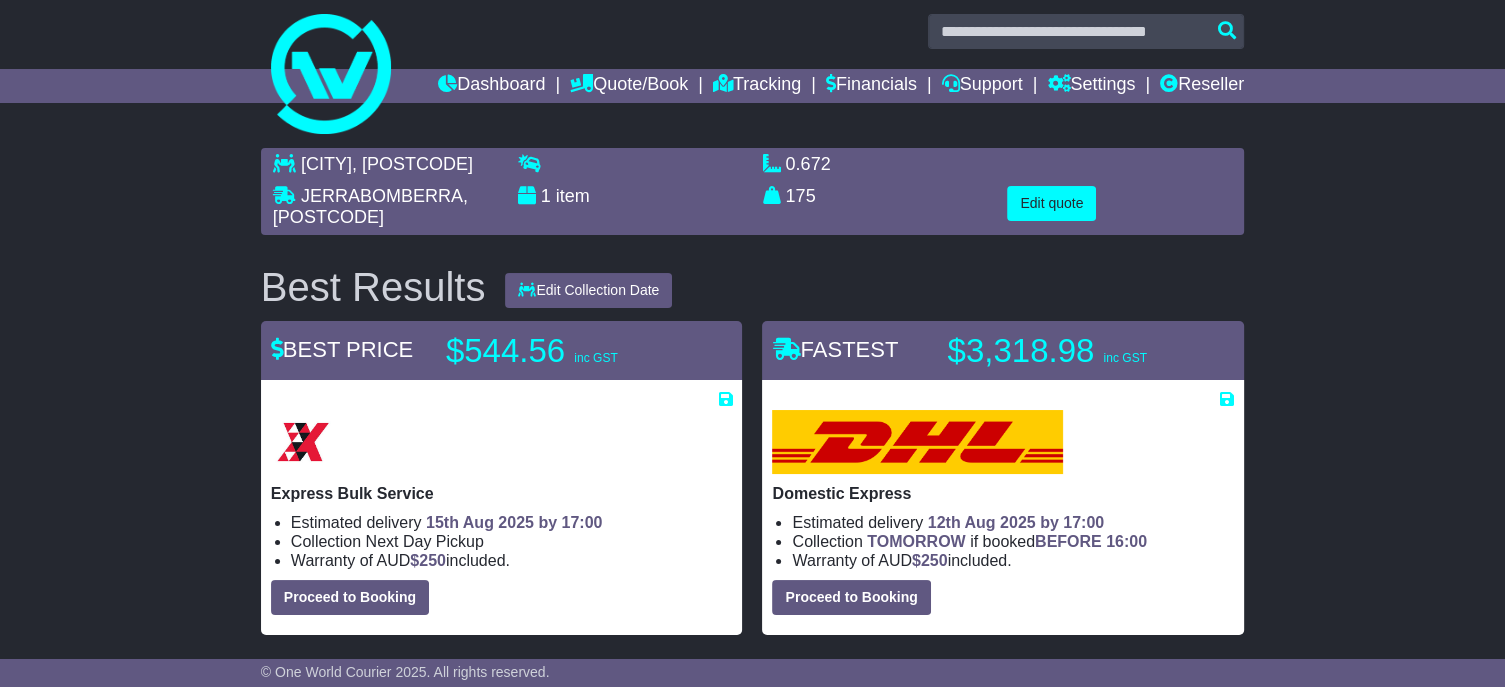 scroll, scrollTop: 0, scrollLeft: 0, axis: both 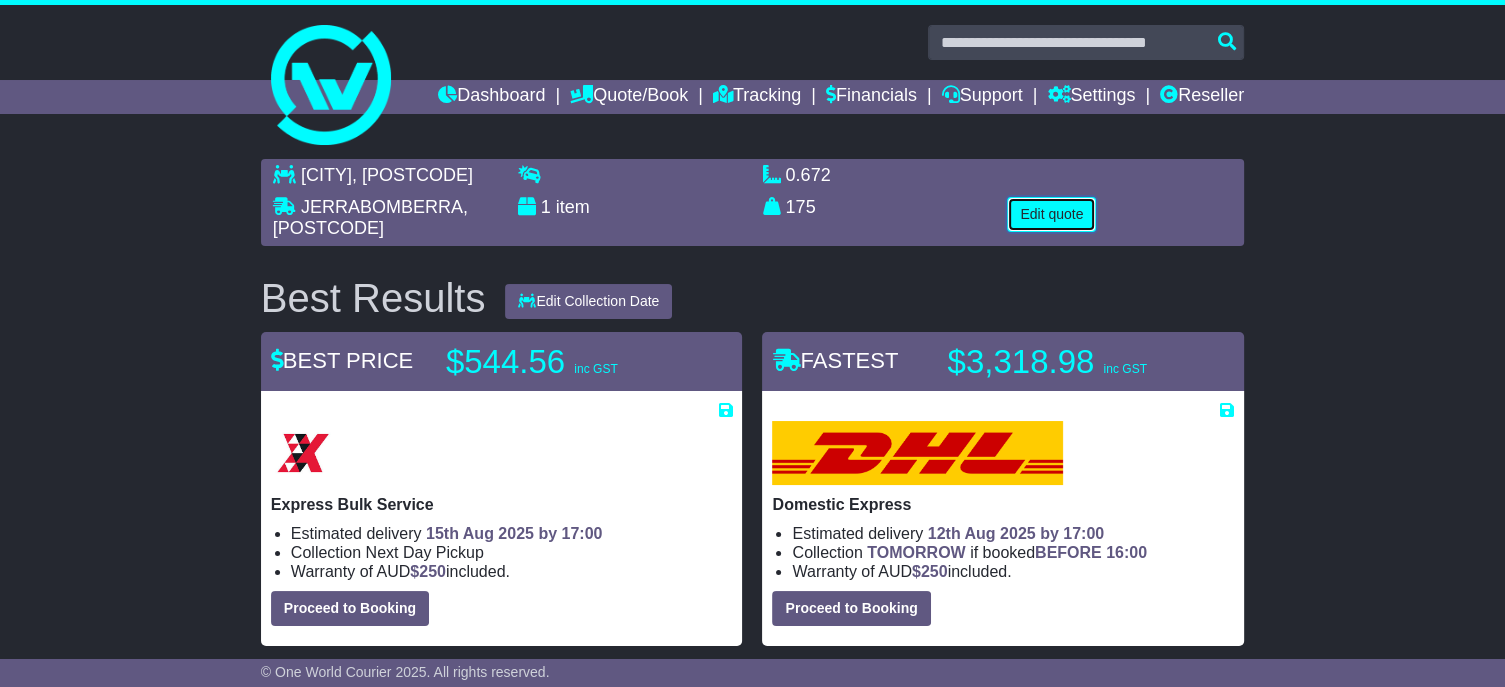 click on "Edit quote" at bounding box center (1051, 214) 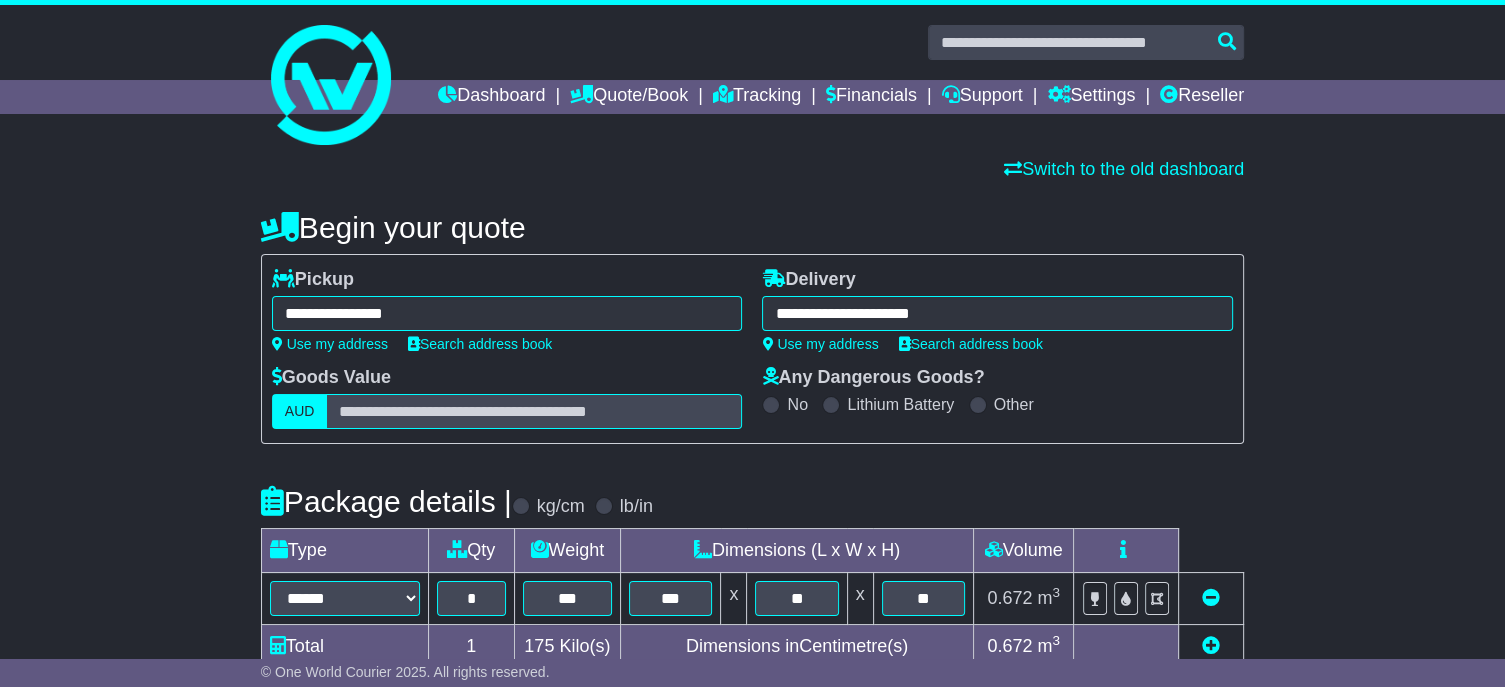 click on "**********" at bounding box center (507, 313) 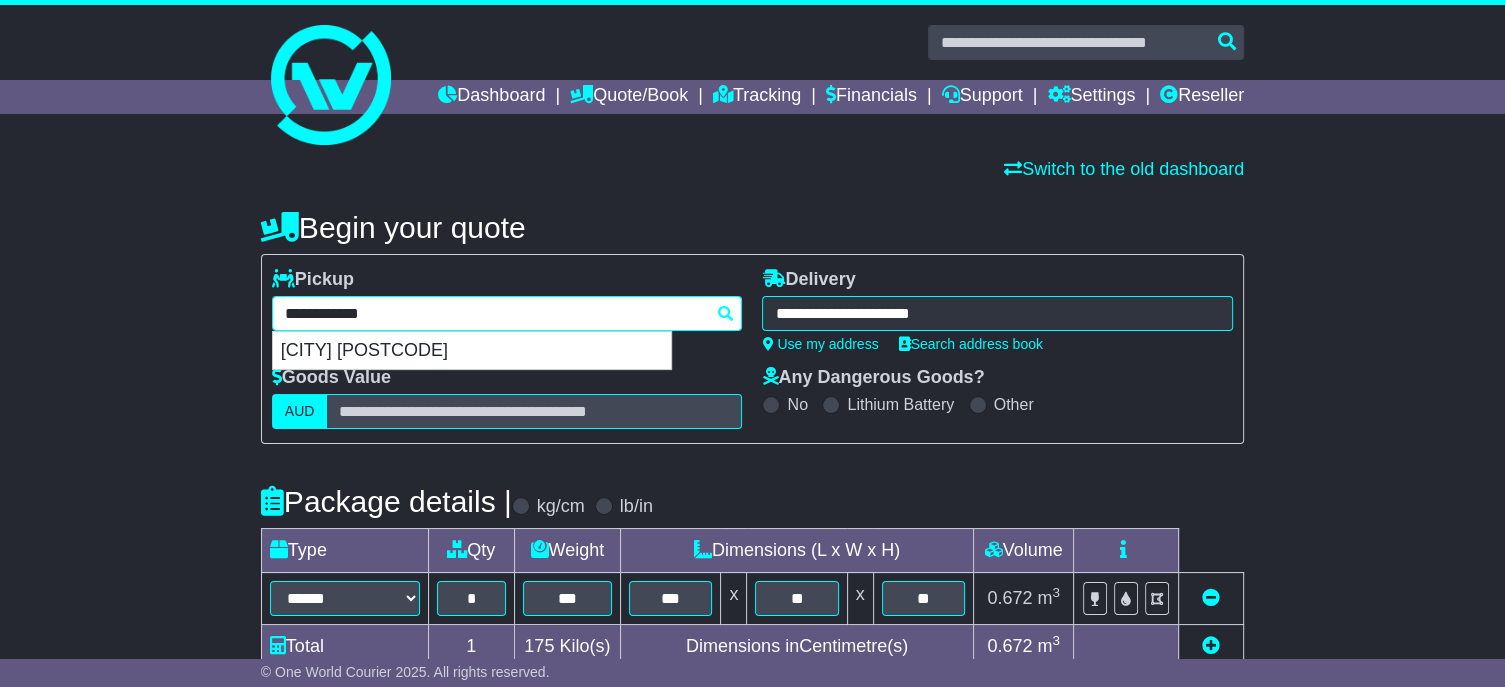 click on "**********" at bounding box center (507, 313) 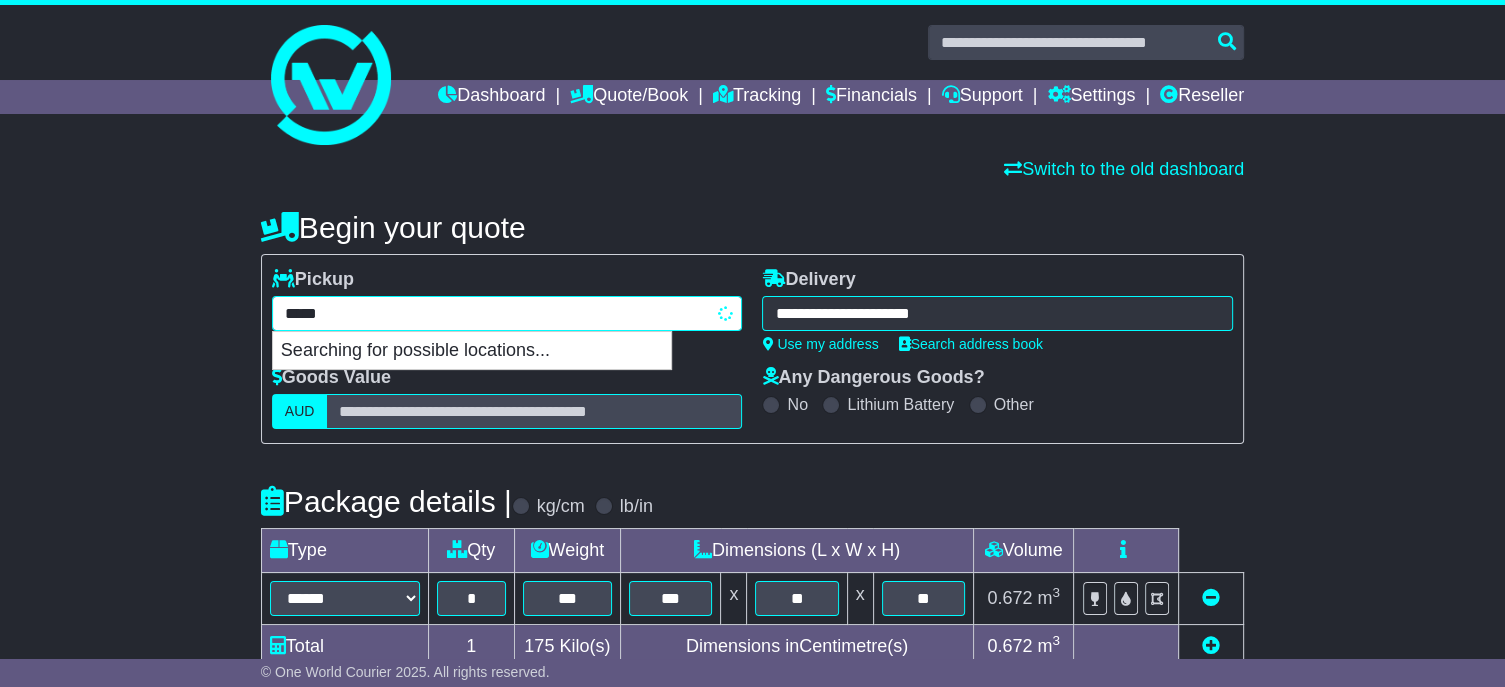 type on "******" 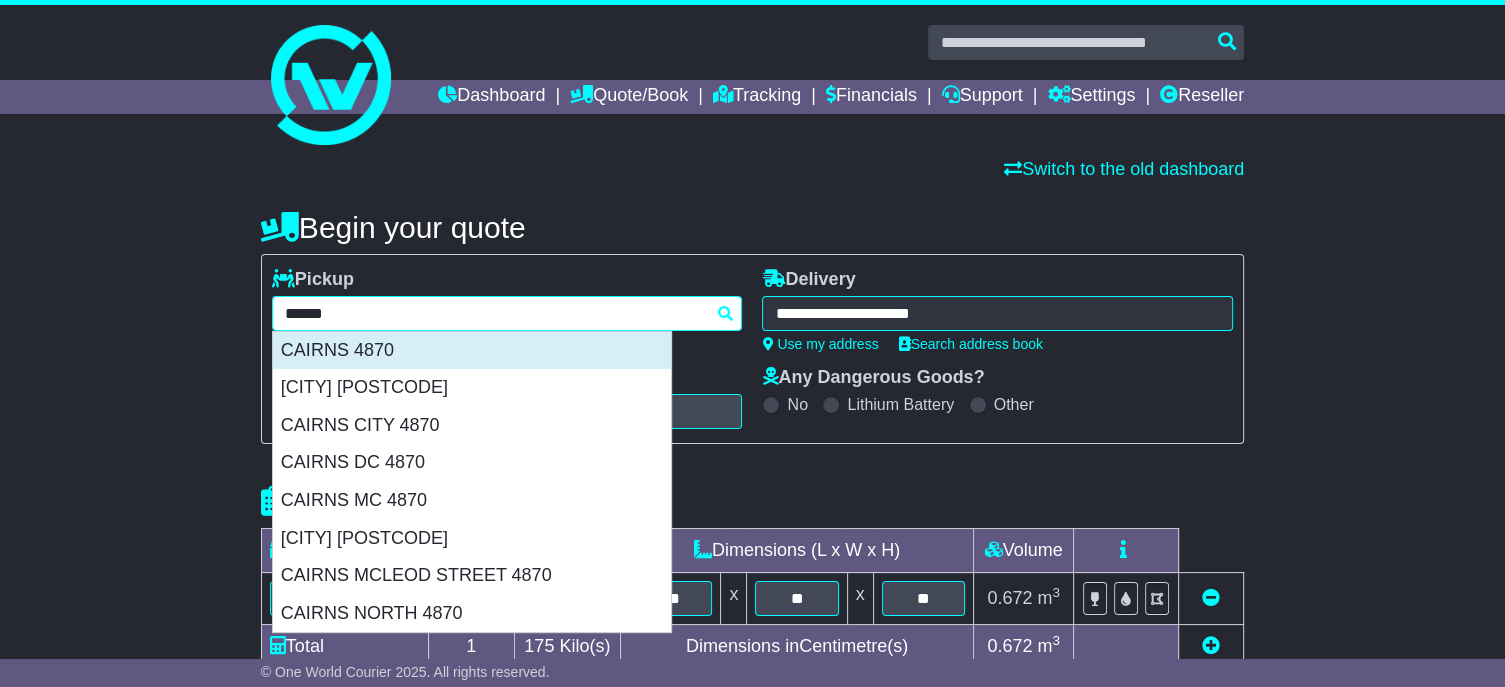 click on "CAIRNS 4870" at bounding box center [472, 351] 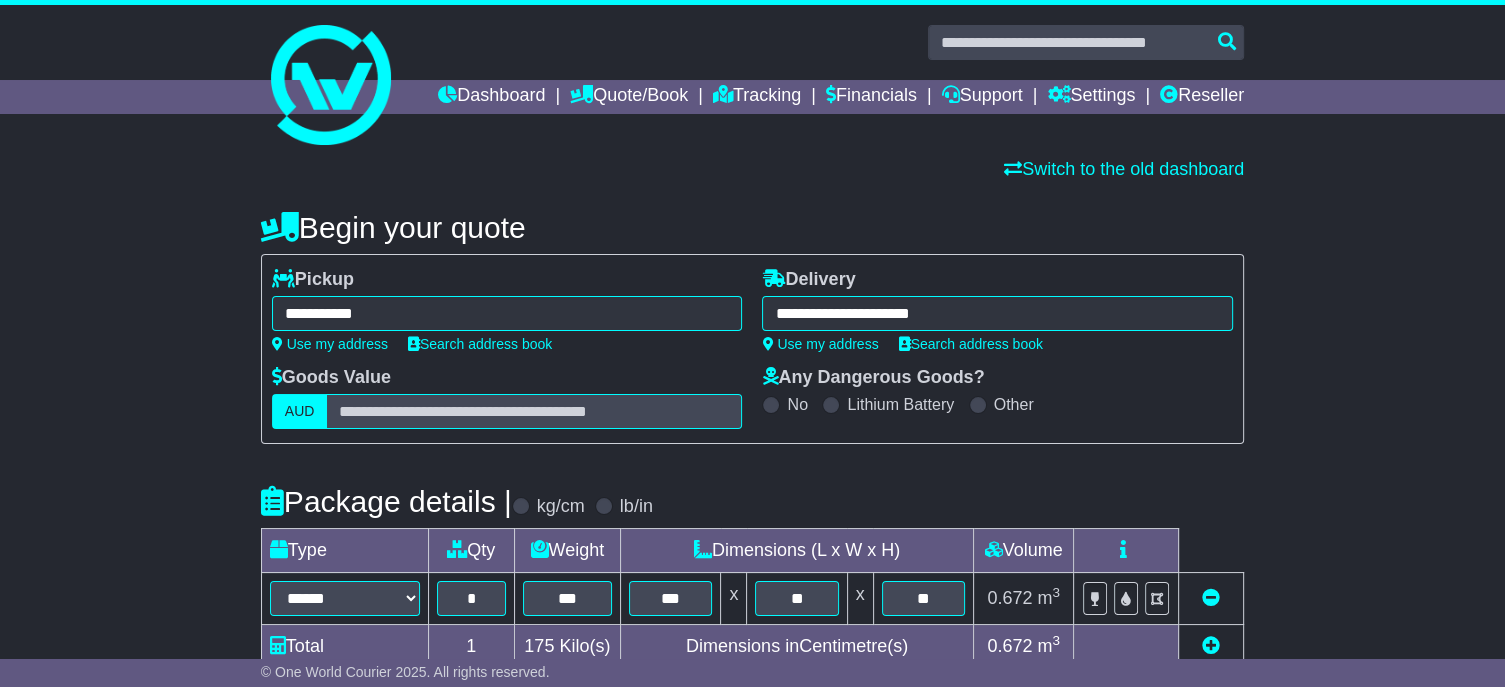 type on "**********" 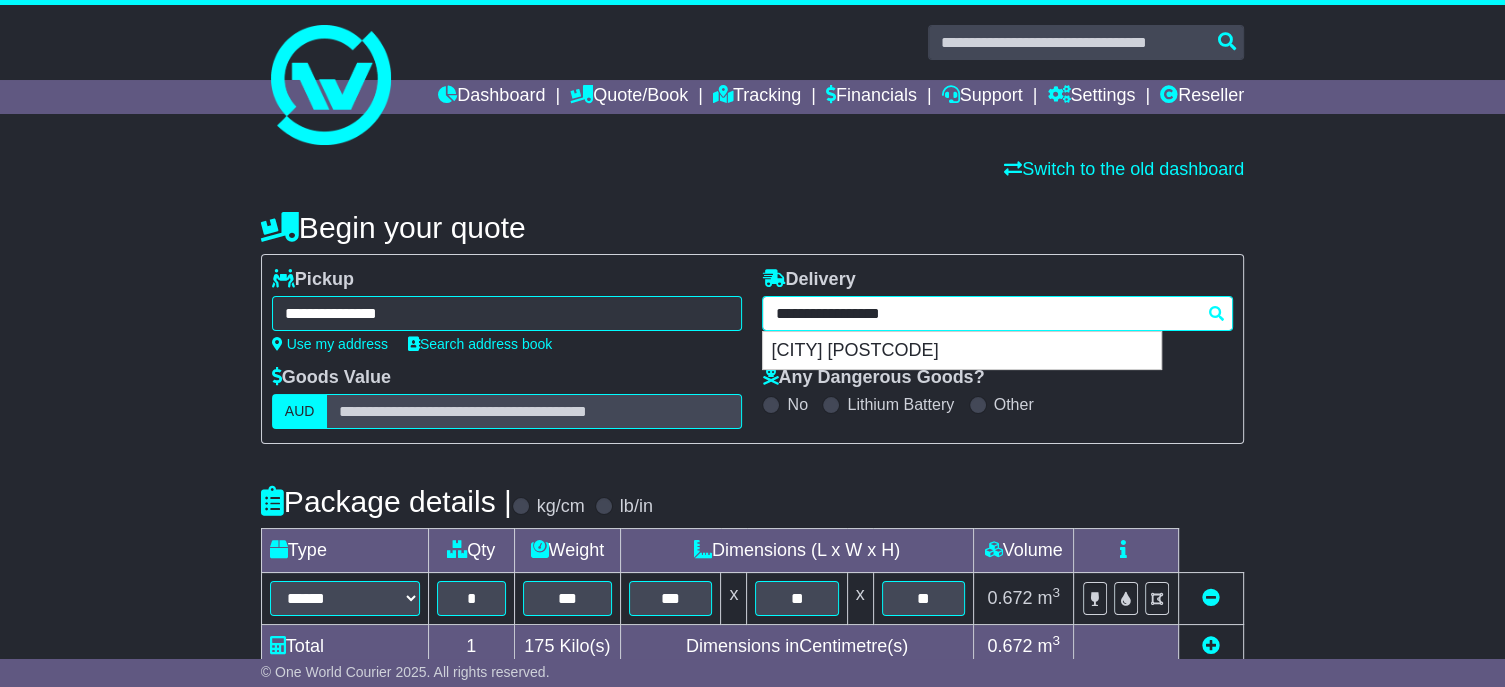 click on "**********" at bounding box center (997, 313) 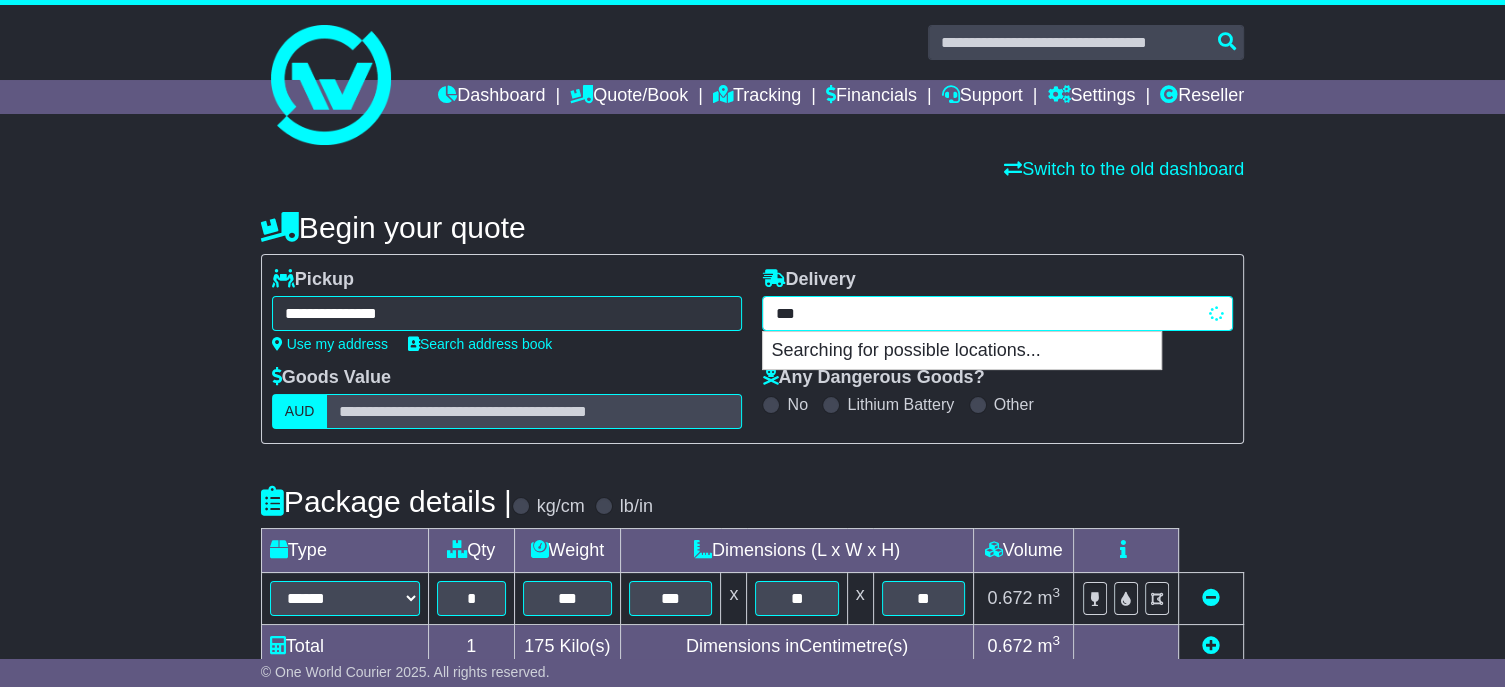 type on "****" 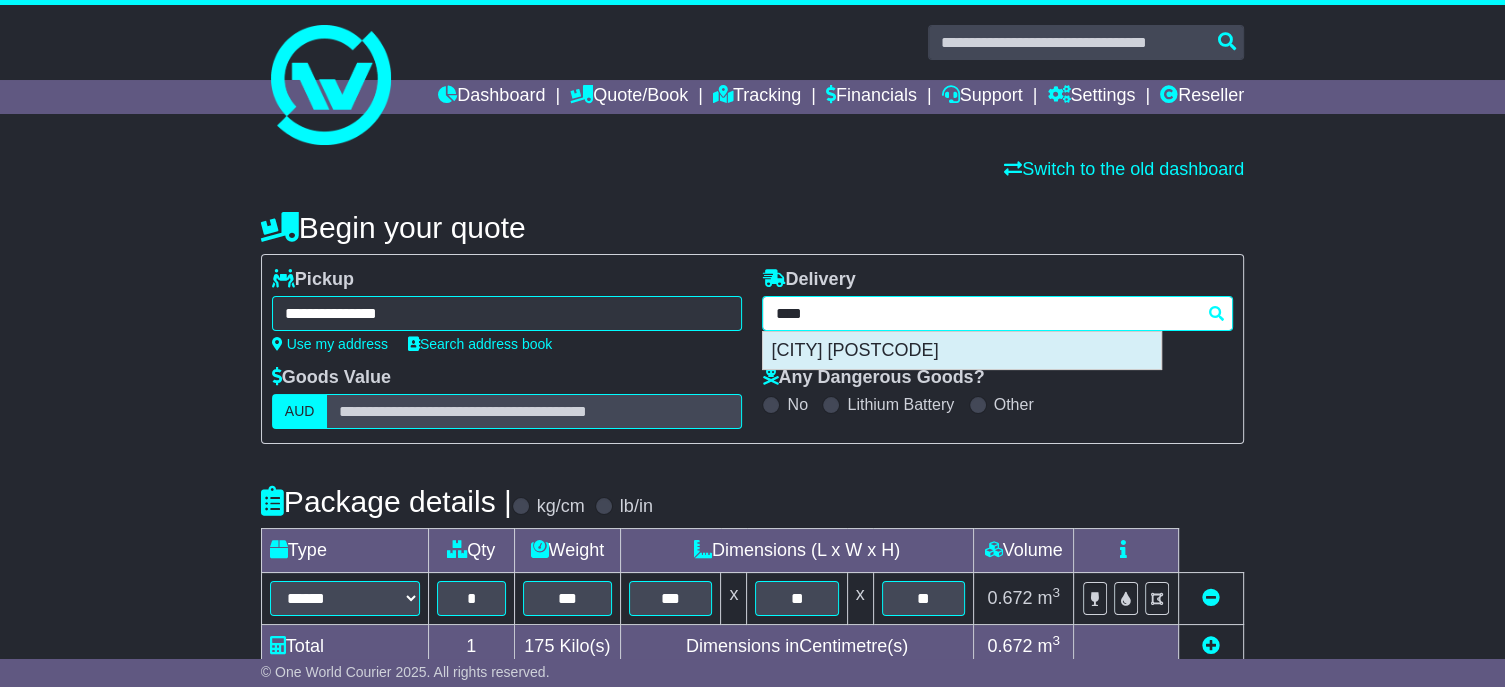 click on "[CITY] [POSTCODE]" at bounding box center [962, 351] 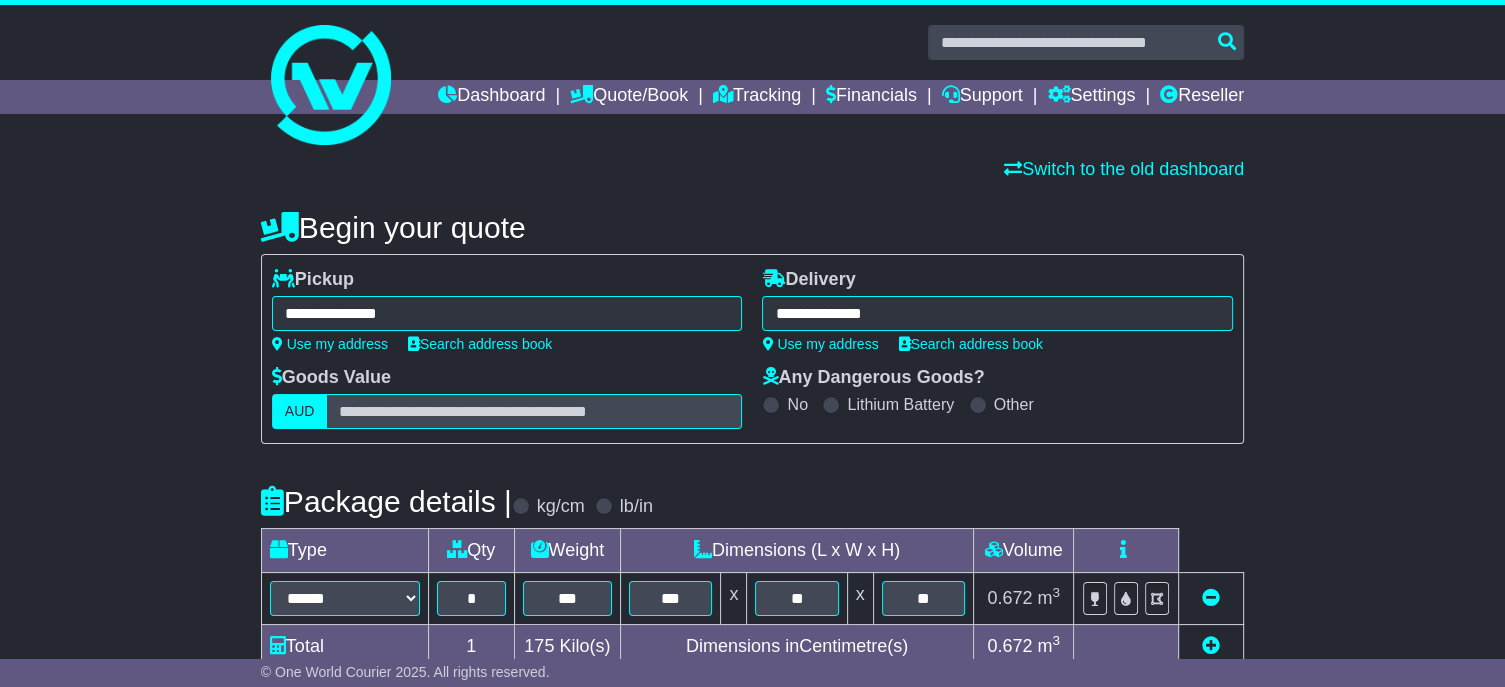 type on "**********" 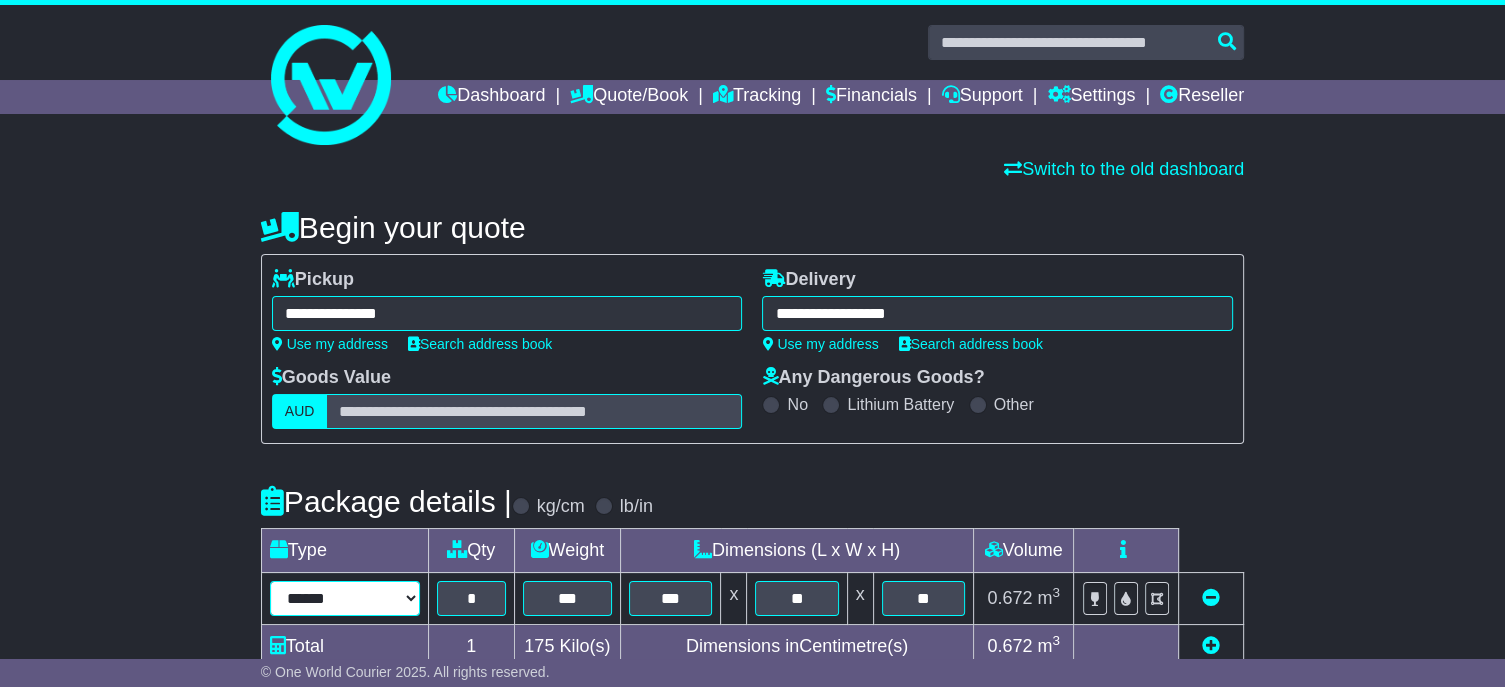click on "****** ****** *** ******** ***** **** **** ****** *** *******" at bounding box center (345, 598) 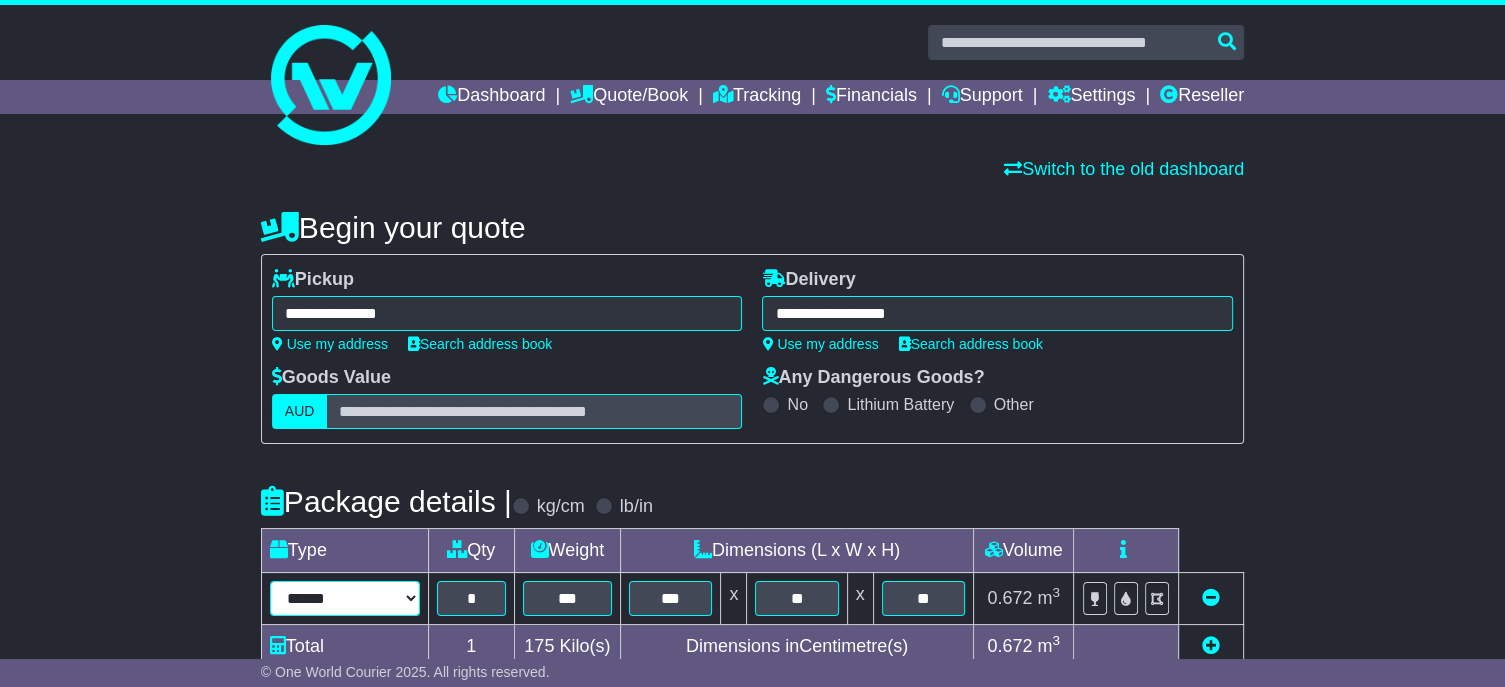 select on "****" 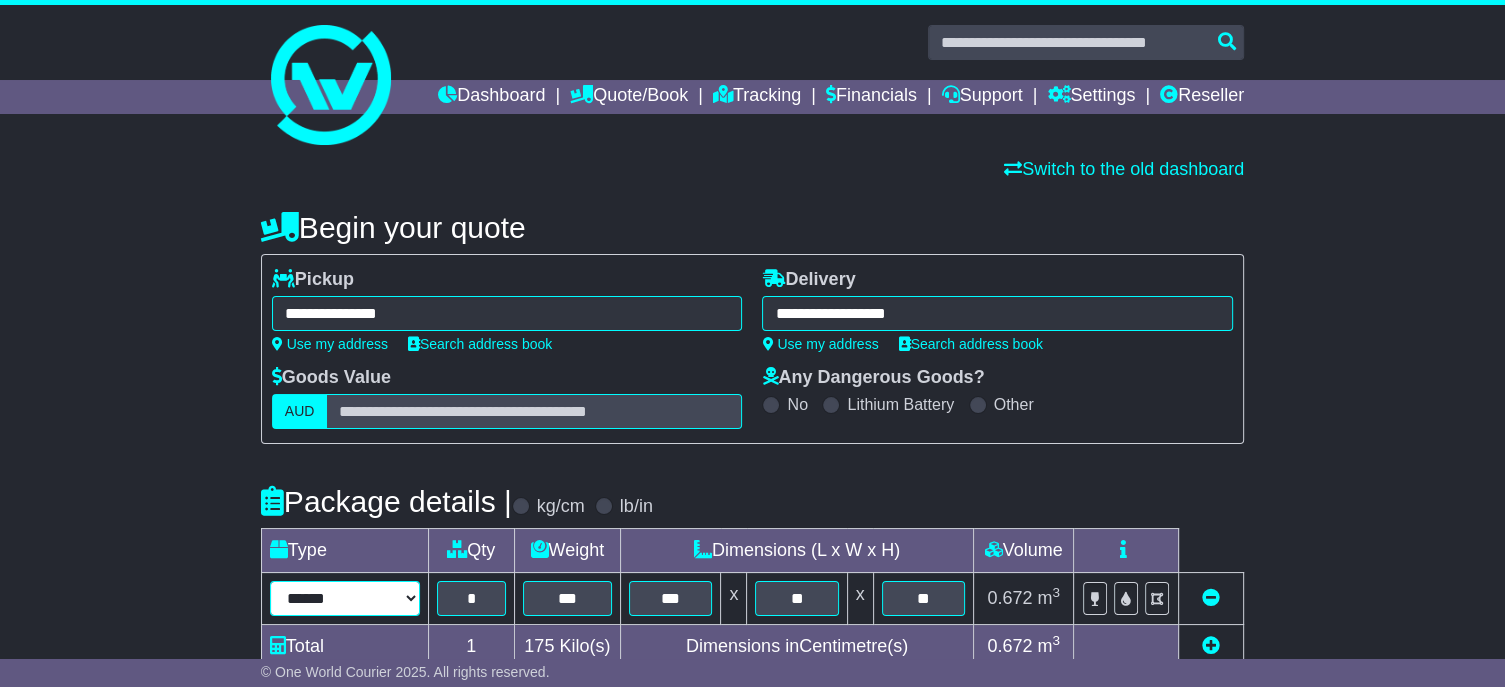 click on "****** ****** *** ******** ***** **** **** ****** *** *******" at bounding box center [345, 598] 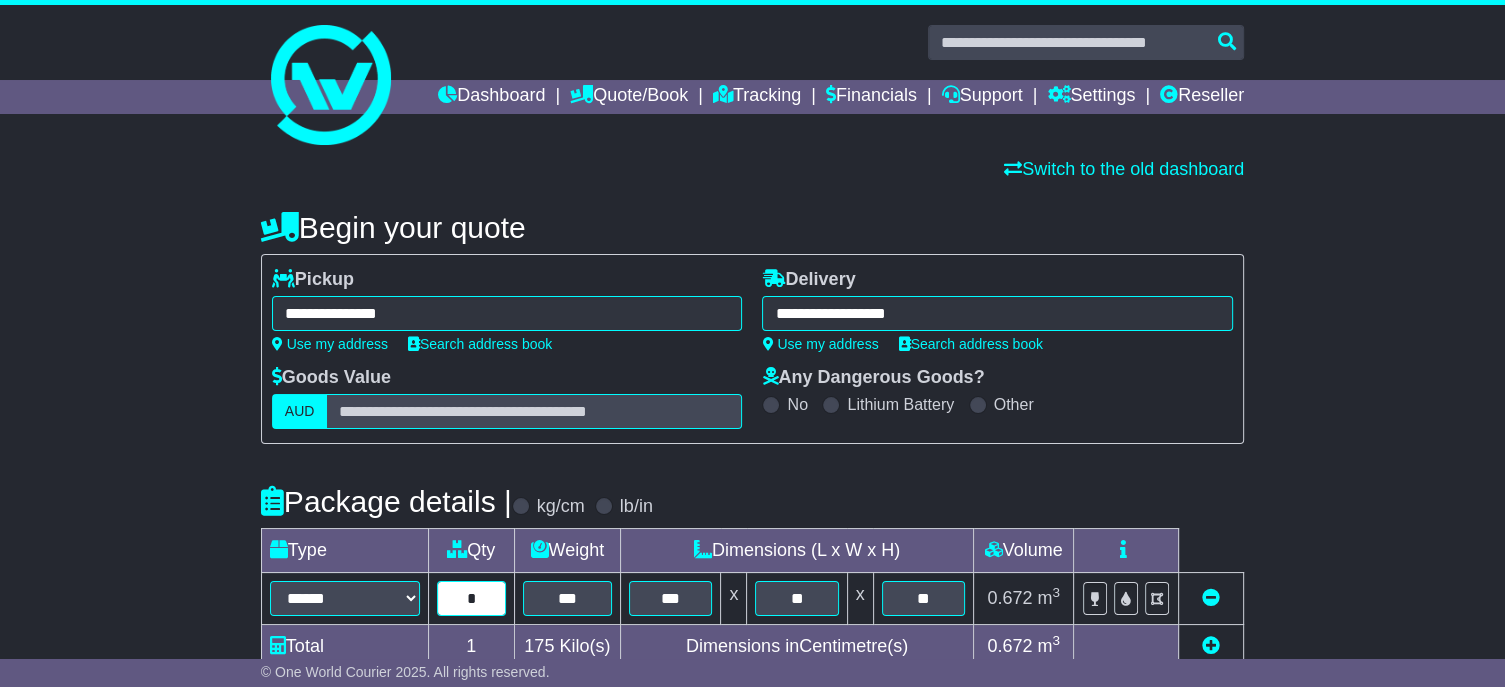 drag, startPoint x: 444, startPoint y: 625, endPoint x: 492, endPoint y: 632, distance: 48.507732 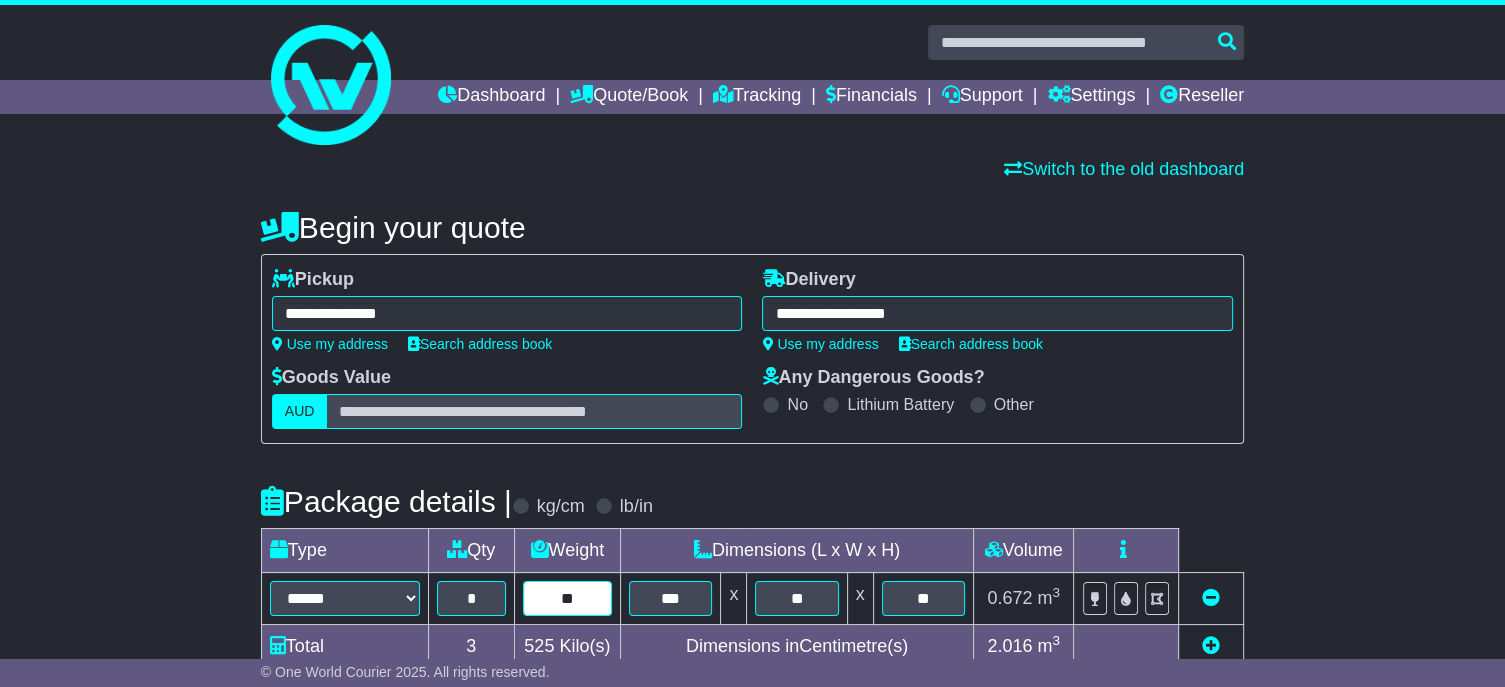 type on "**" 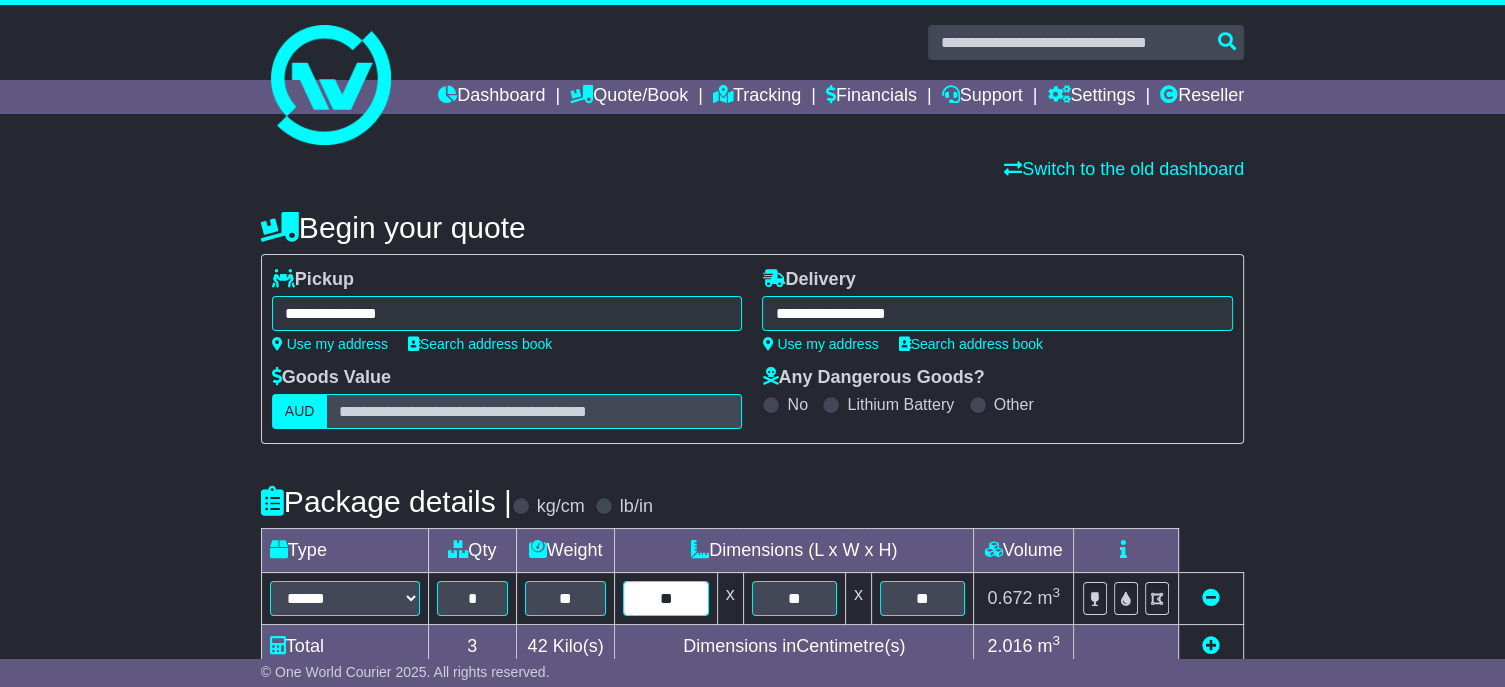 type on "**" 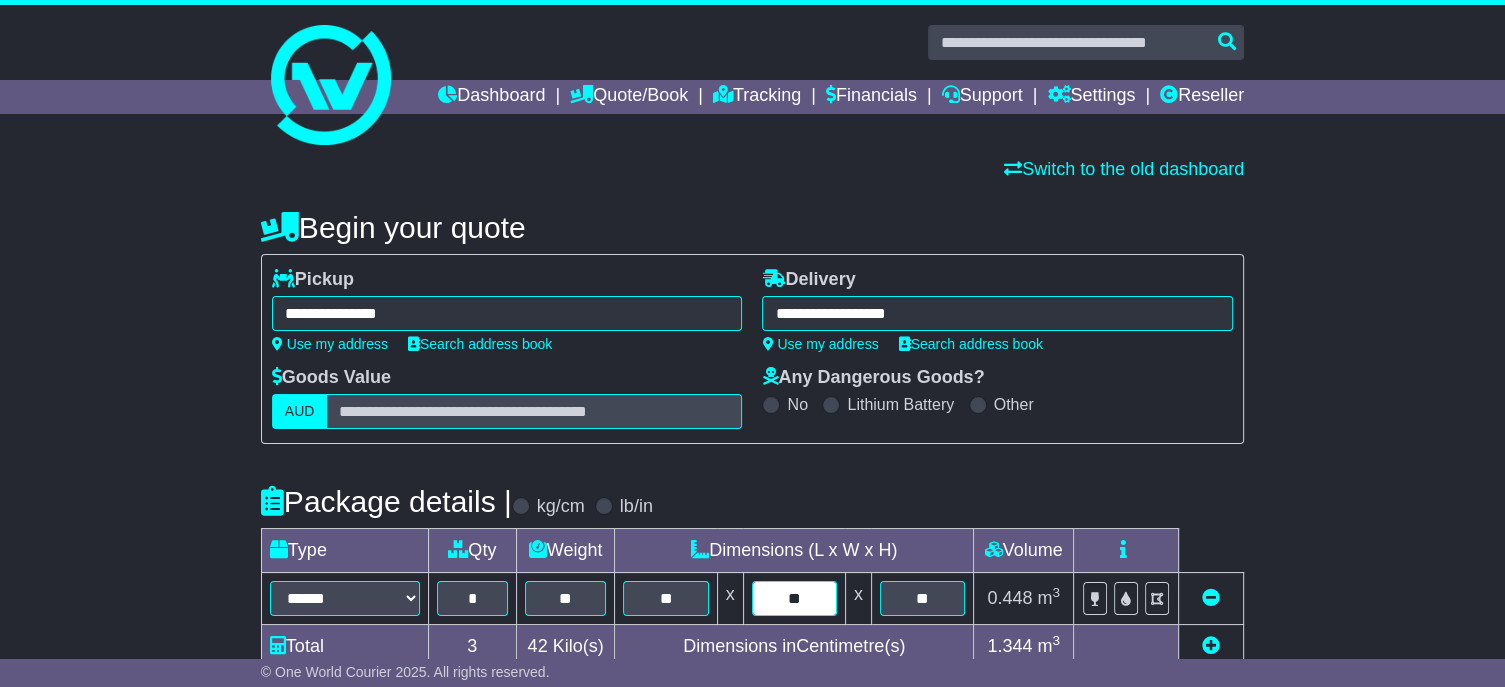 type on "**" 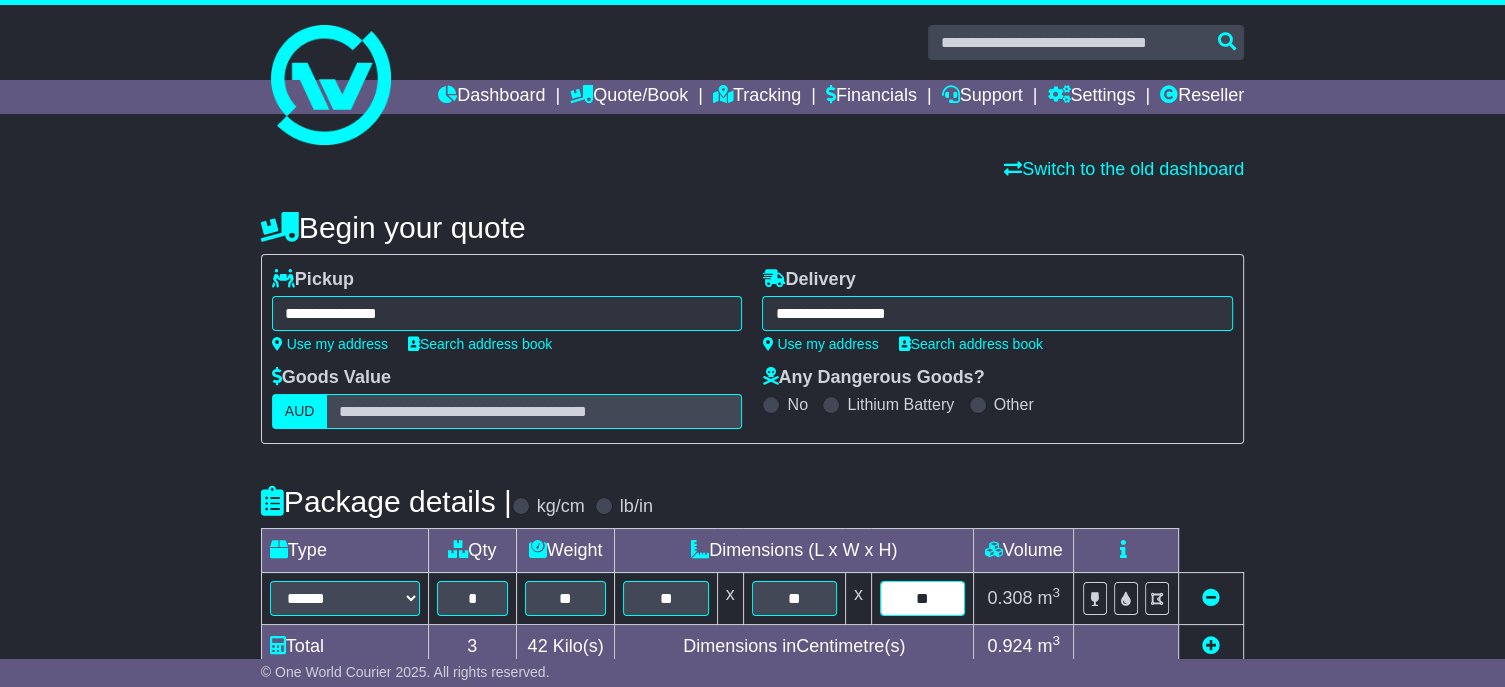 type on "**" 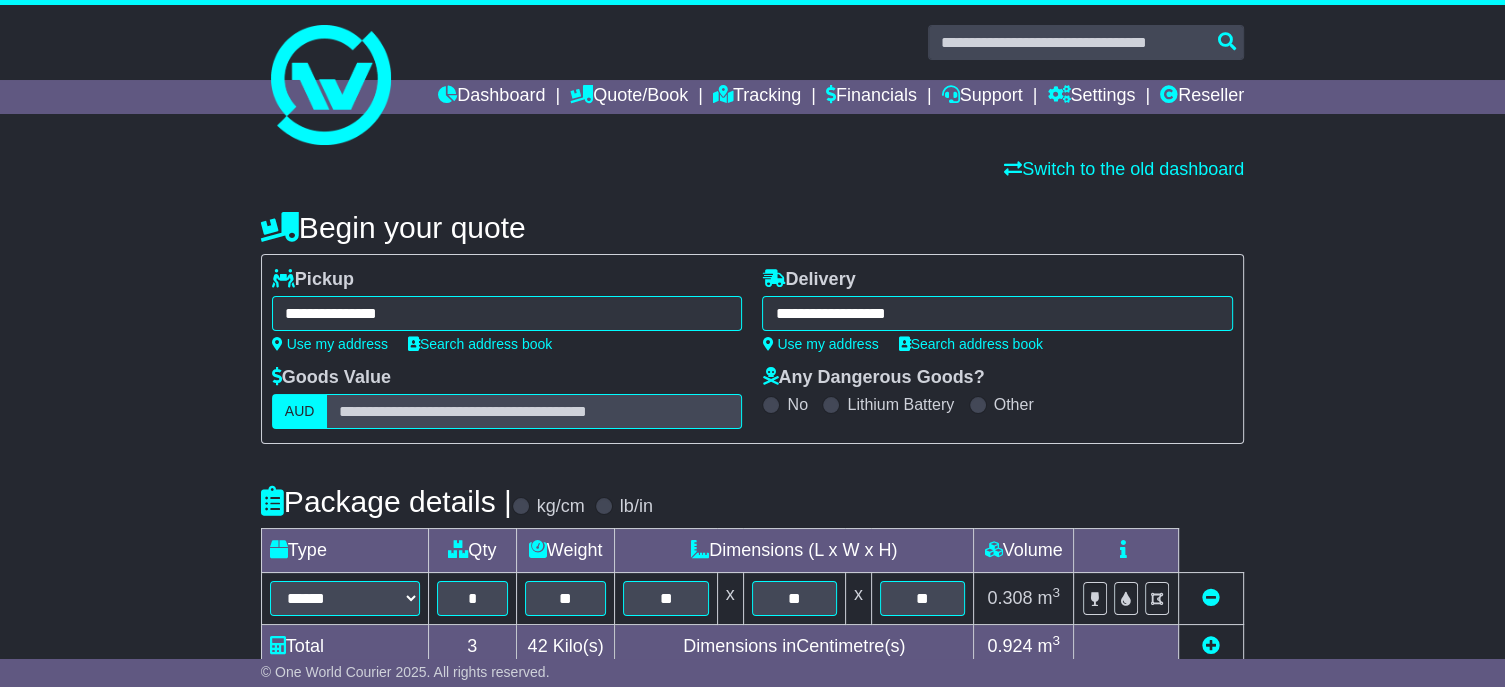 scroll, scrollTop: 403, scrollLeft: 0, axis: vertical 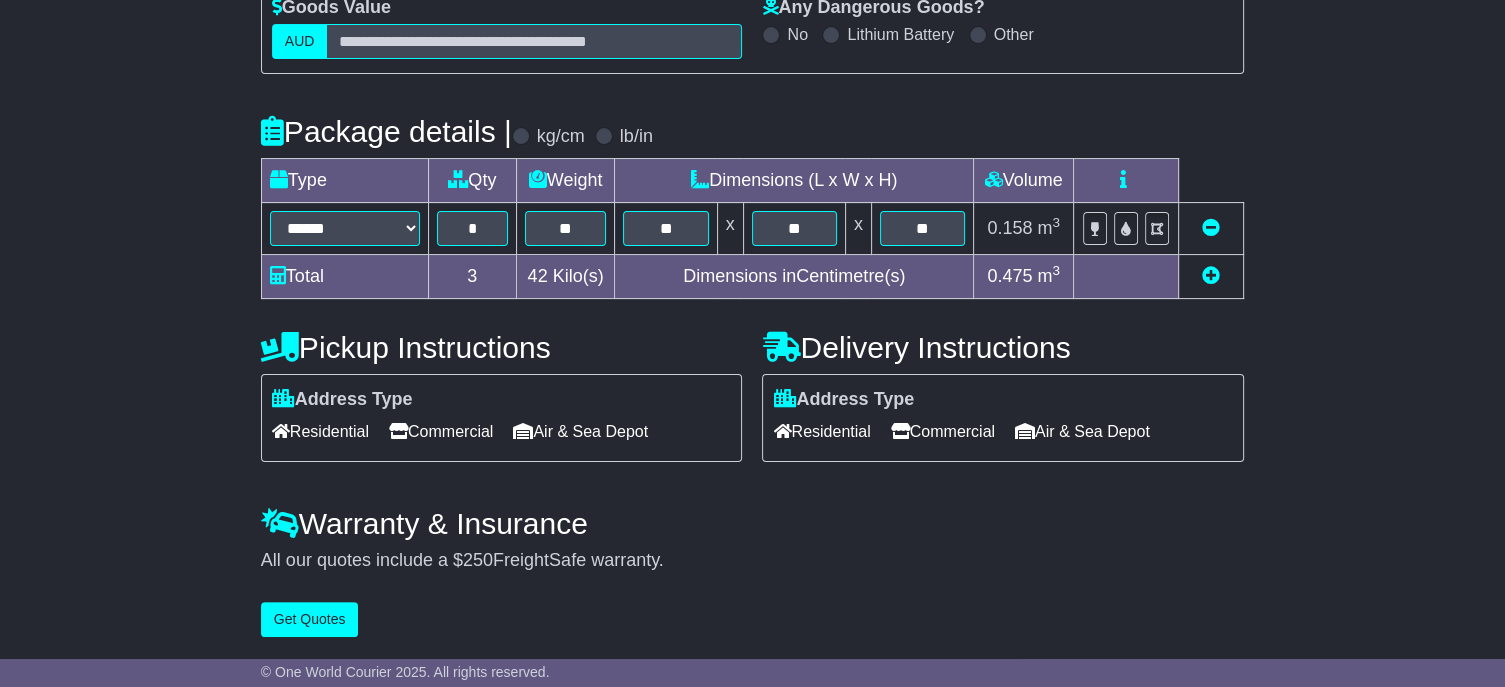 click on "Commercial" at bounding box center (441, 431) 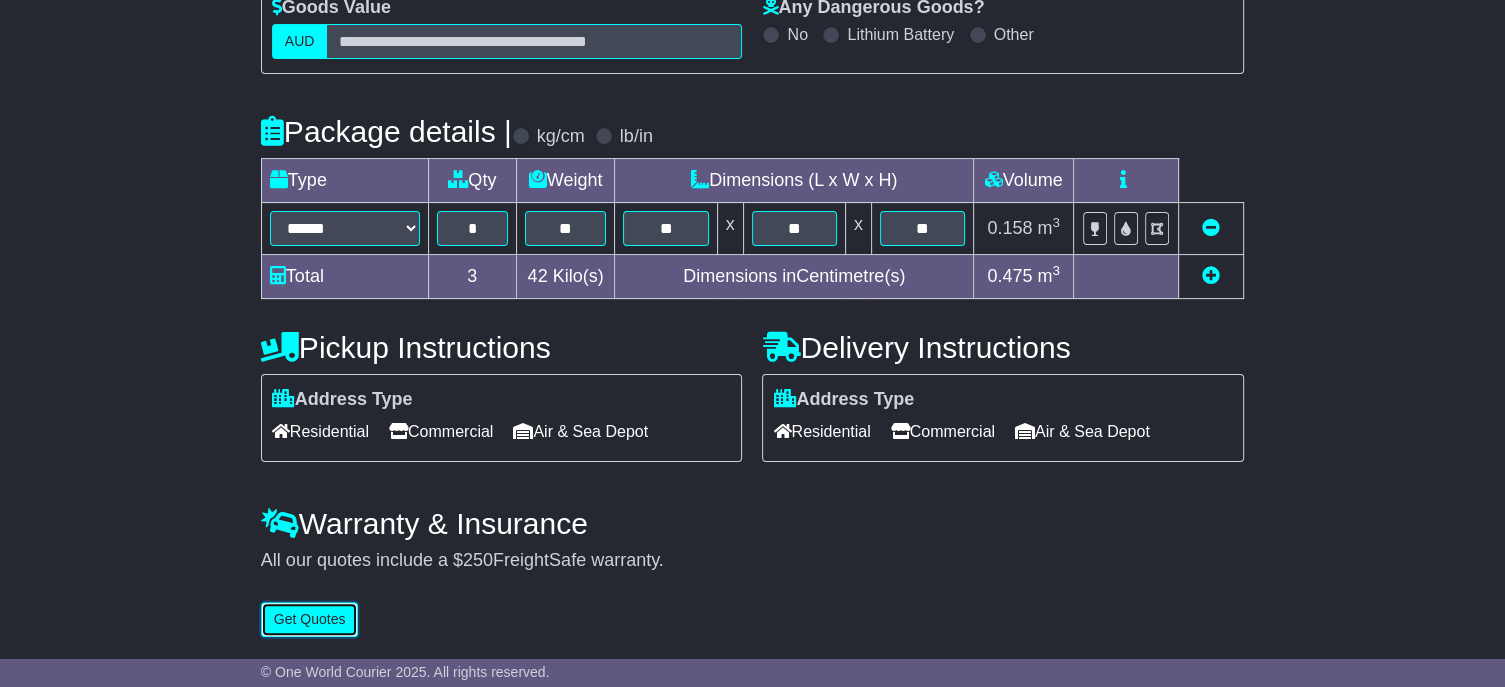 click on "Get Quotes" at bounding box center (310, 619) 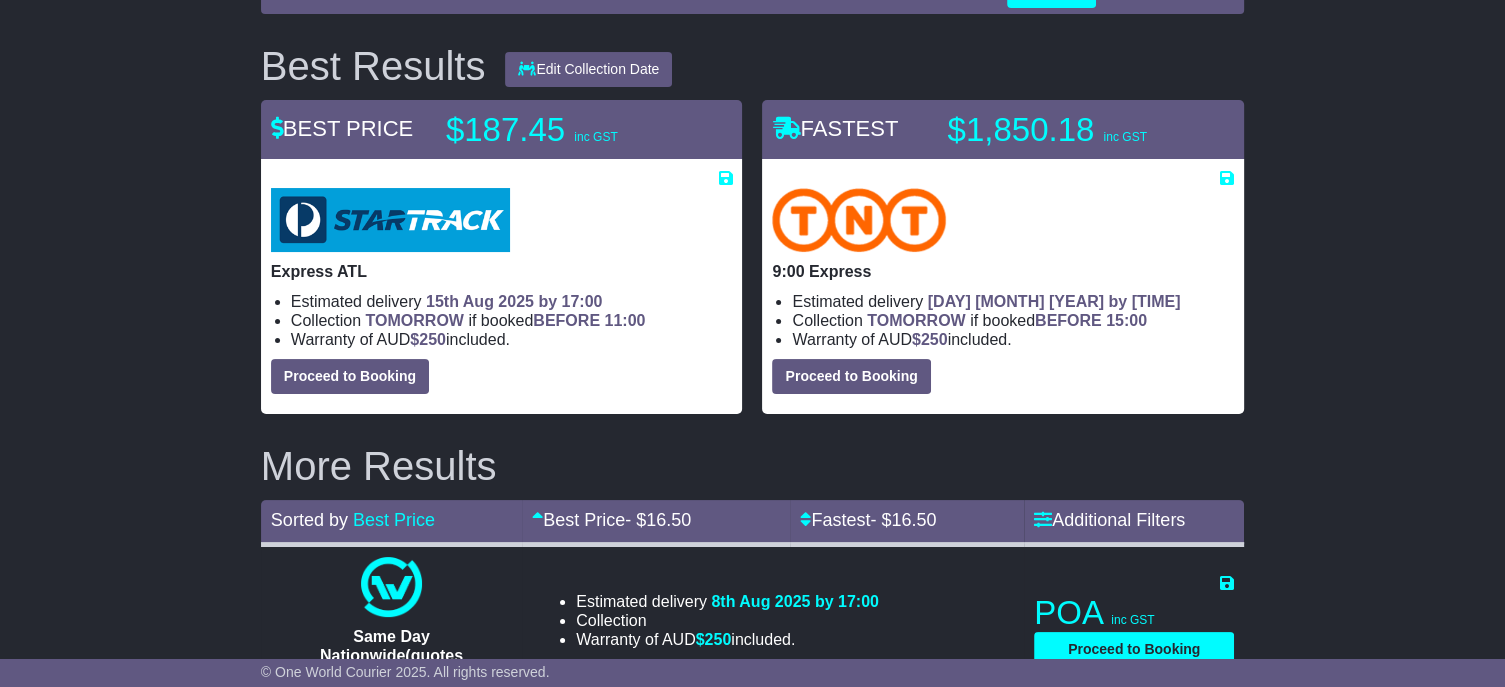 scroll, scrollTop: 100, scrollLeft: 0, axis: vertical 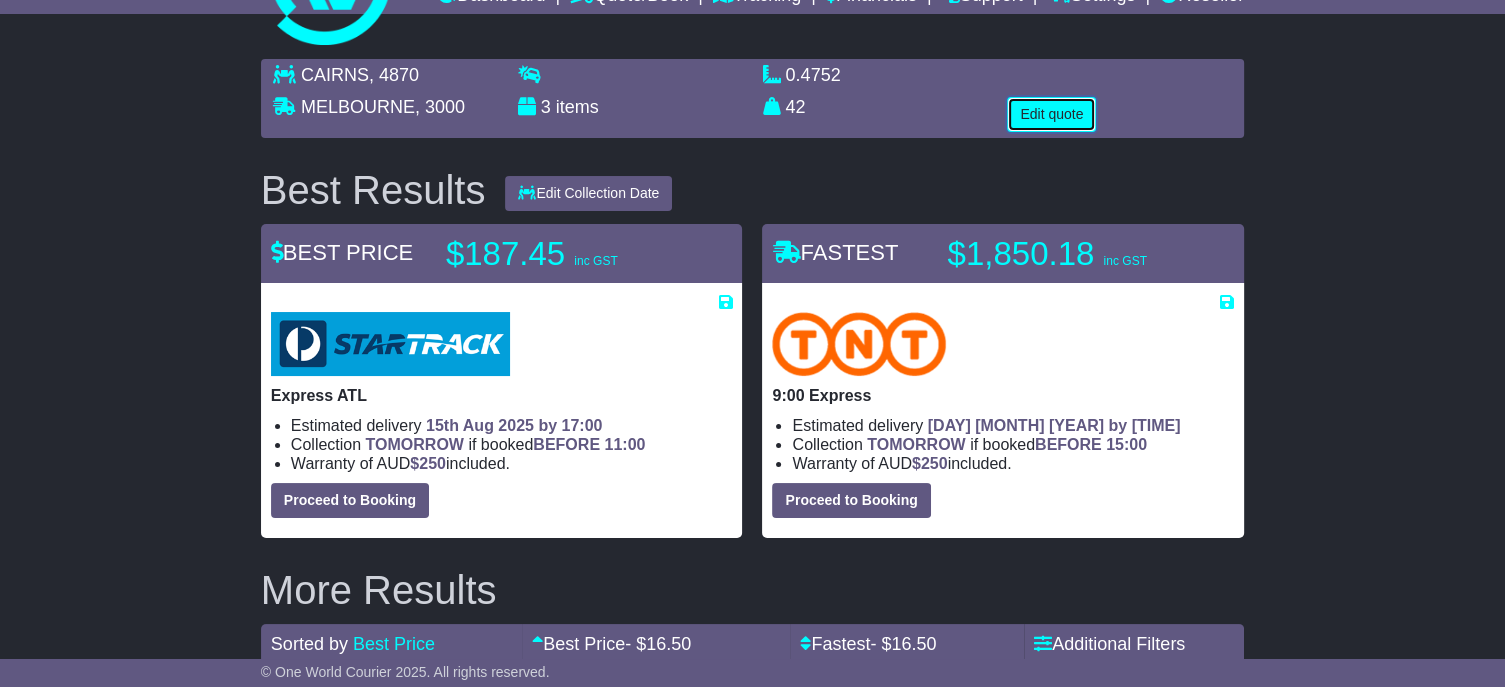 click on "Edit quote" at bounding box center (1051, 114) 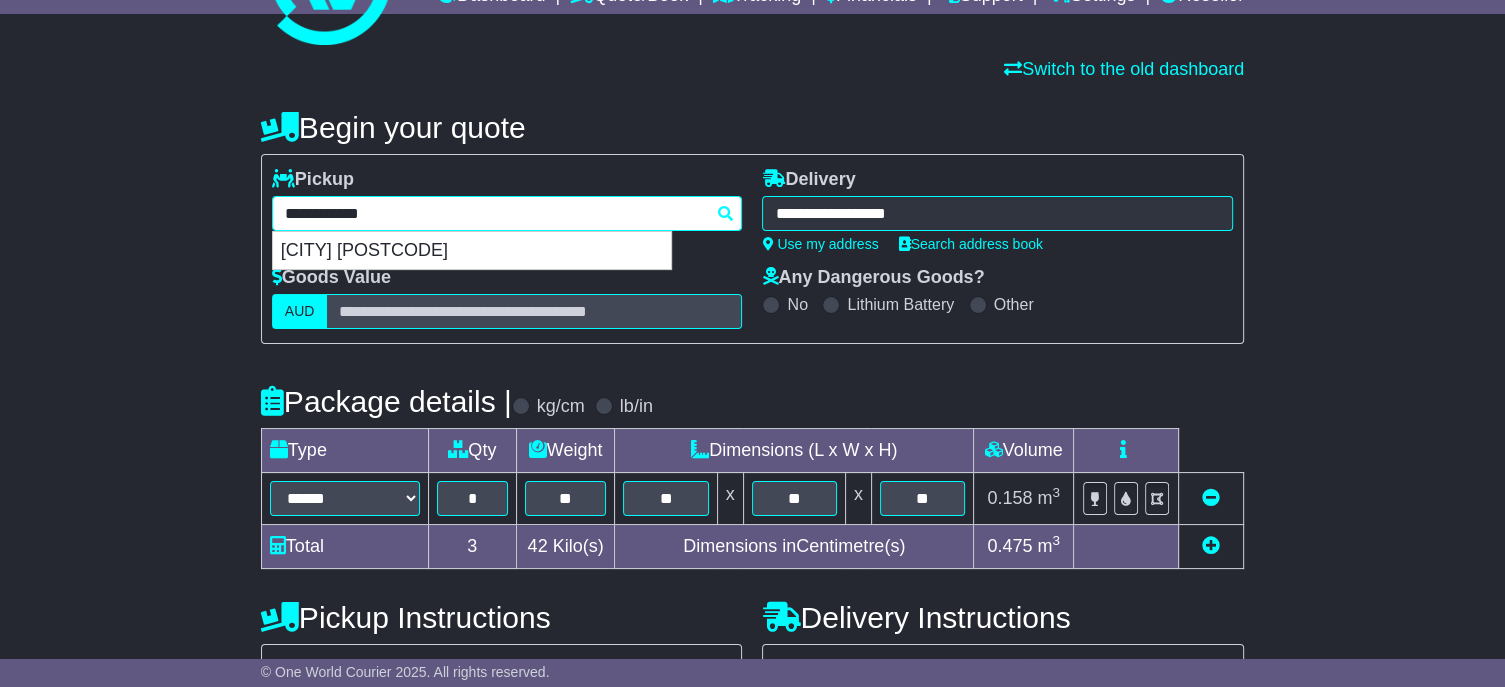 click on "**********" at bounding box center (507, 213) 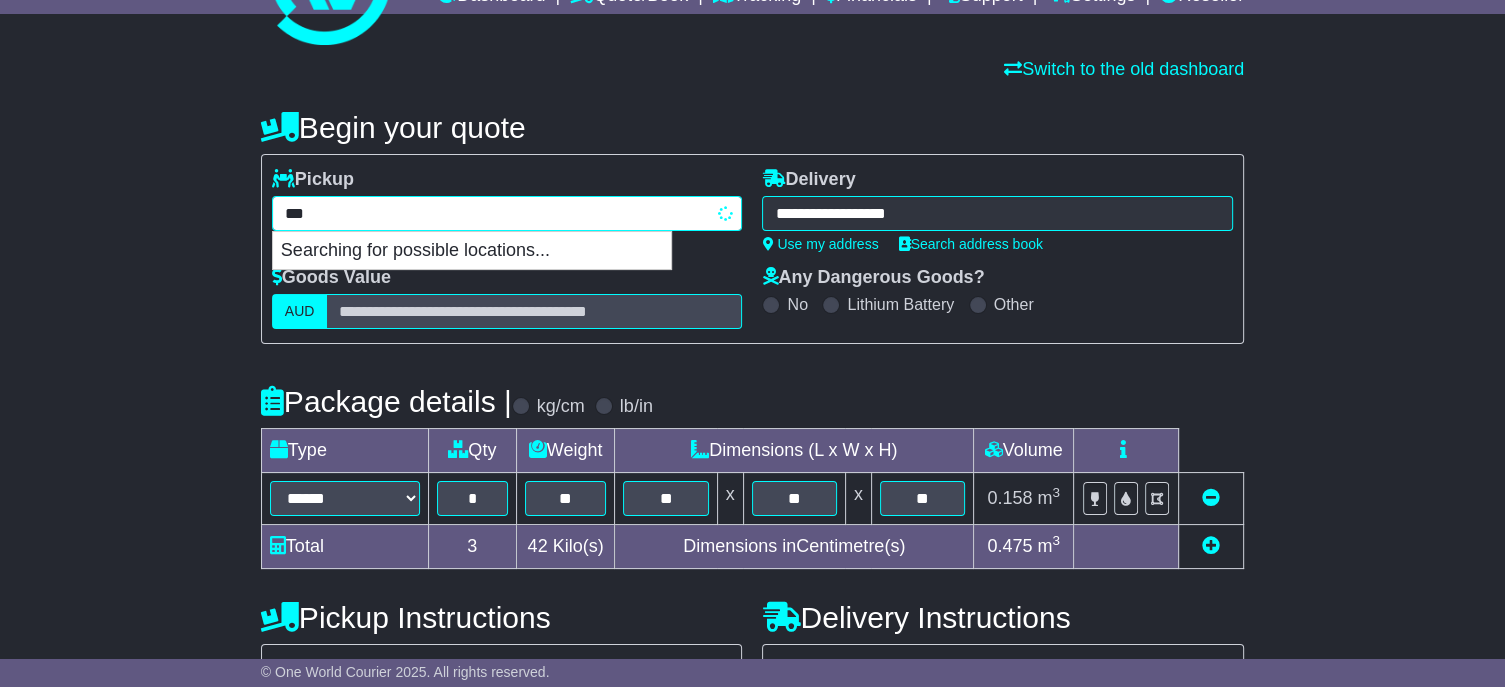 type on "****" 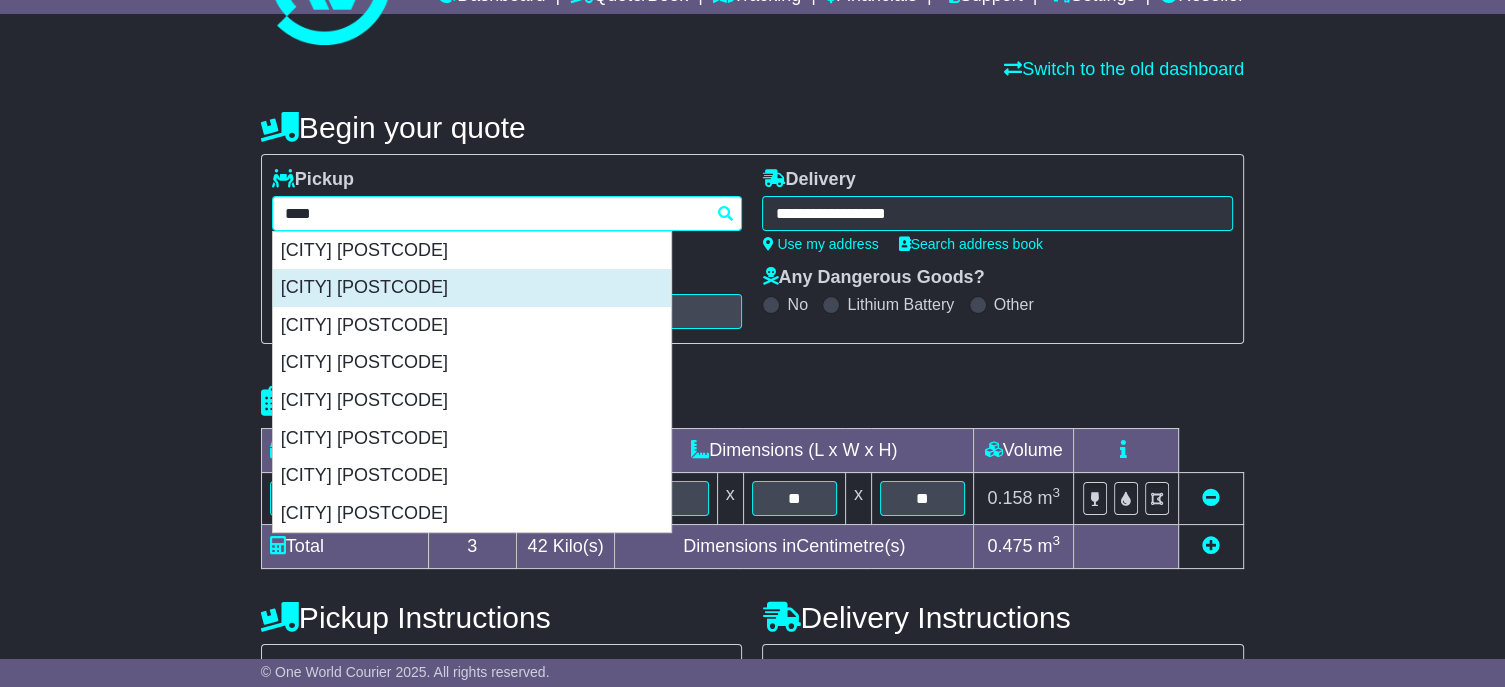 click on "[CITY] [POSTCODE]" at bounding box center (472, 288) 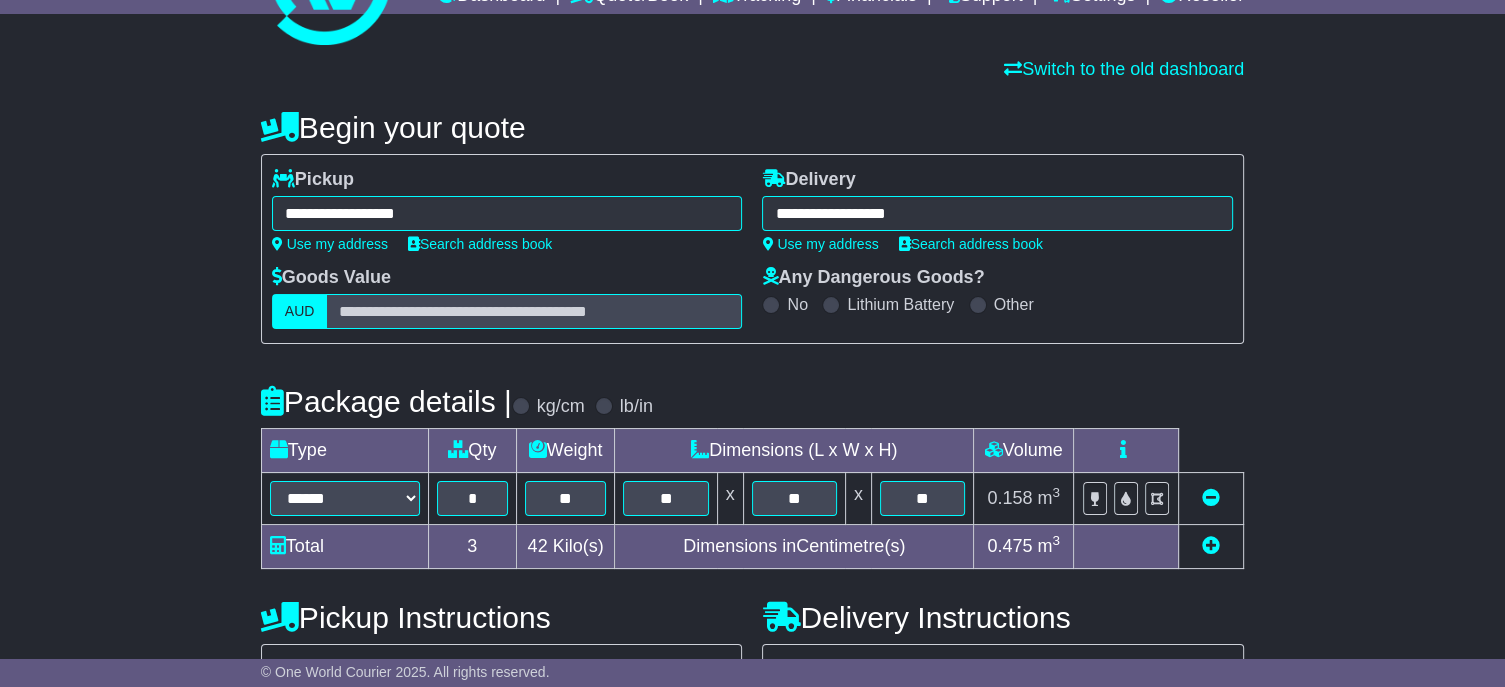 type on "**********" 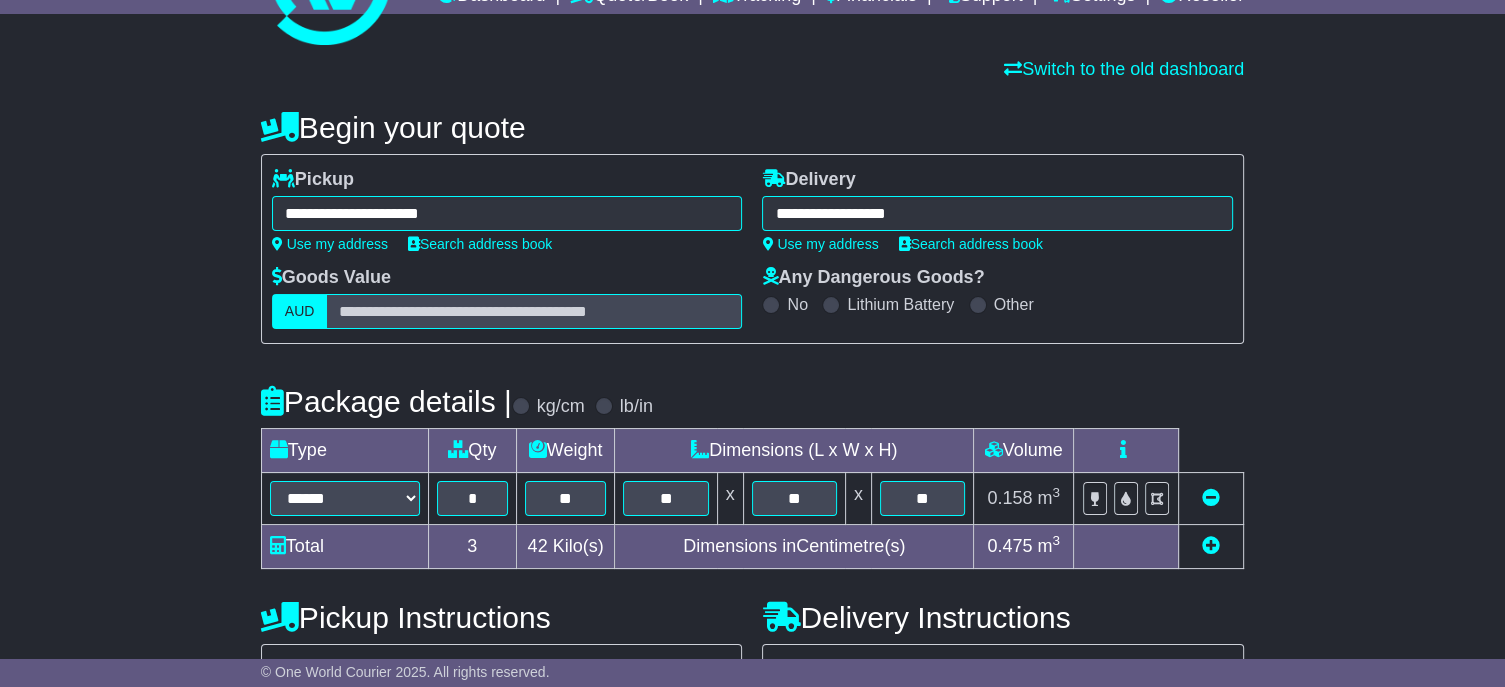 click on "**********" at bounding box center (997, 213) 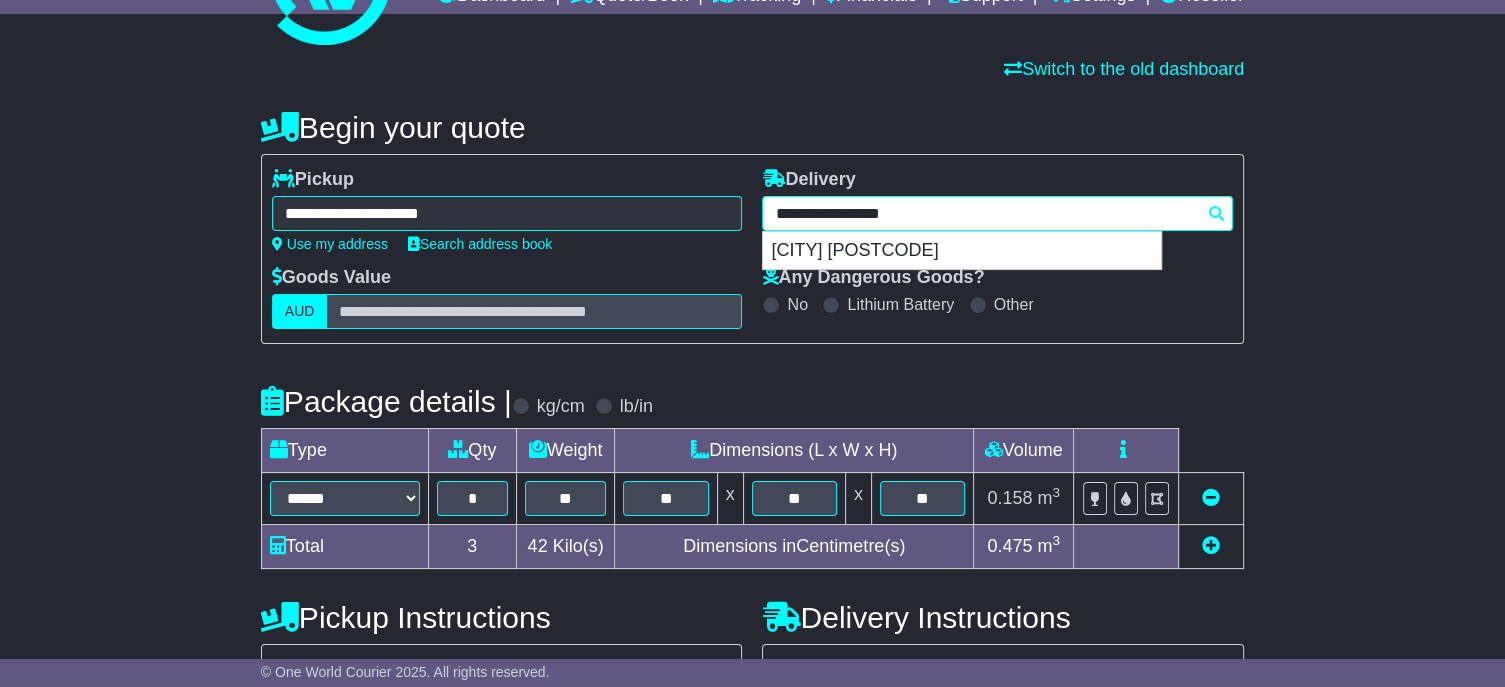 click on "**********" at bounding box center [997, 213] 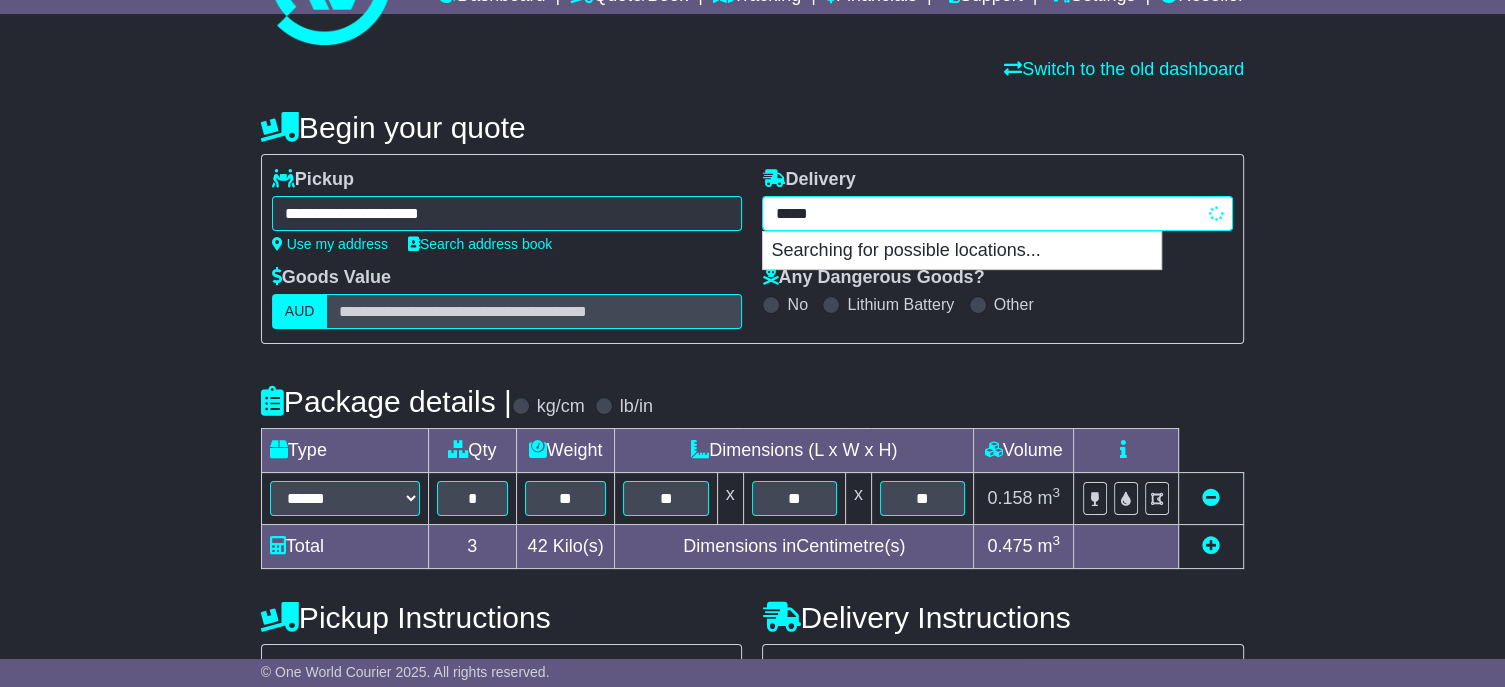 type on "******" 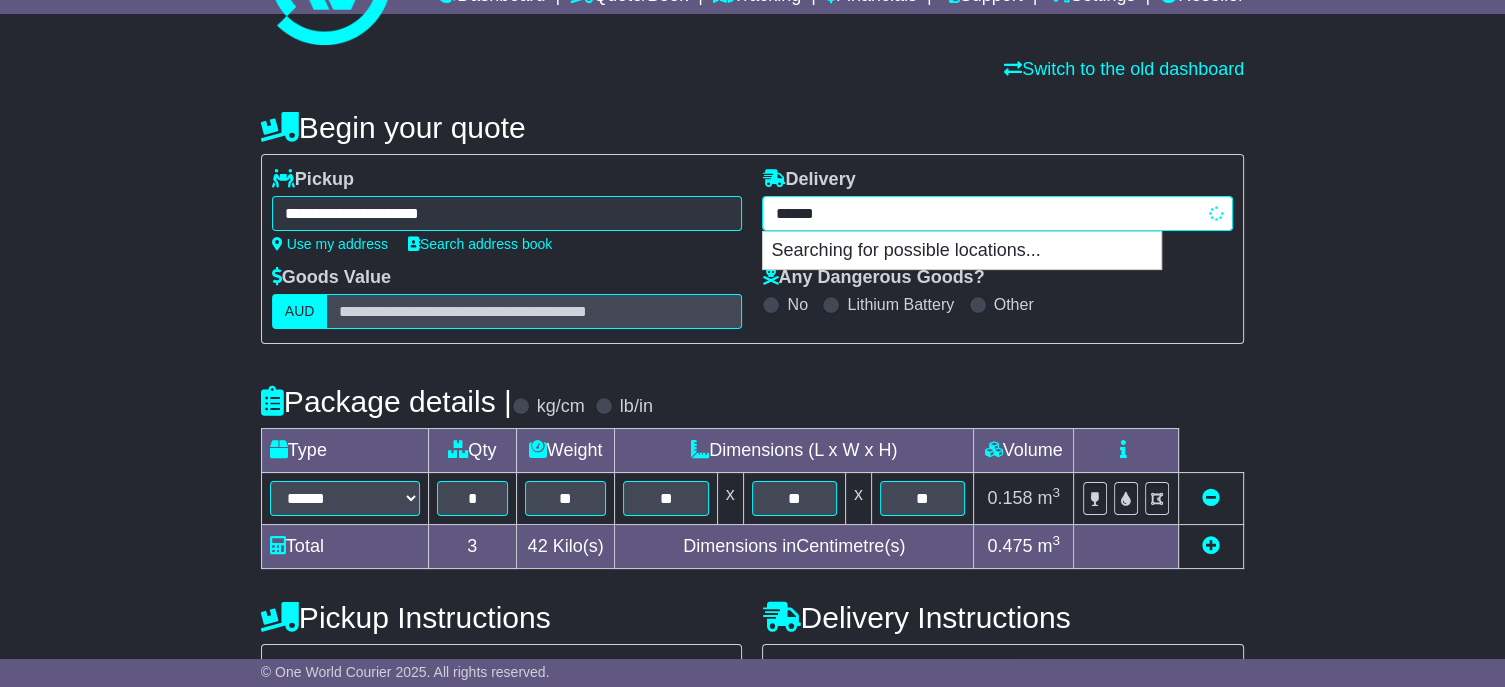 type on "*******" 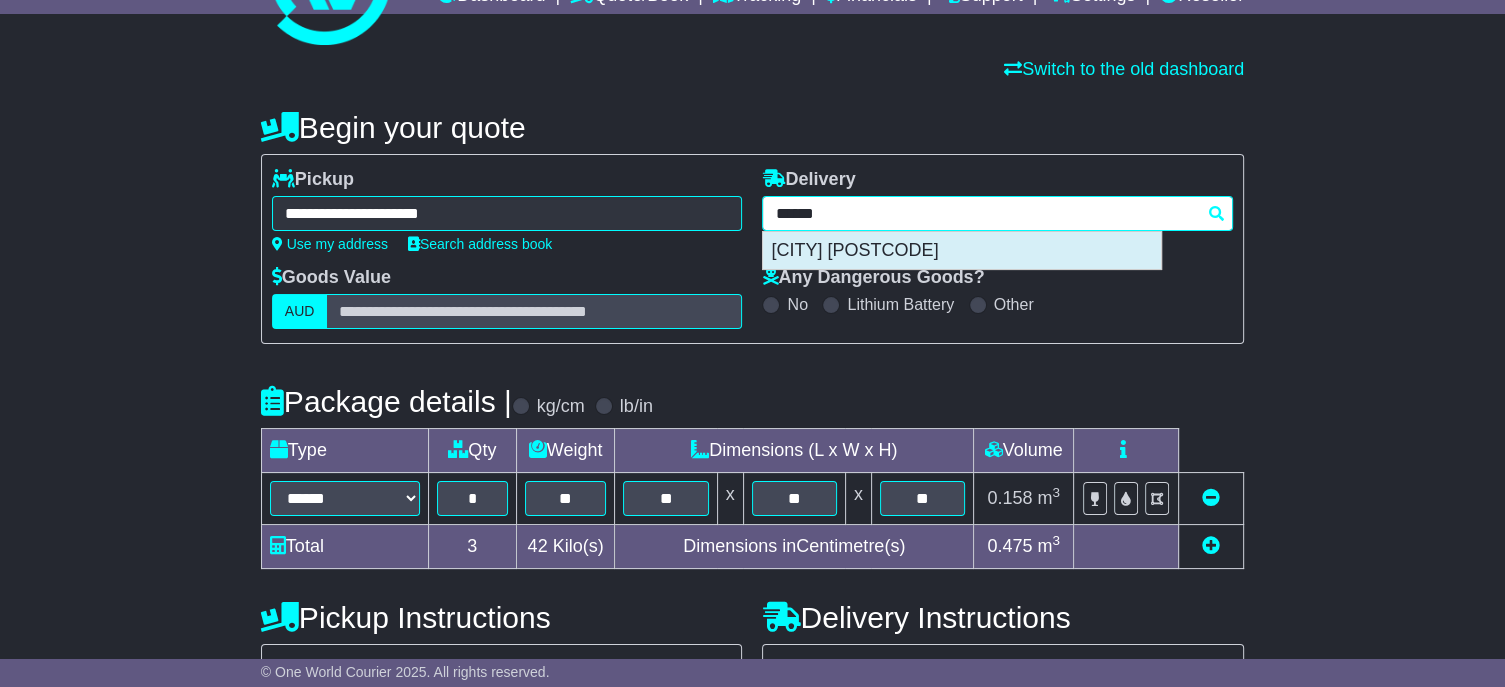 click on "[CITY] [POSTCODE]" at bounding box center (962, 251) 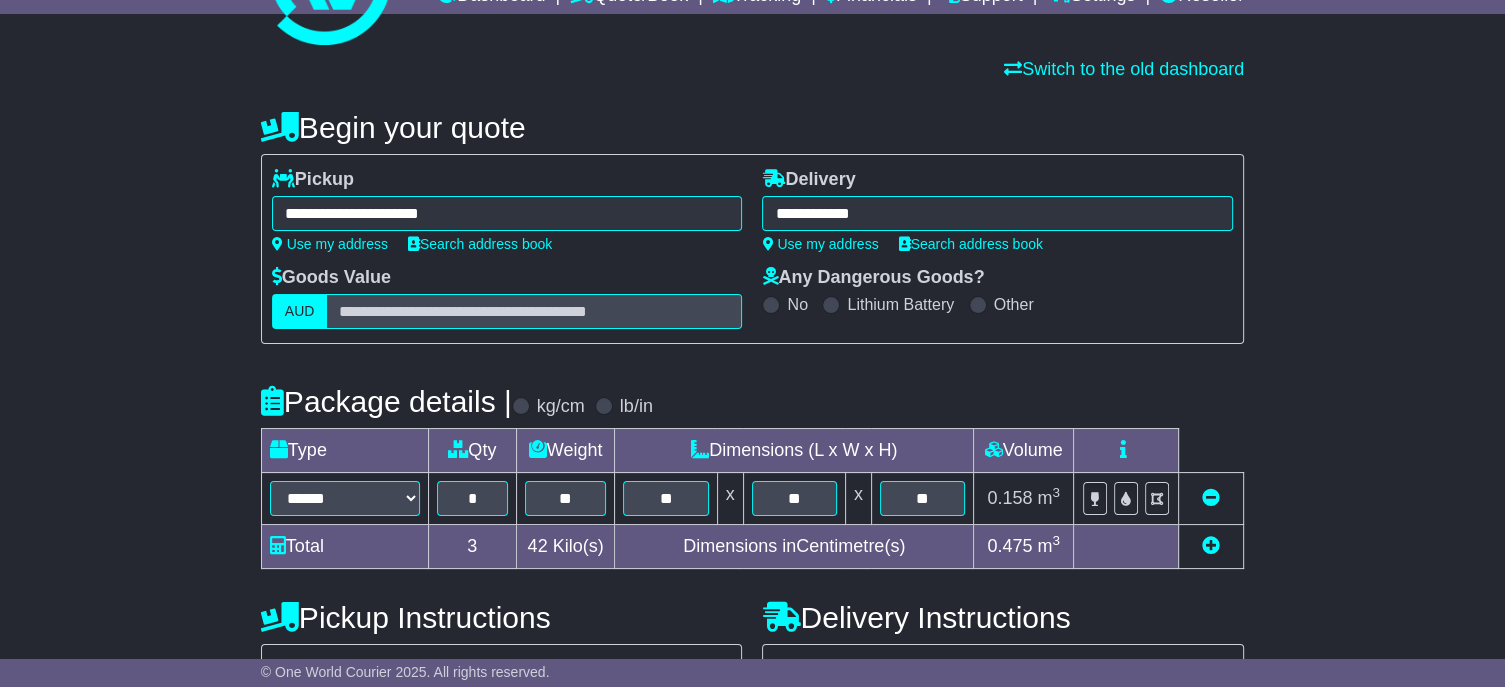 type on "**********" 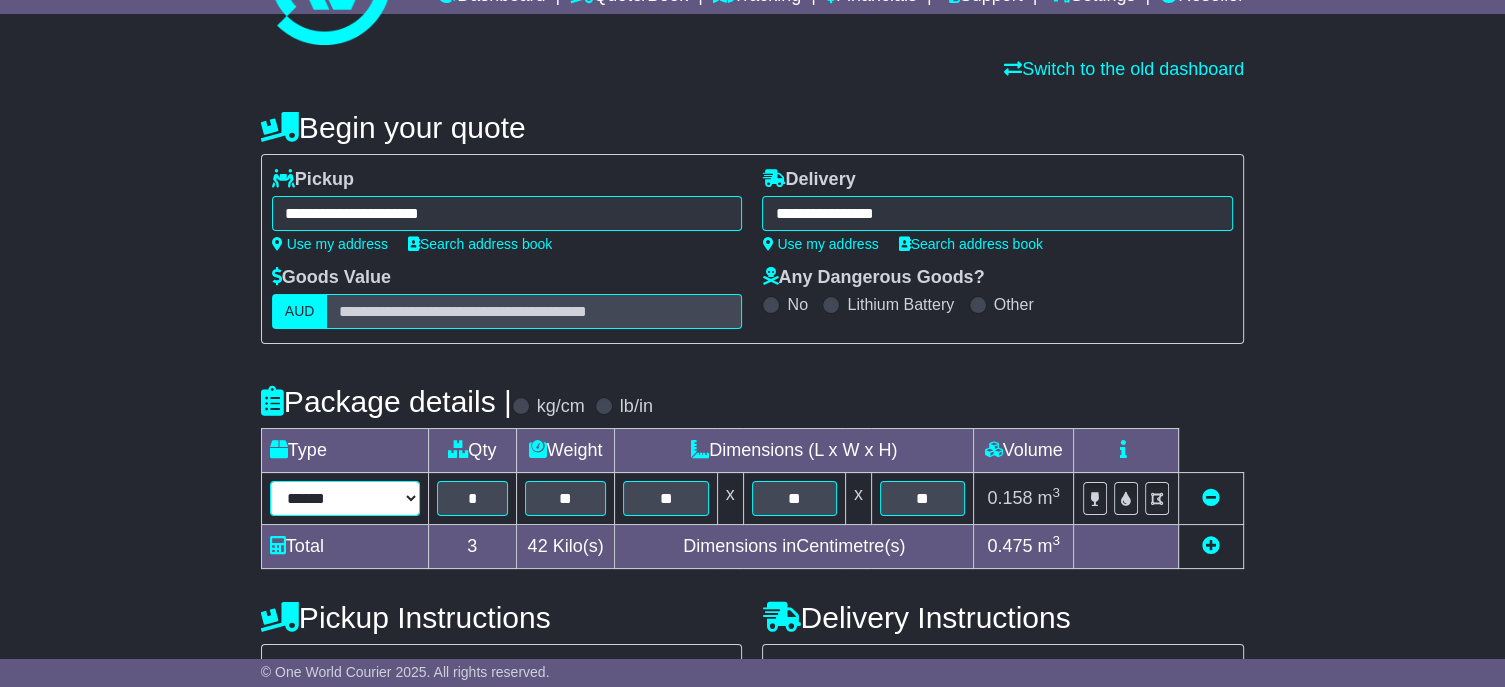 click on "****** ****** *** ******** ***** **** **** ****** *** *******" at bounding box center [345, 498] 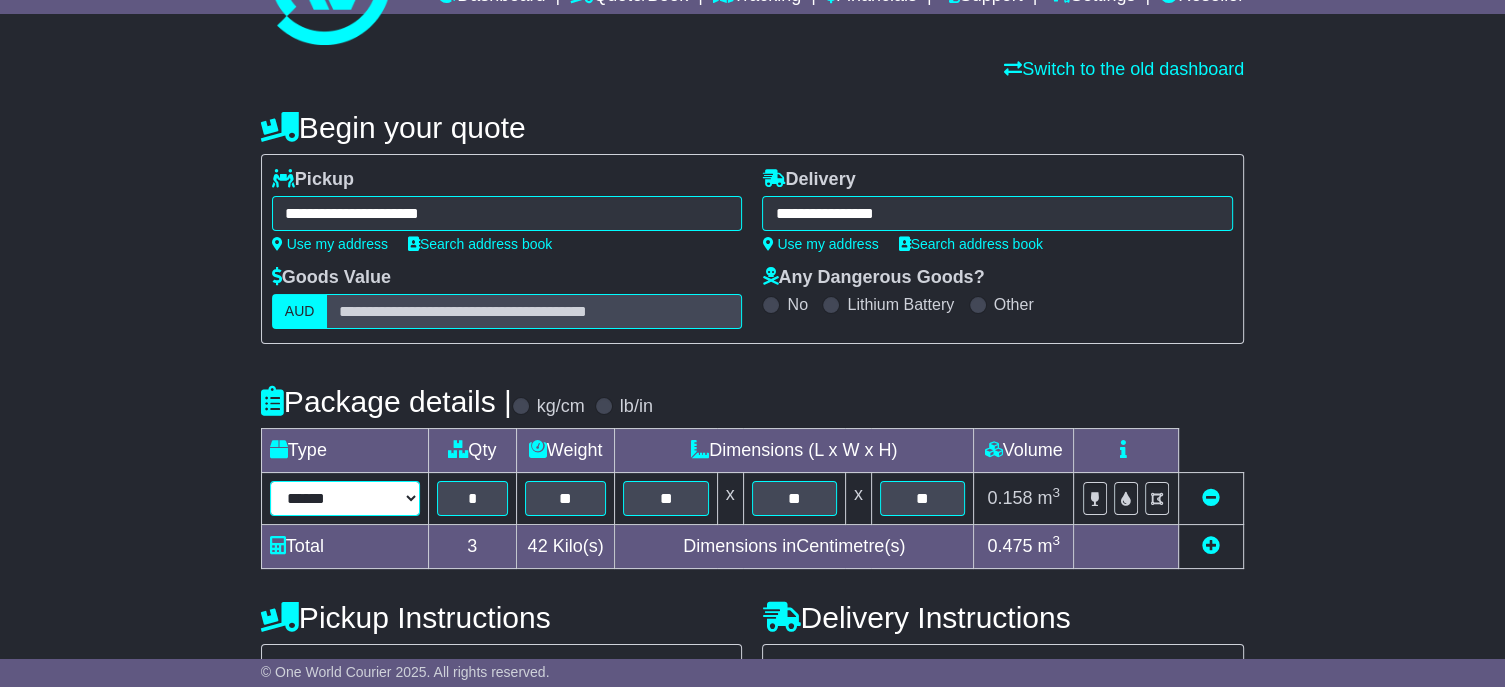 select on "****" 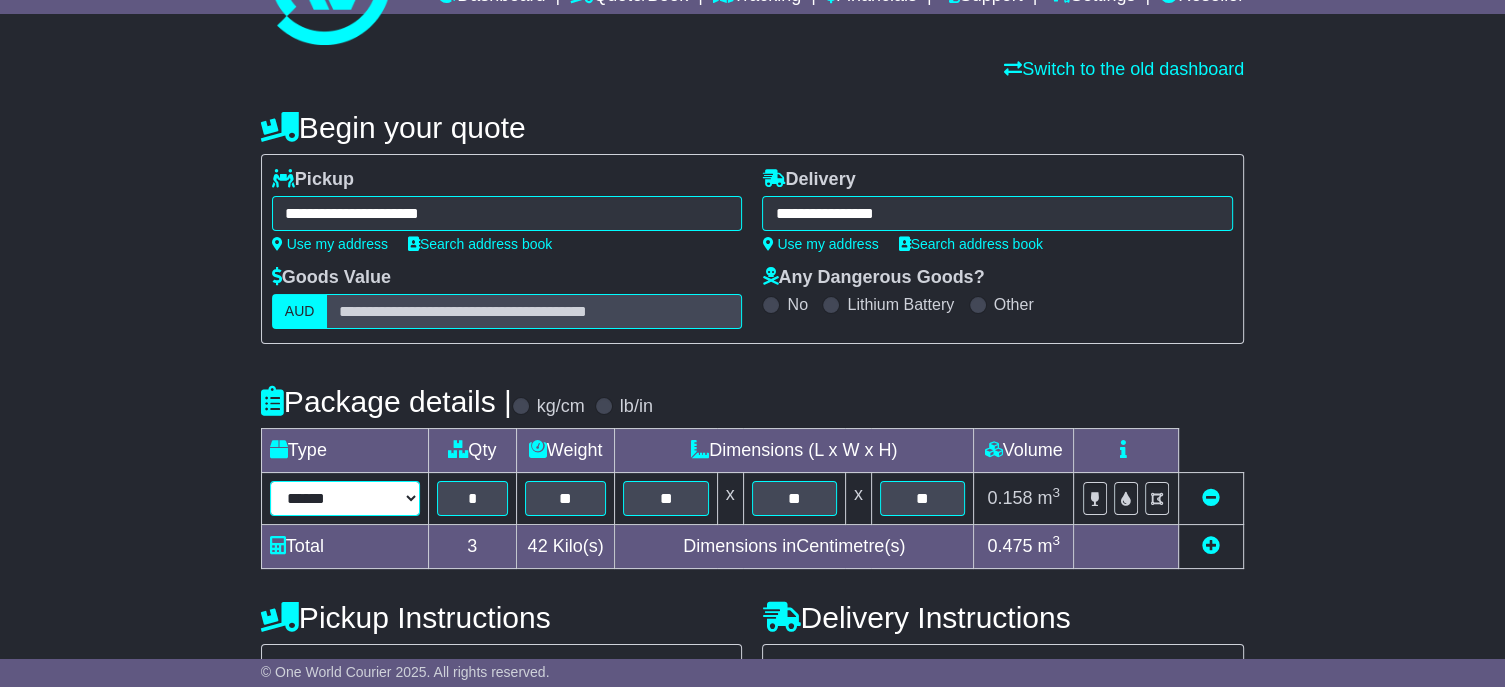 click on "****** ****** *** ******** ***** **** **** ****** *** *******" at bounding box center (345, 498) 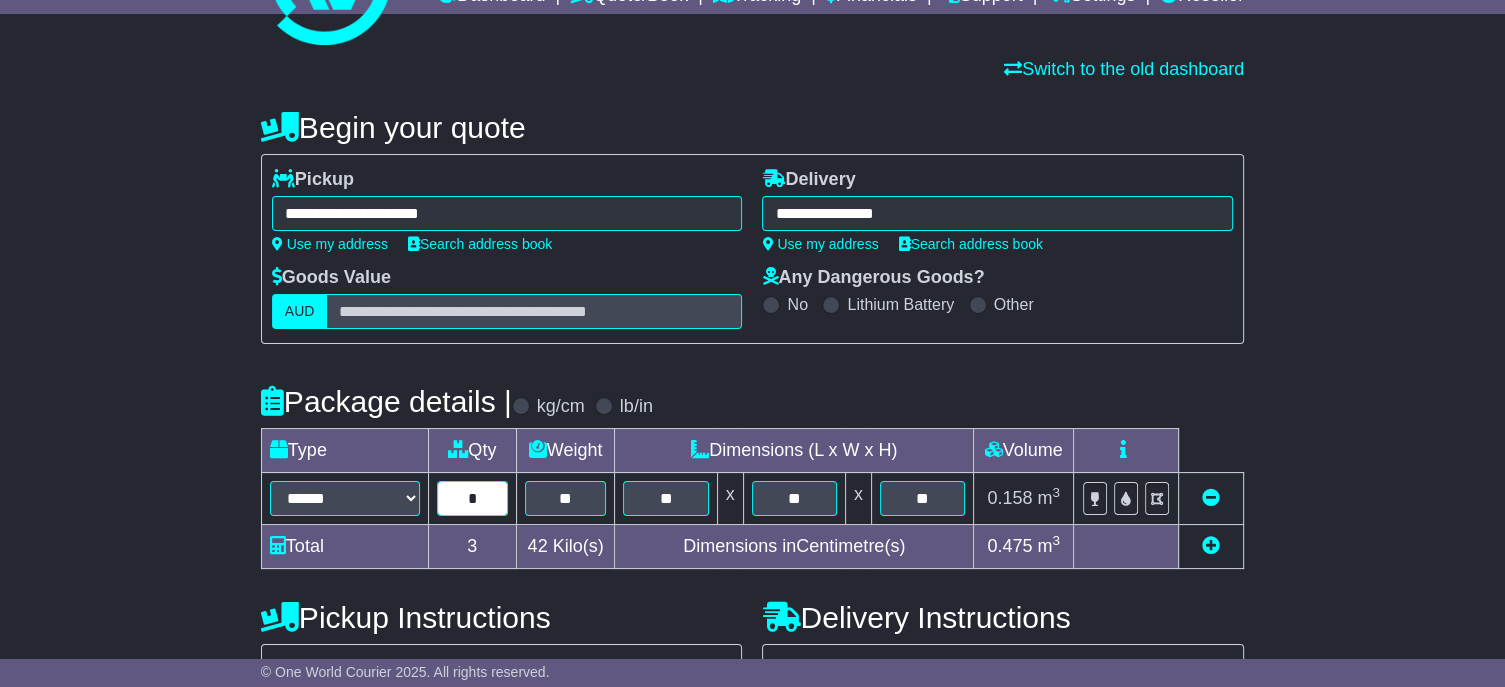 drag, startPoint x: 483, startPoint y: 528, endPoint x: 444, endPoint y: 526, distance: 39.051247 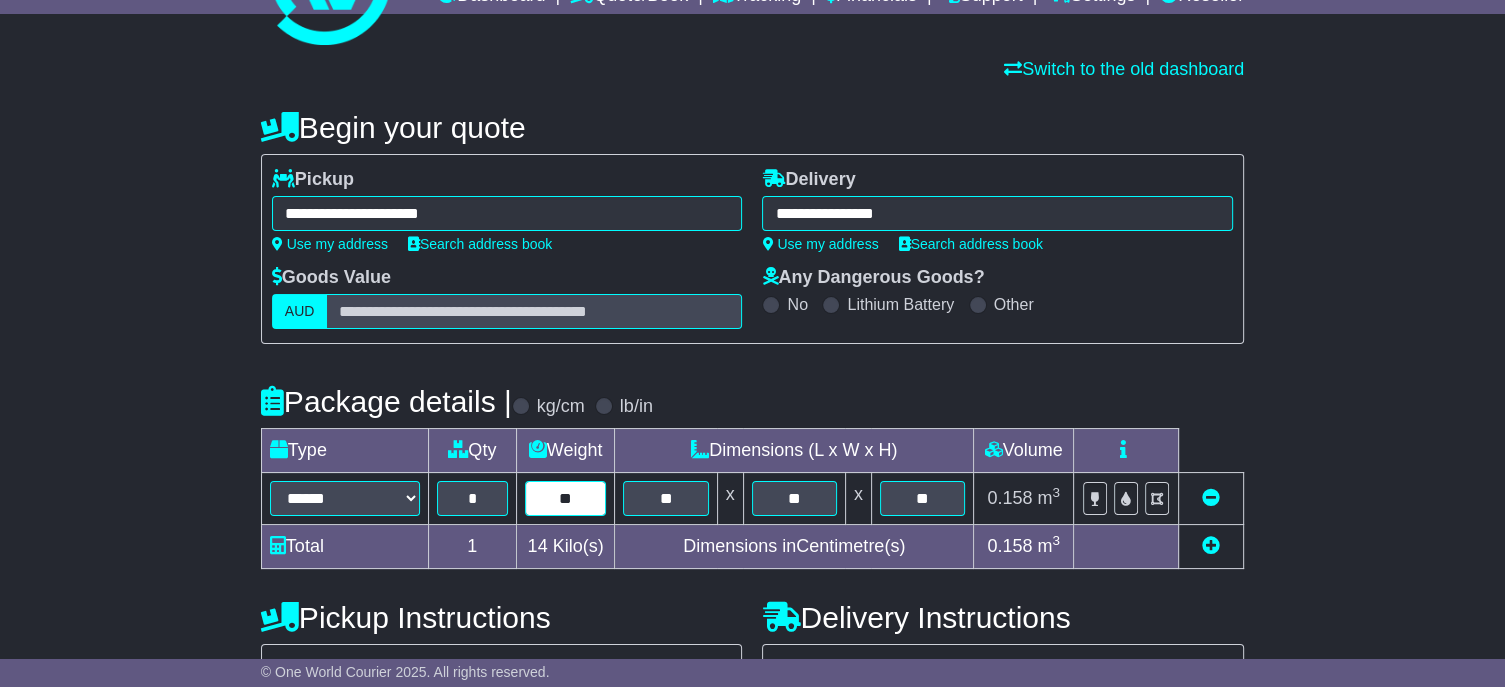 type on "**" 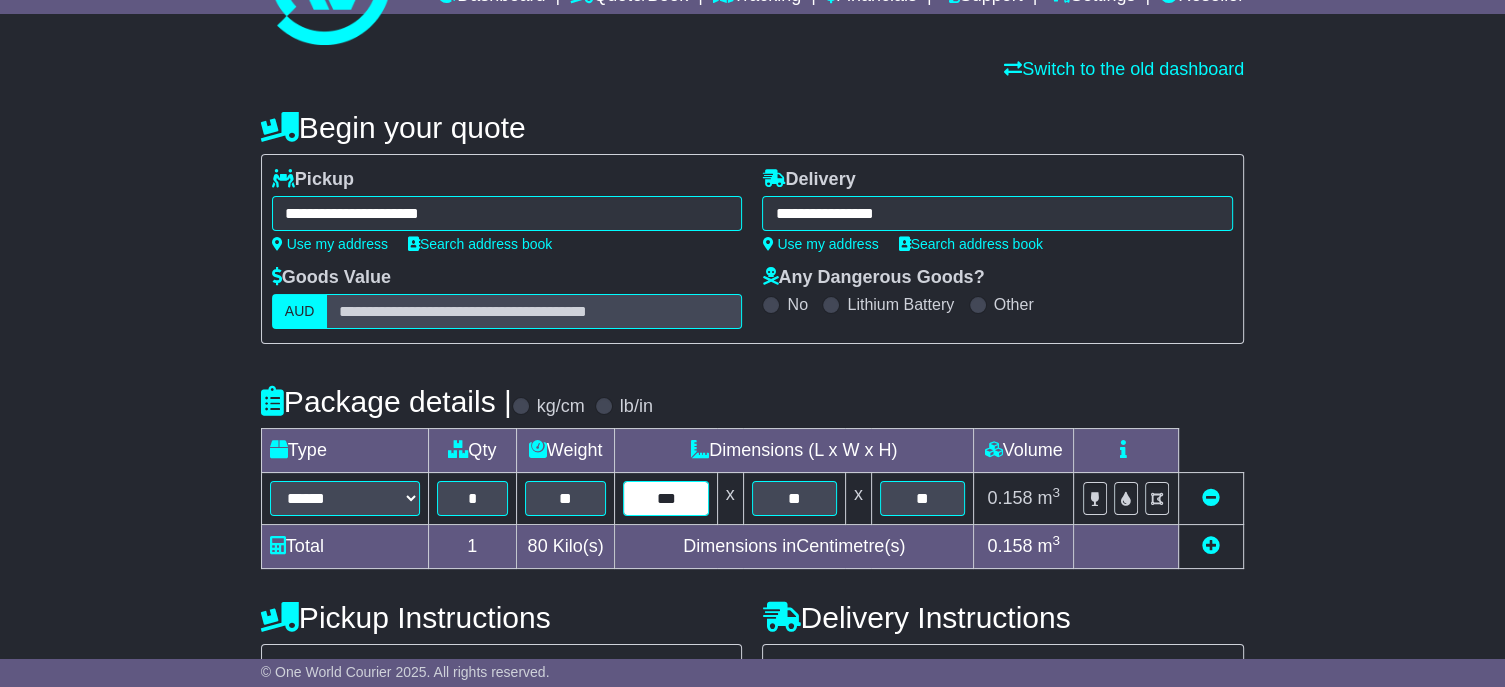 type on "***" 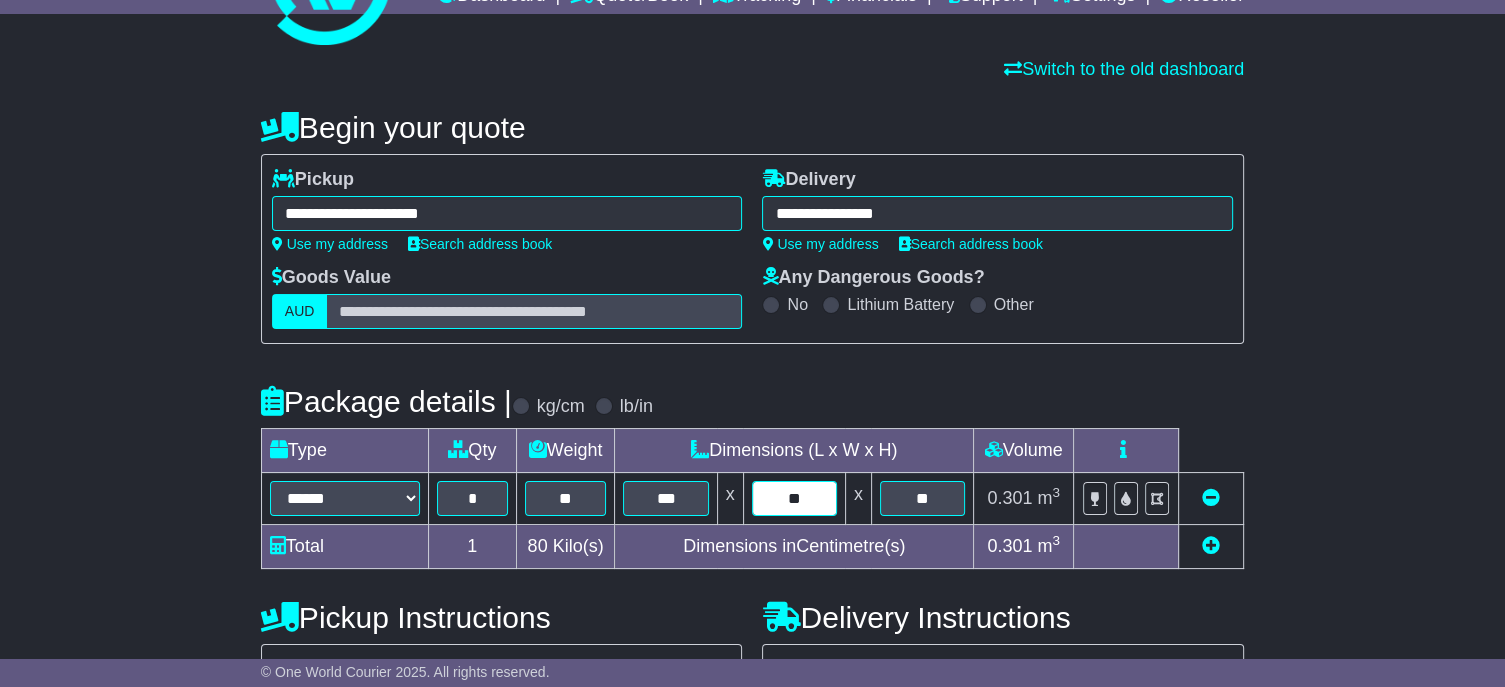 type on "**" 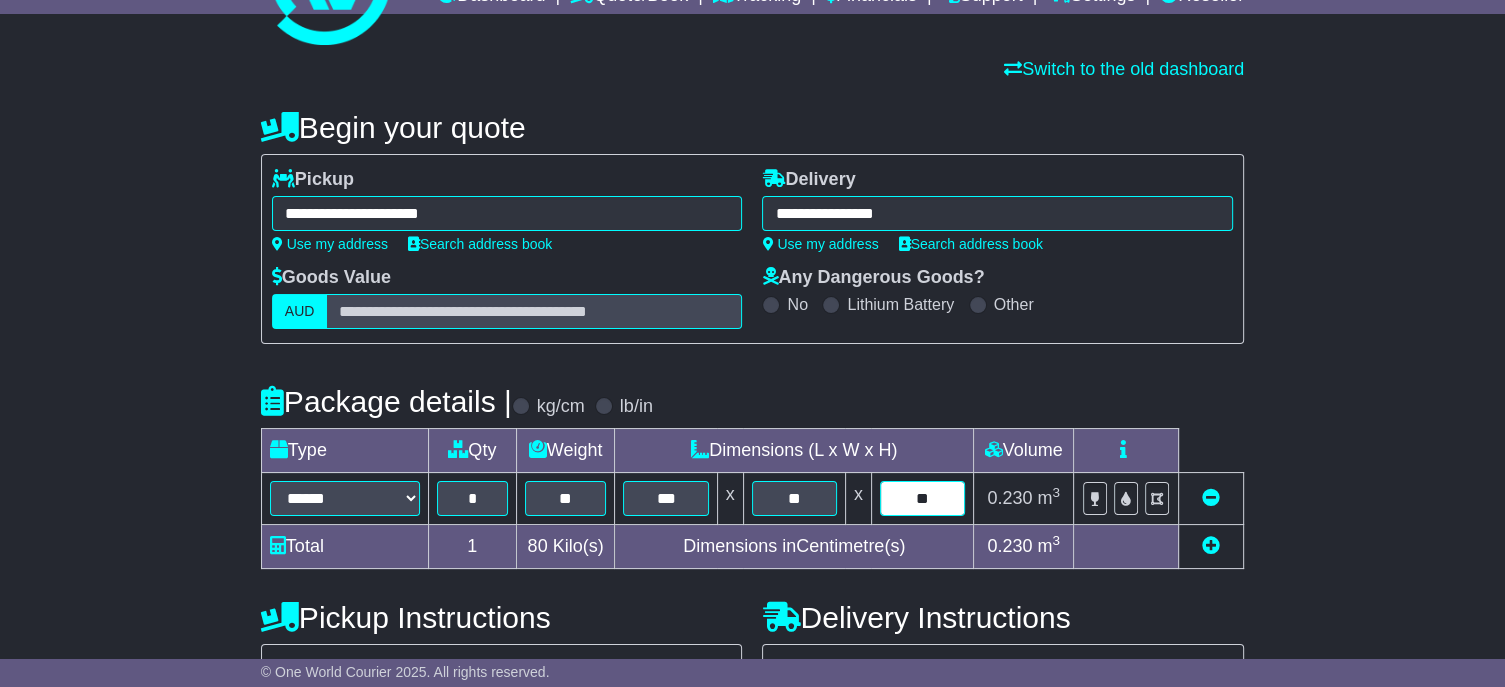 type on "**" 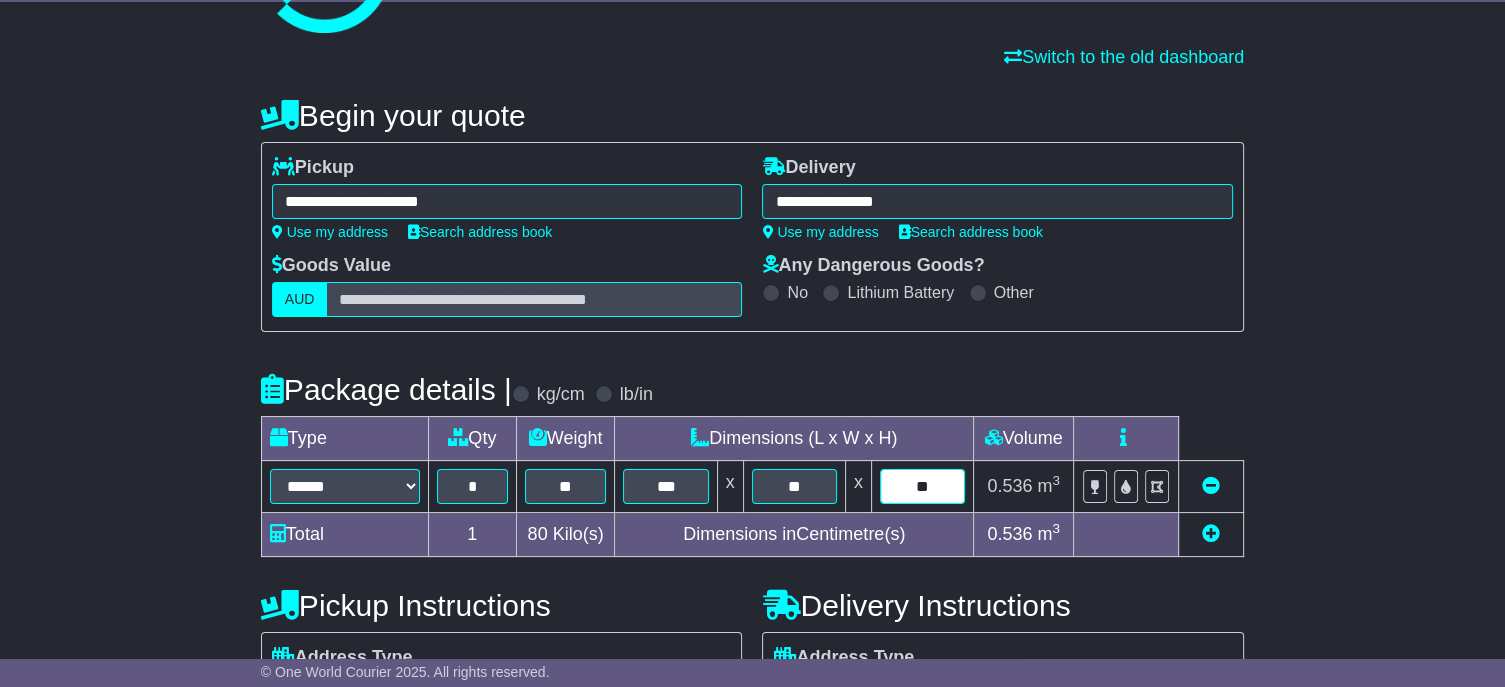 scroll, scrollTop: 400, scrollLeft: 0, axis: vertical 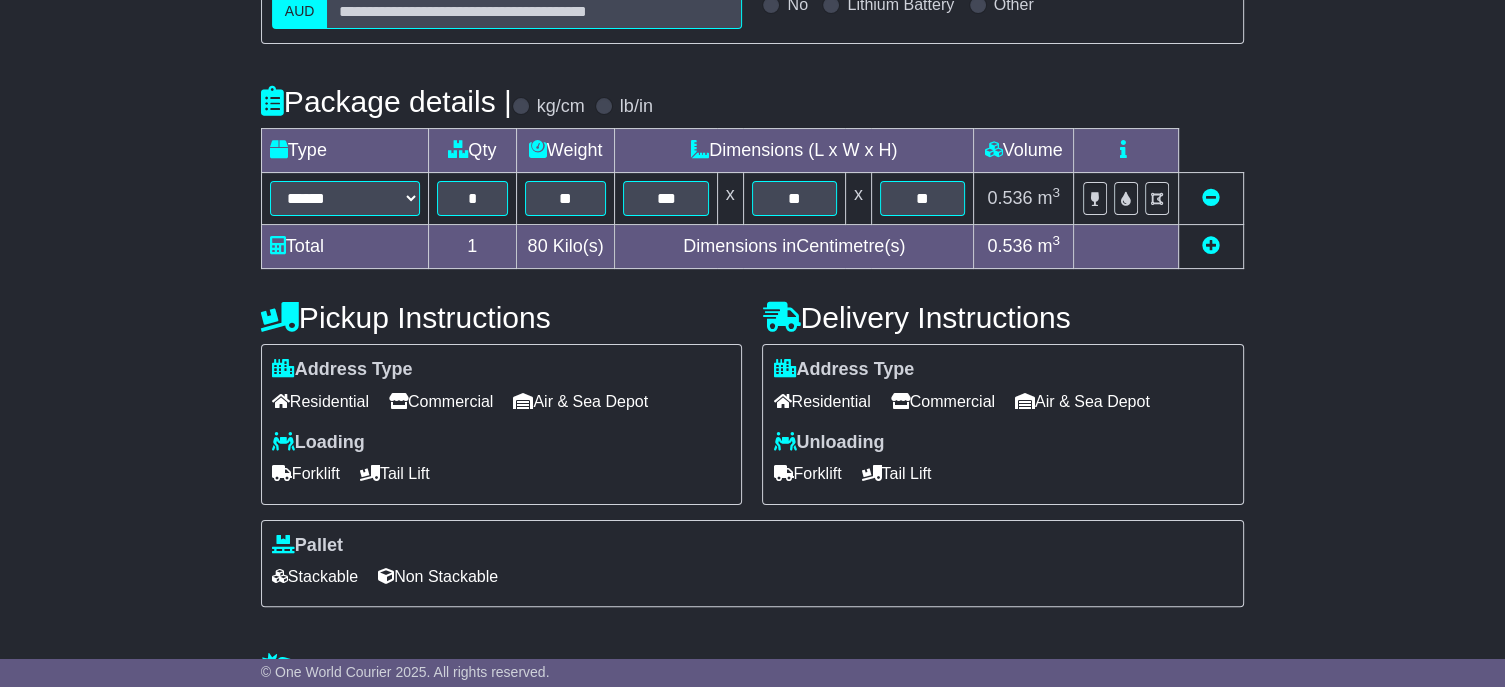 click on "Forklift" at bounding box center [306, 473] 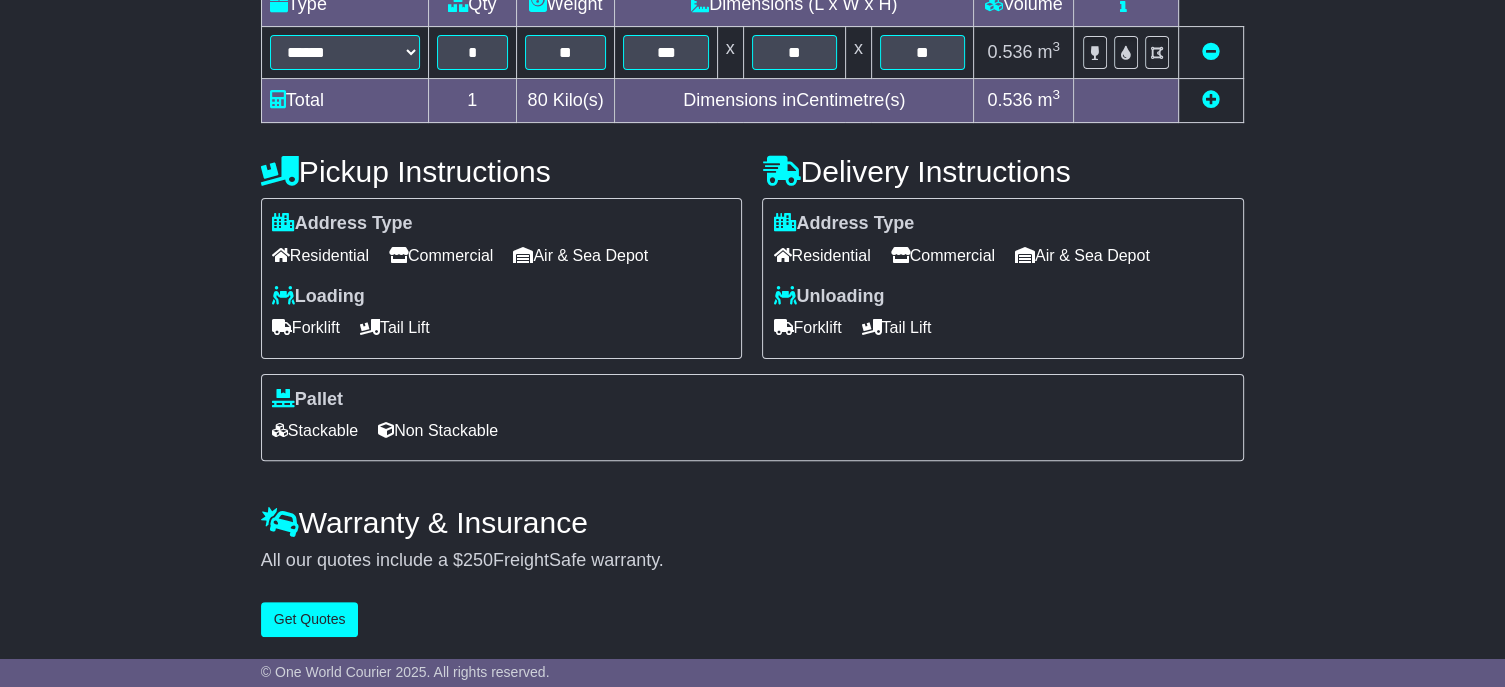 scroll, scrollTop: 581, scrollLeft: 0, axis: vertical 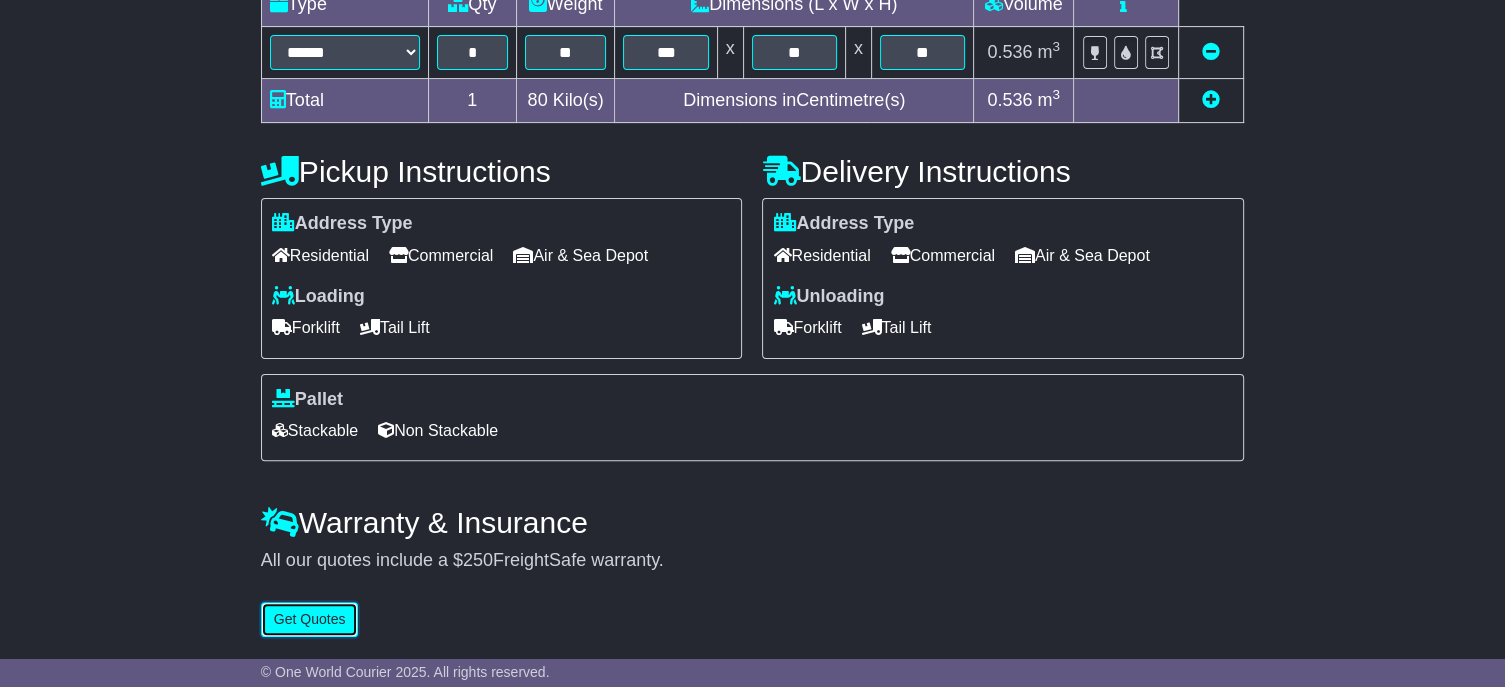 click on "Get Quotes" at bounding box center [310, 619] 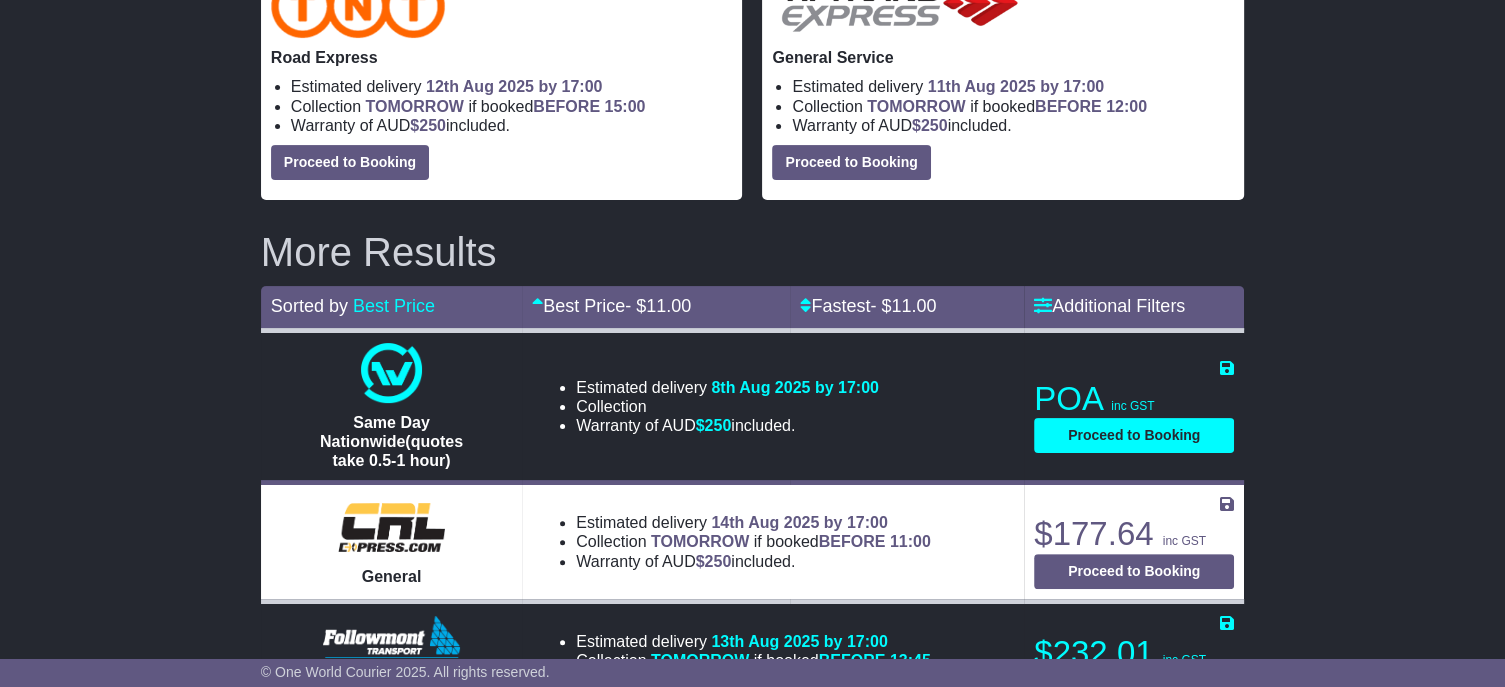 scroll, scrollTop: 0, scrollLeft: 0, axis: both 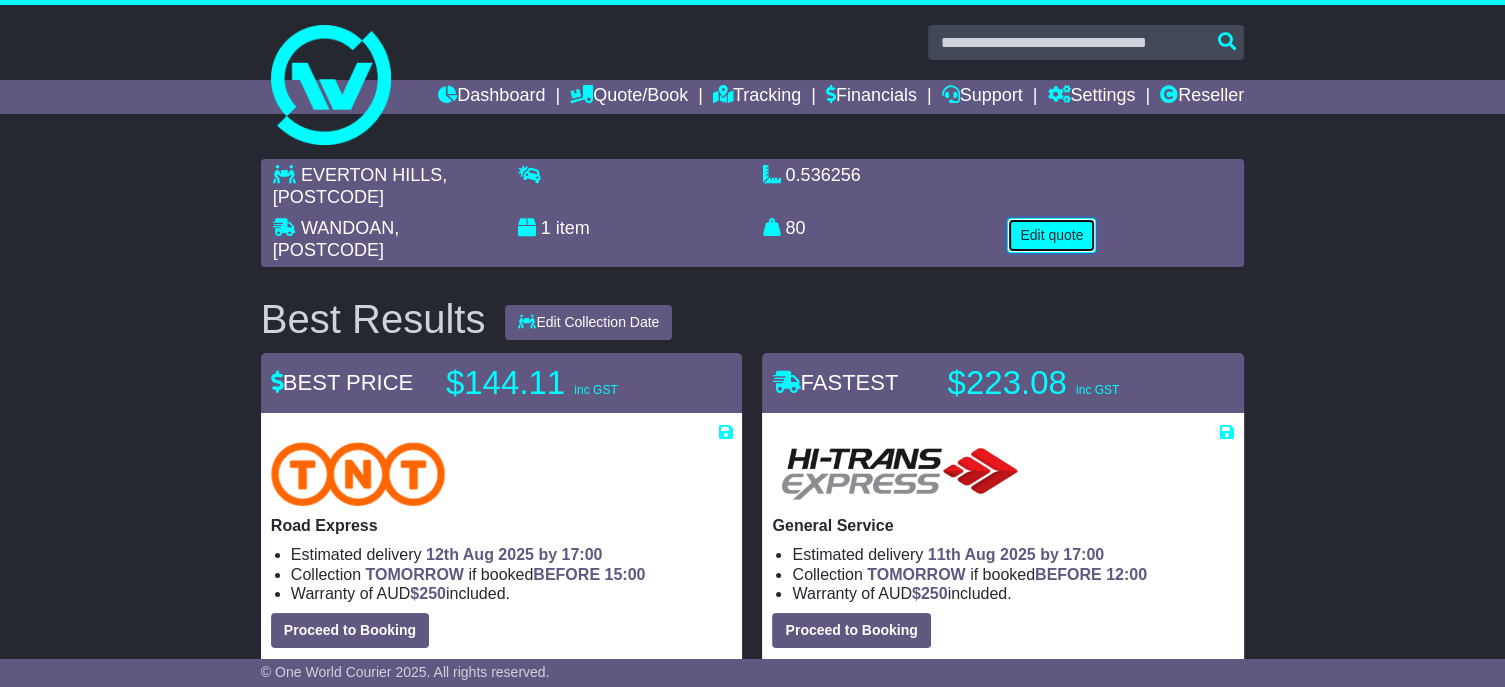 click on "Edit quote" at bounding box center [1051, 235] 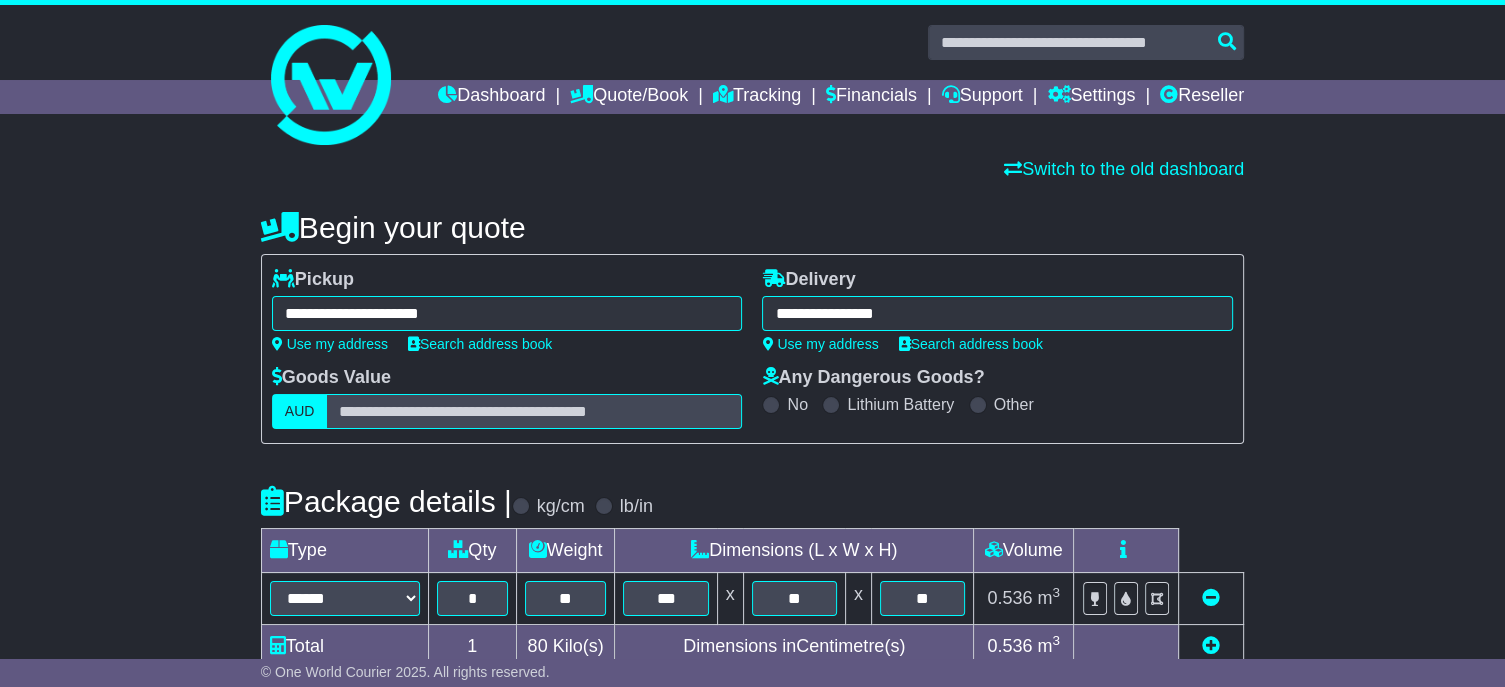 click on "**********" at bounding box center (507, 313) 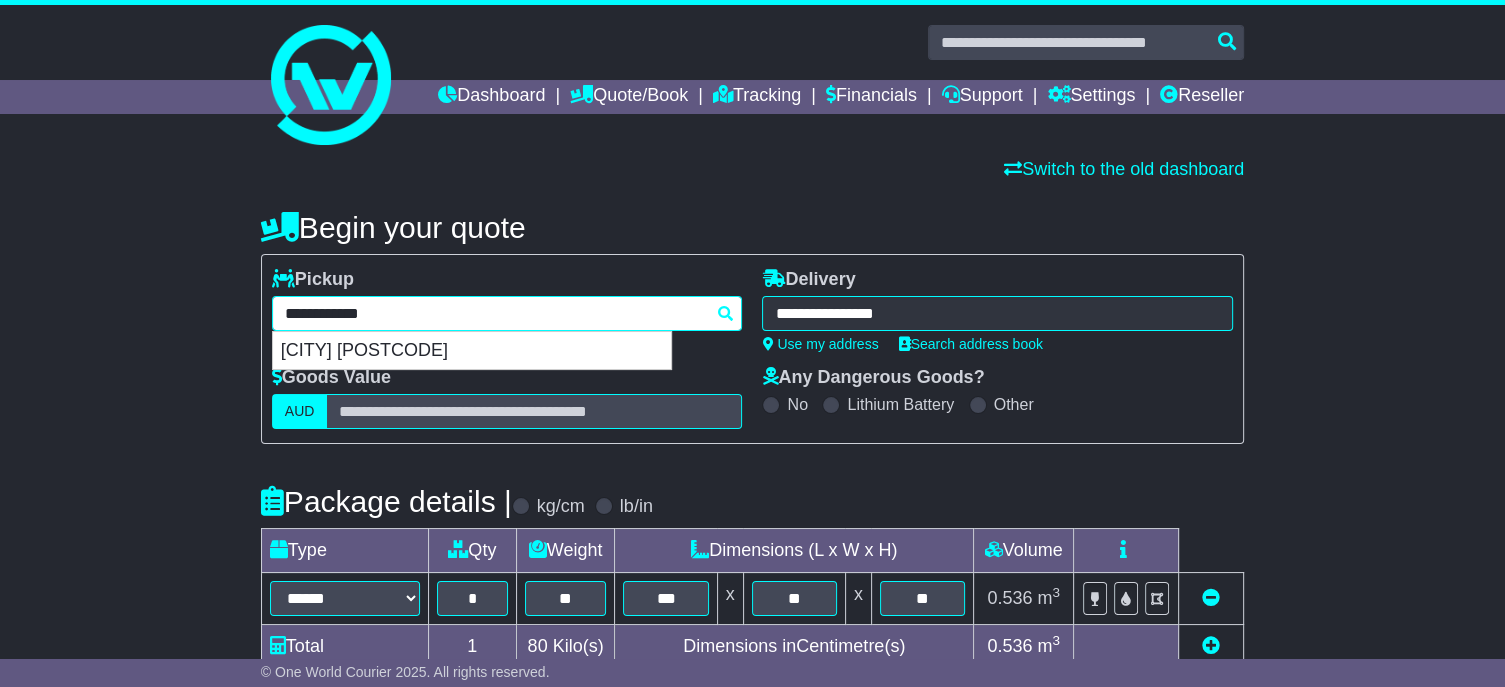 click on "**********" at bounding box center [507, 313] 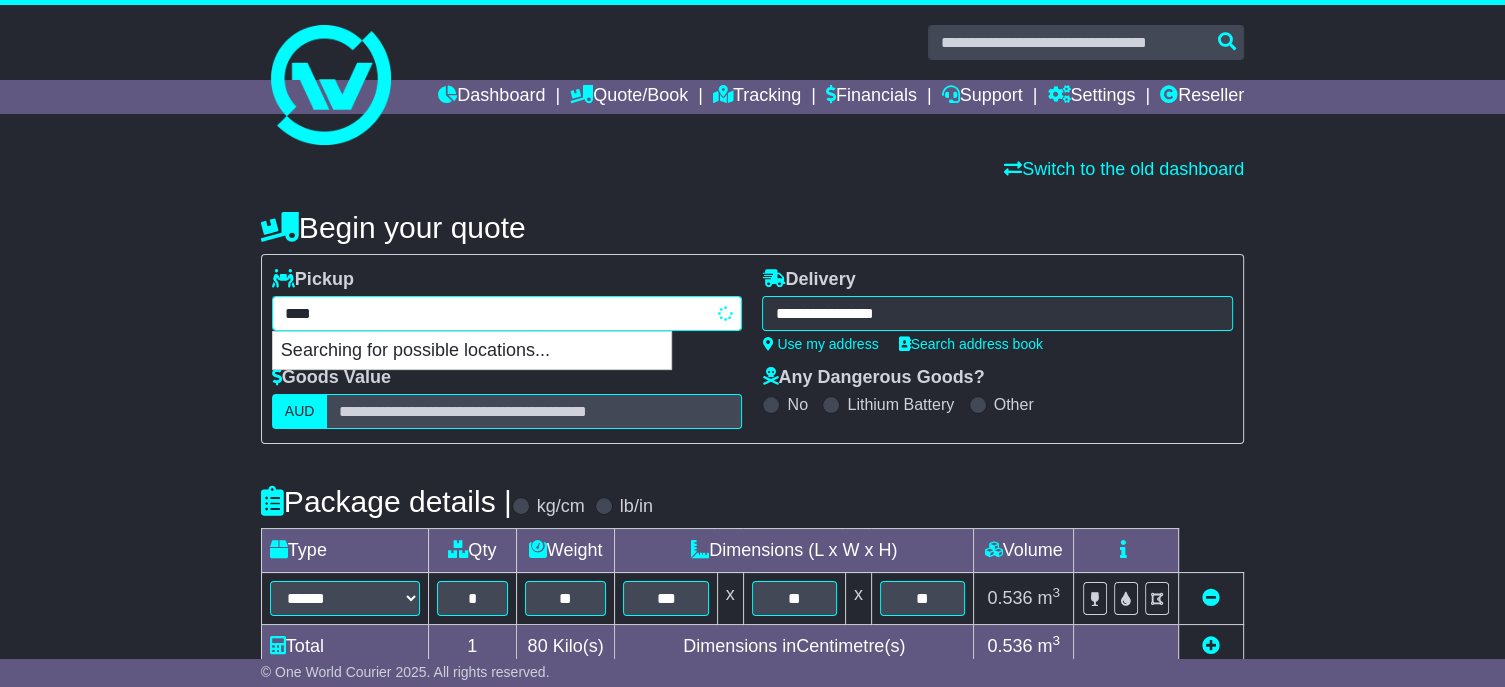 type on "*****" 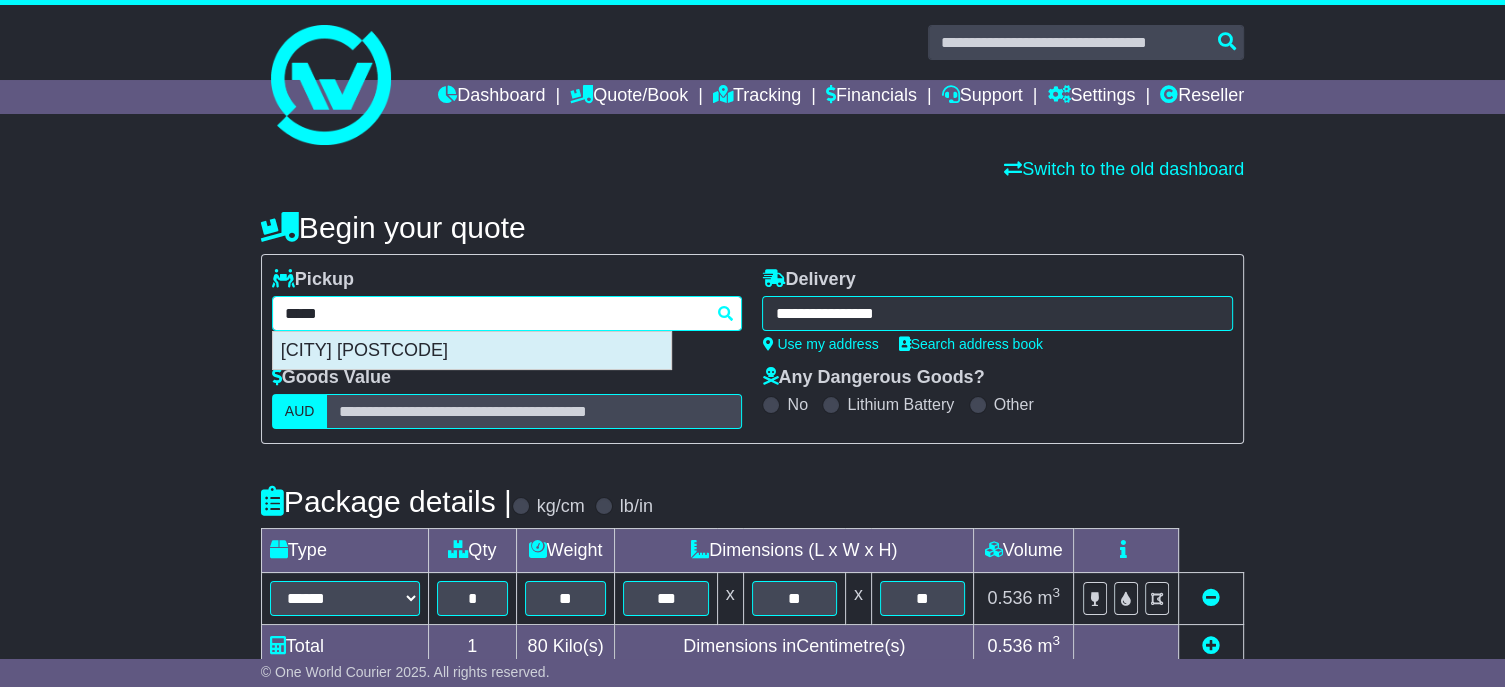 click on "[CITY] [POSTCODE]" at bounding box center [472, 351] 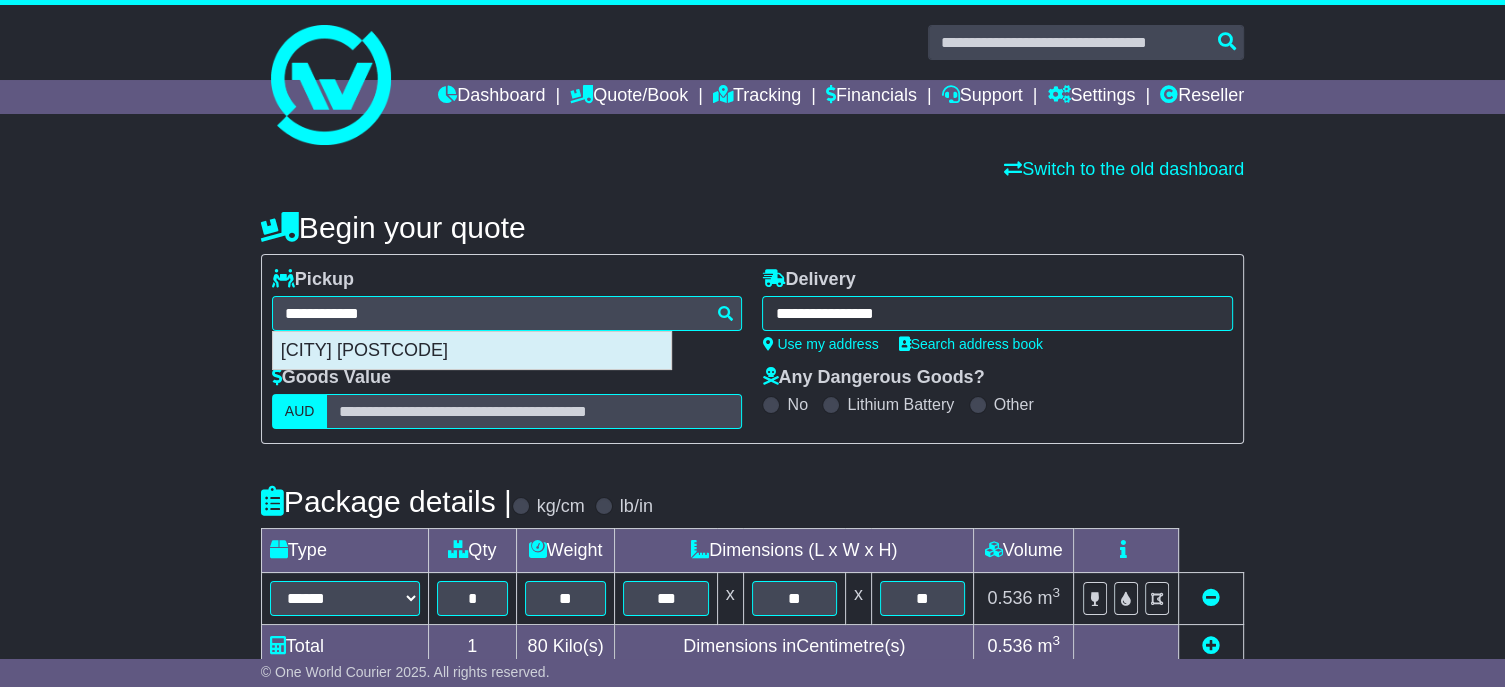 type on "**********" 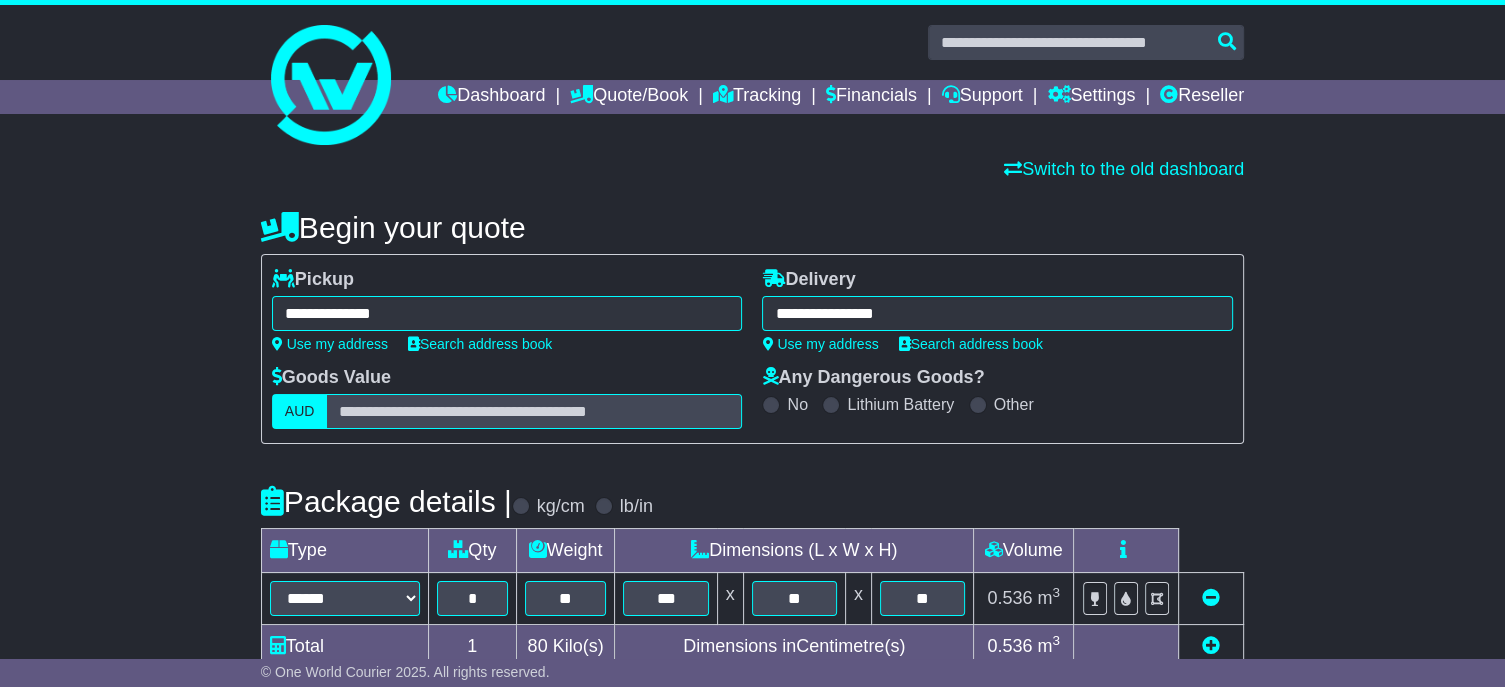 click on "**********" at bounding box center [997, 313] 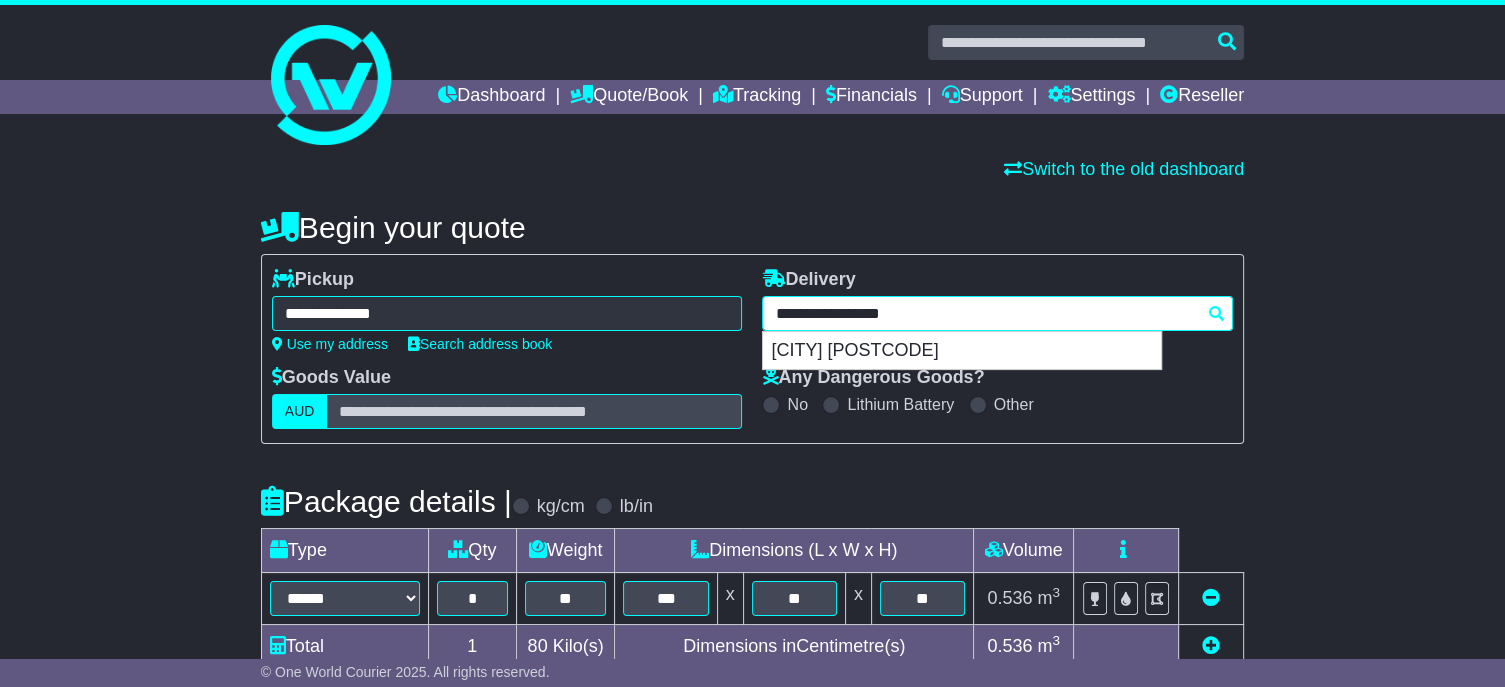 click on "**********" at bounding box center [997, 313] 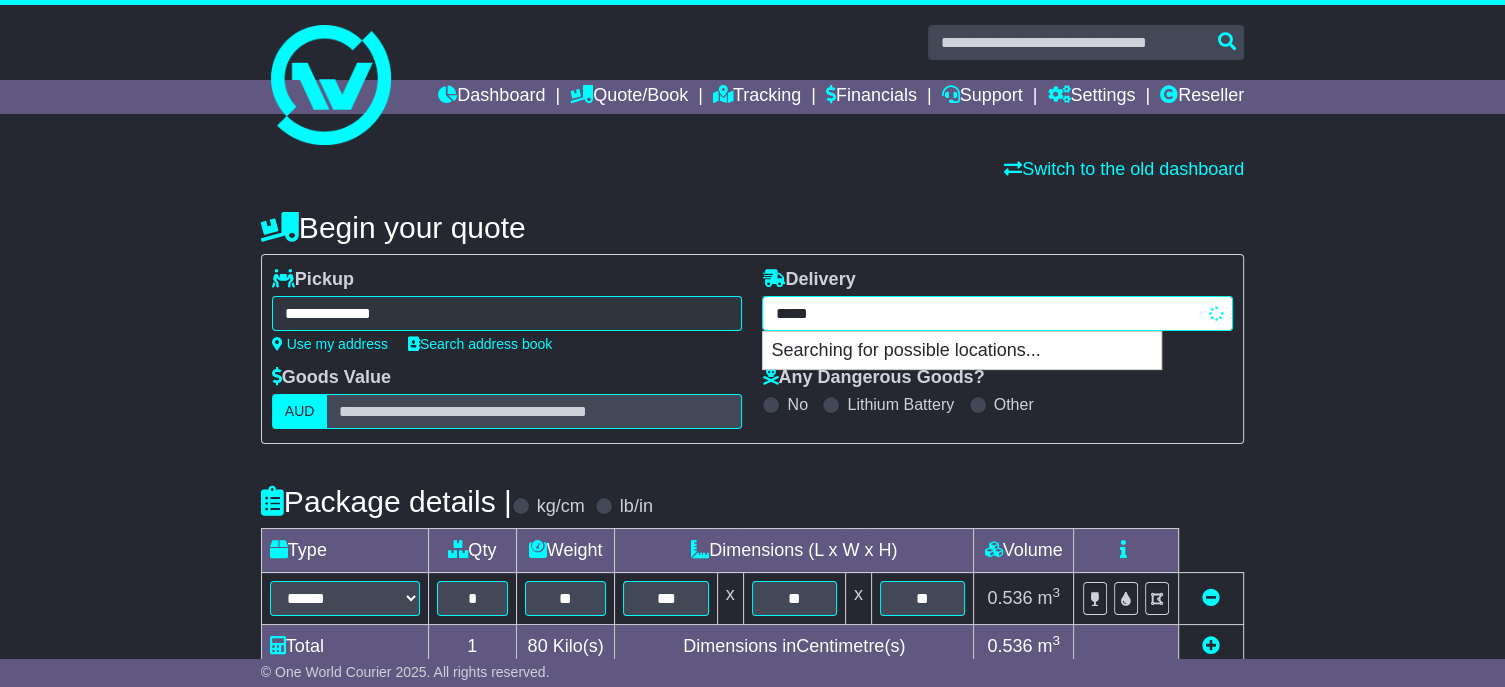 type on "******" 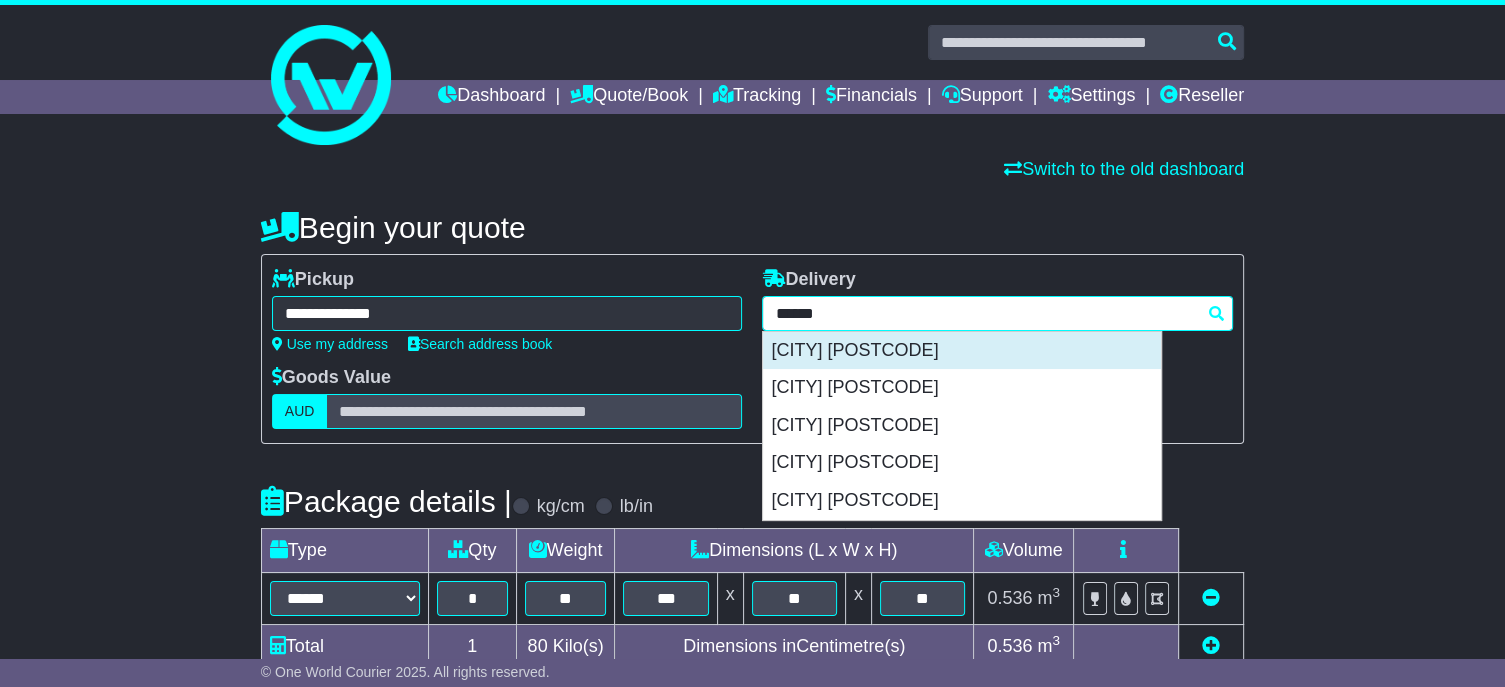 click on "[CITY] [POSTCODE]" at bounding box center [962, 351] 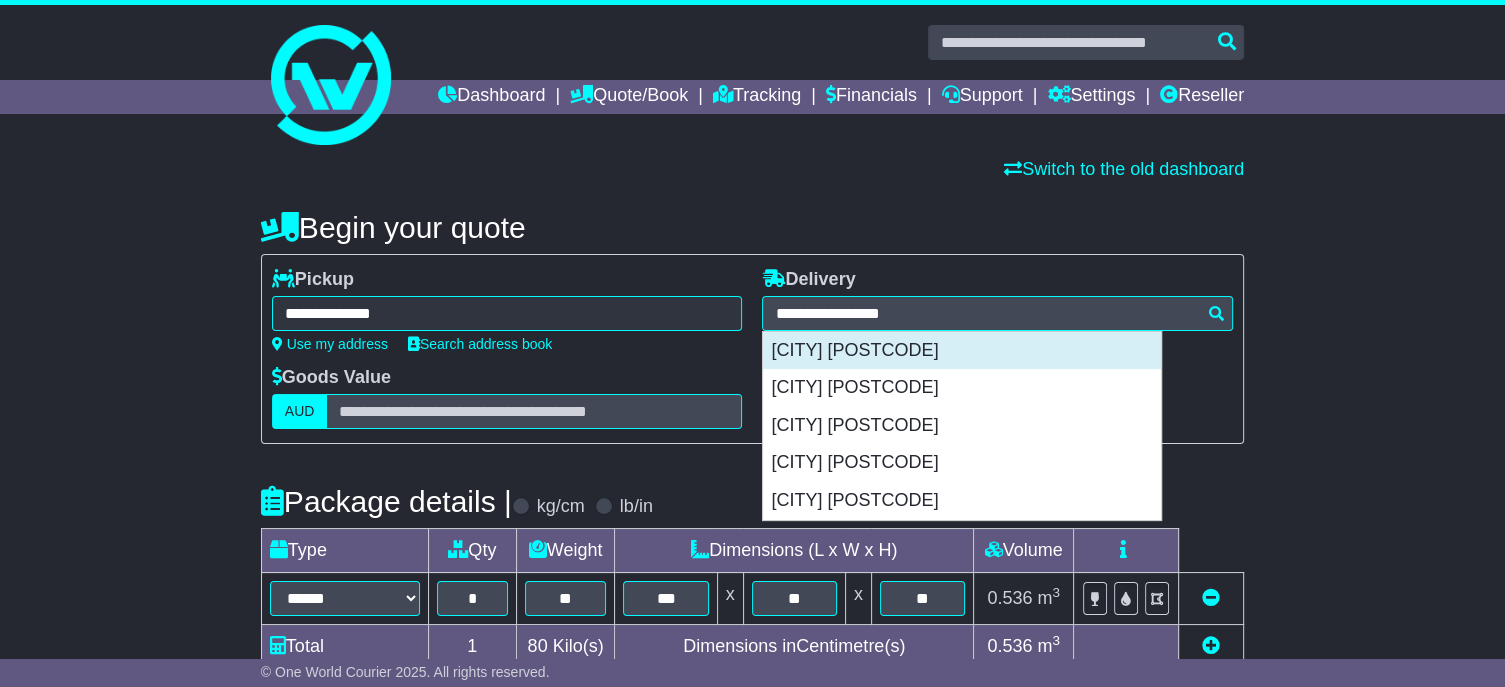 type on "**********" 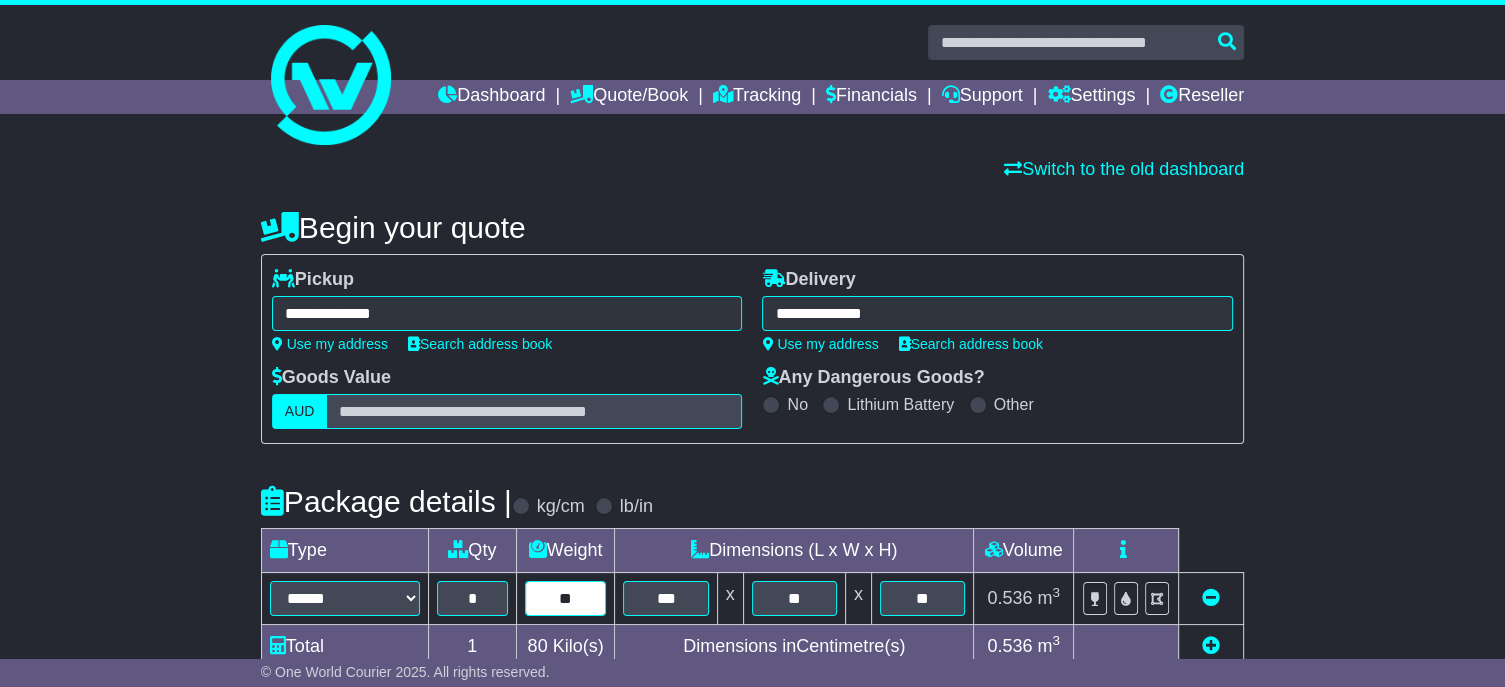 drag, startPoint x: 554, startPoint y: 622, endPoint x: 532, endPoint y: 616, distance: 22.803509 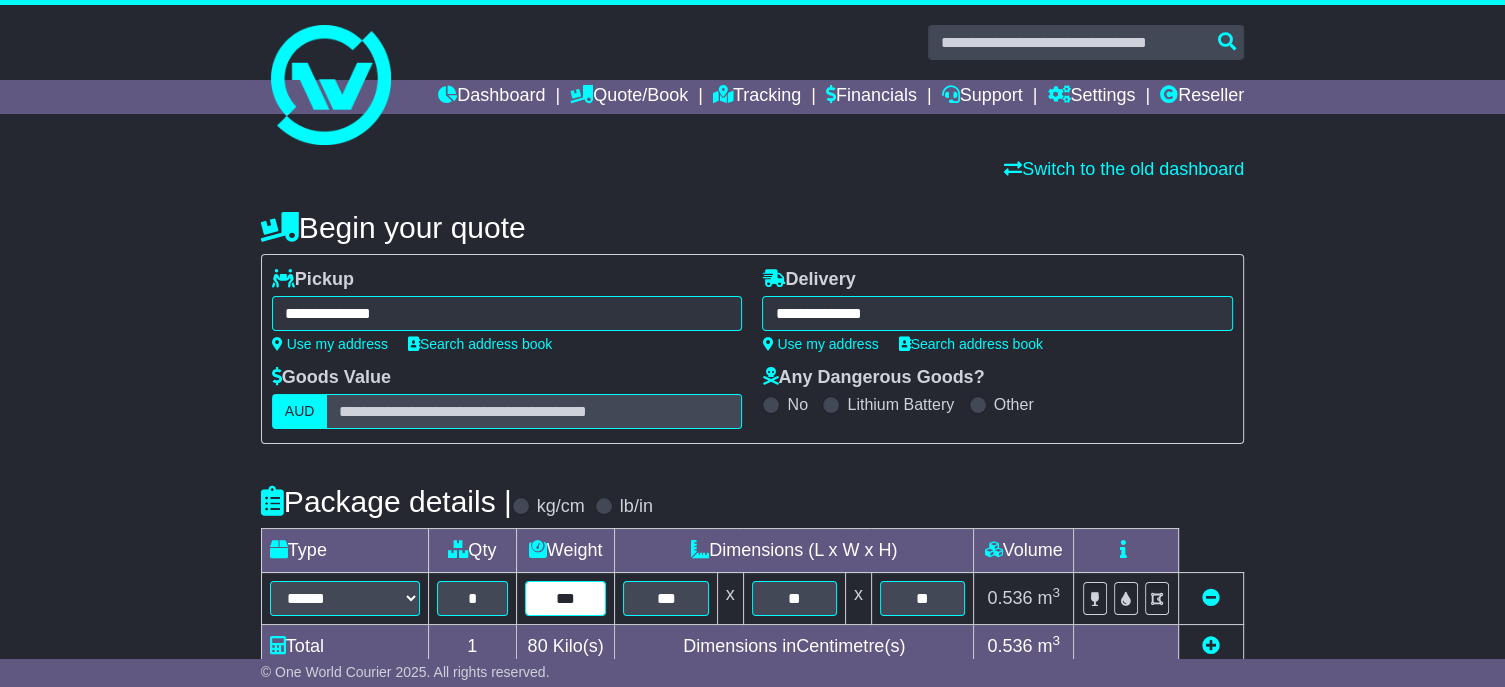 type on "***" 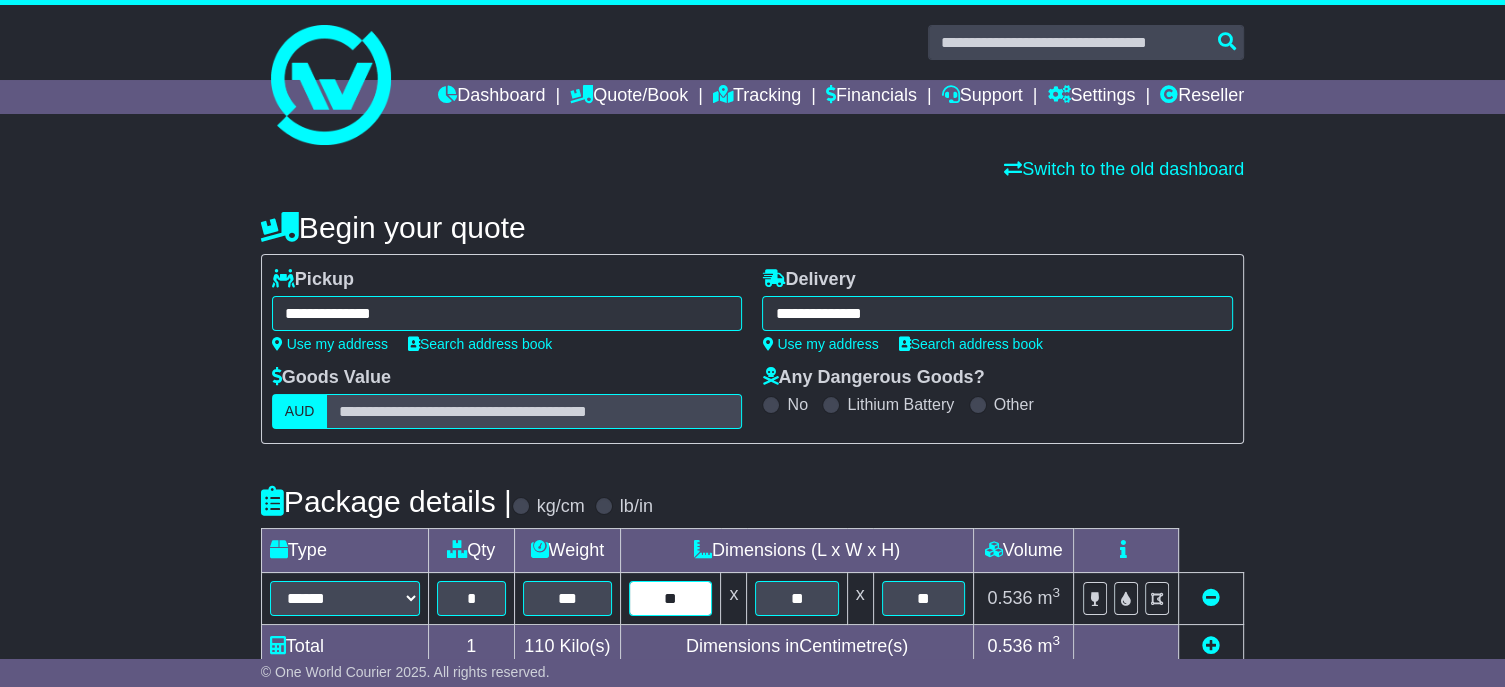 type on "**" 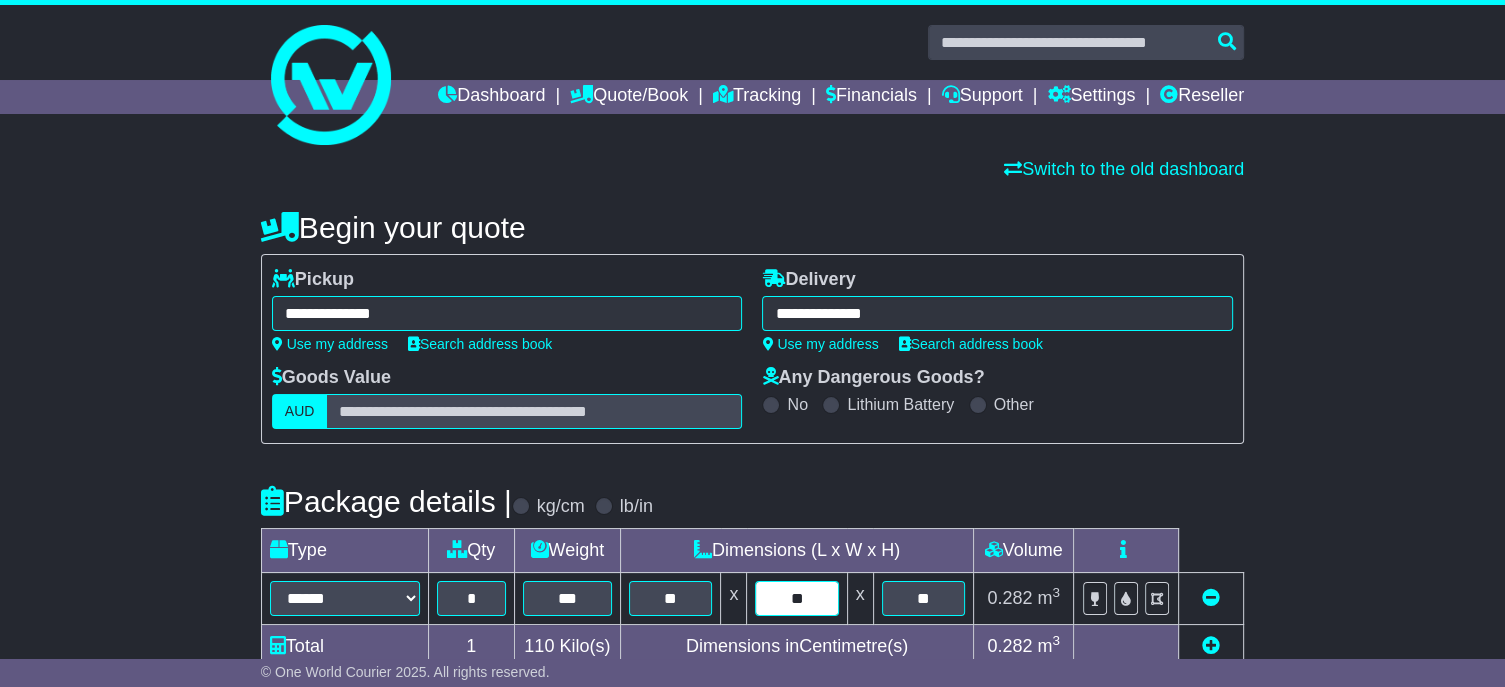 type on "**" 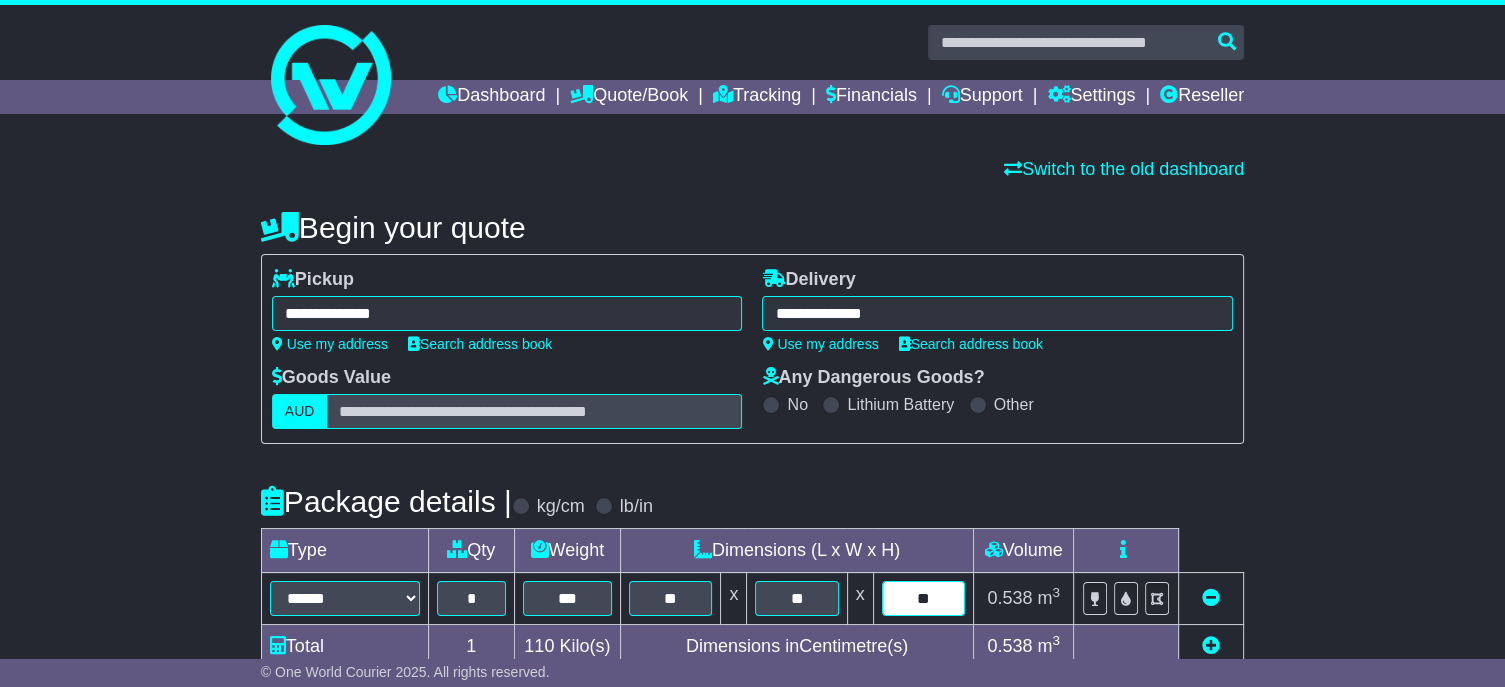type on "**" 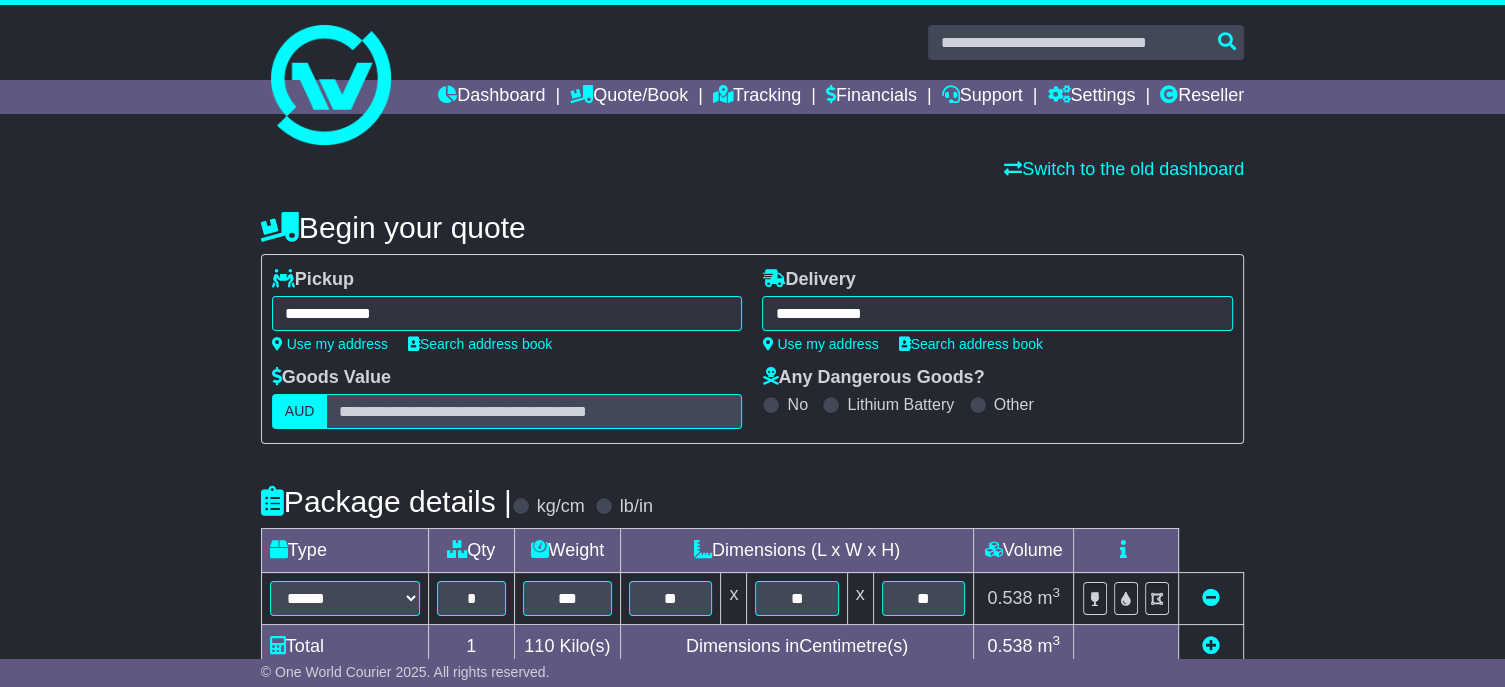 scroll, scrollTop: 581, scrollLeft: 0, axis: vertical 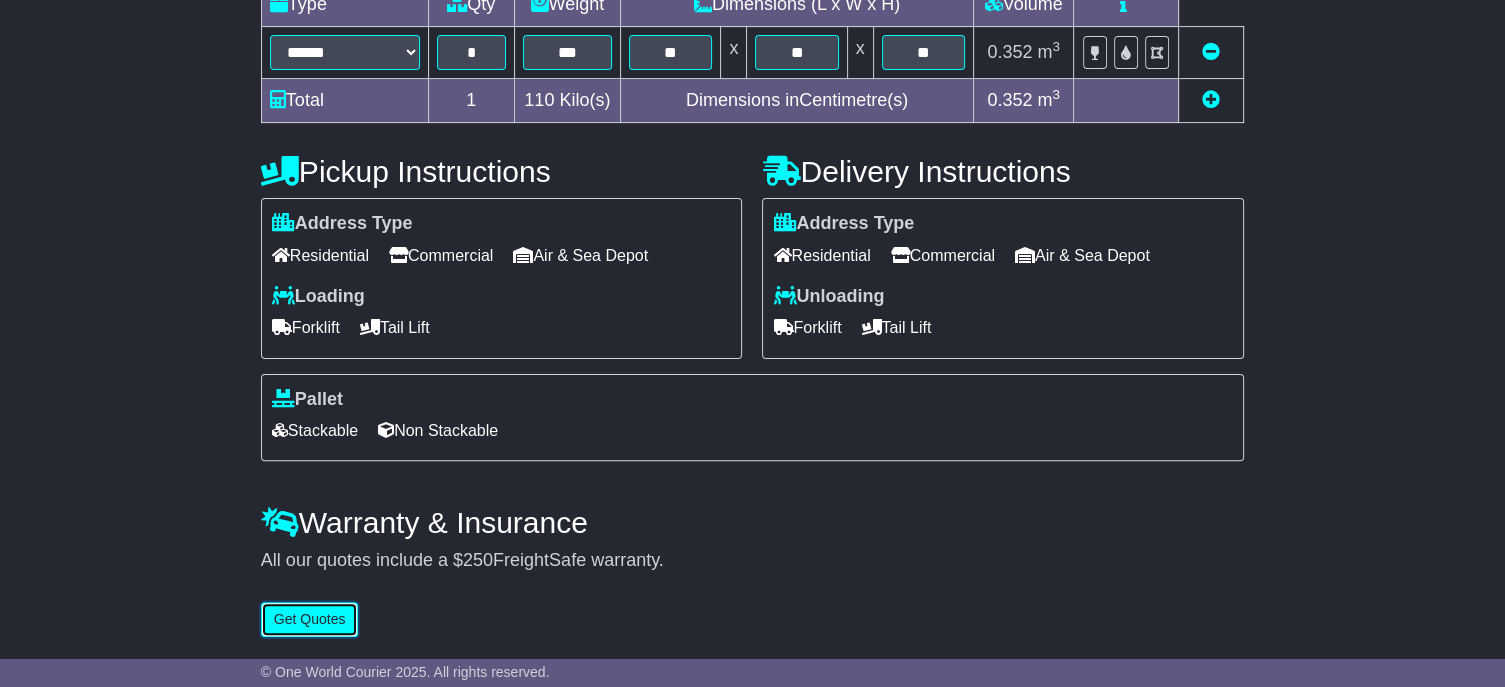click on "Get Quotes" at bounding box center [310, 619] 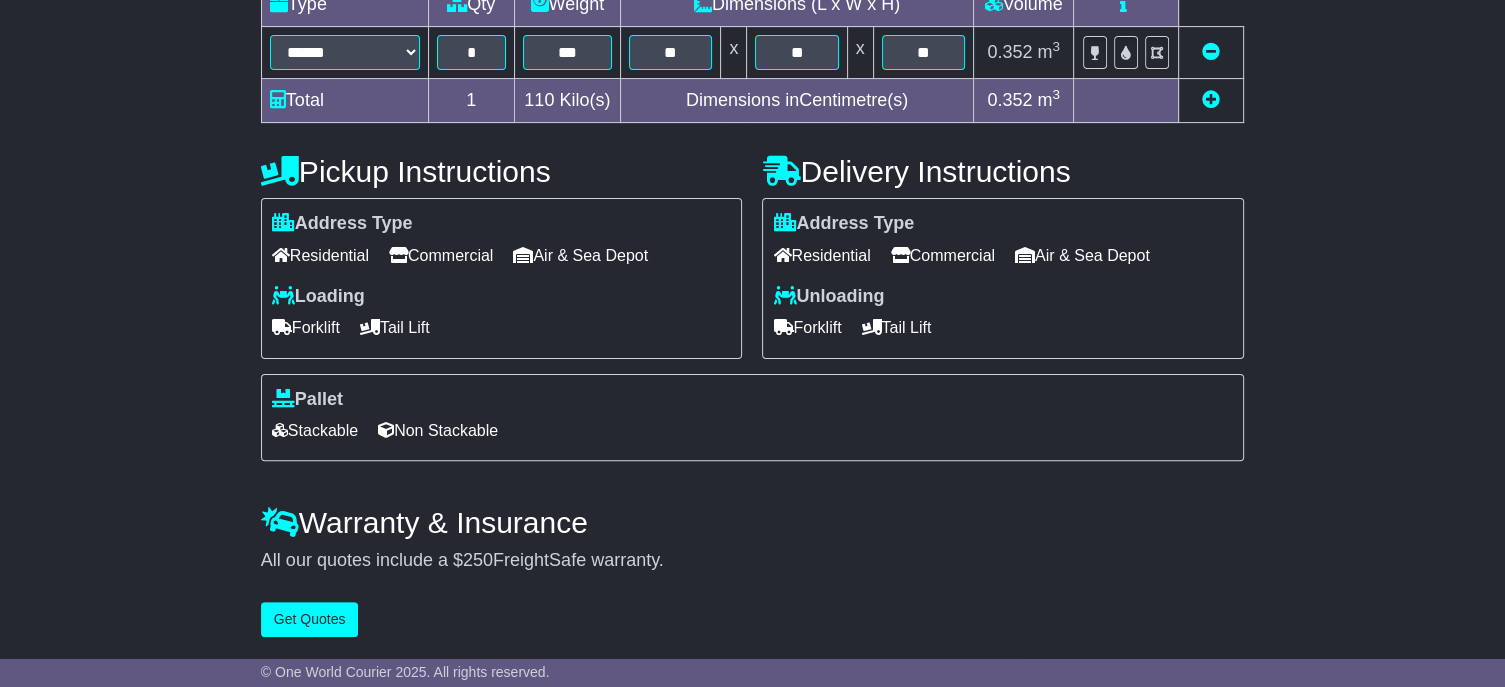 scroll, scrollTop: 0, scrollLeft: 0, axis: both 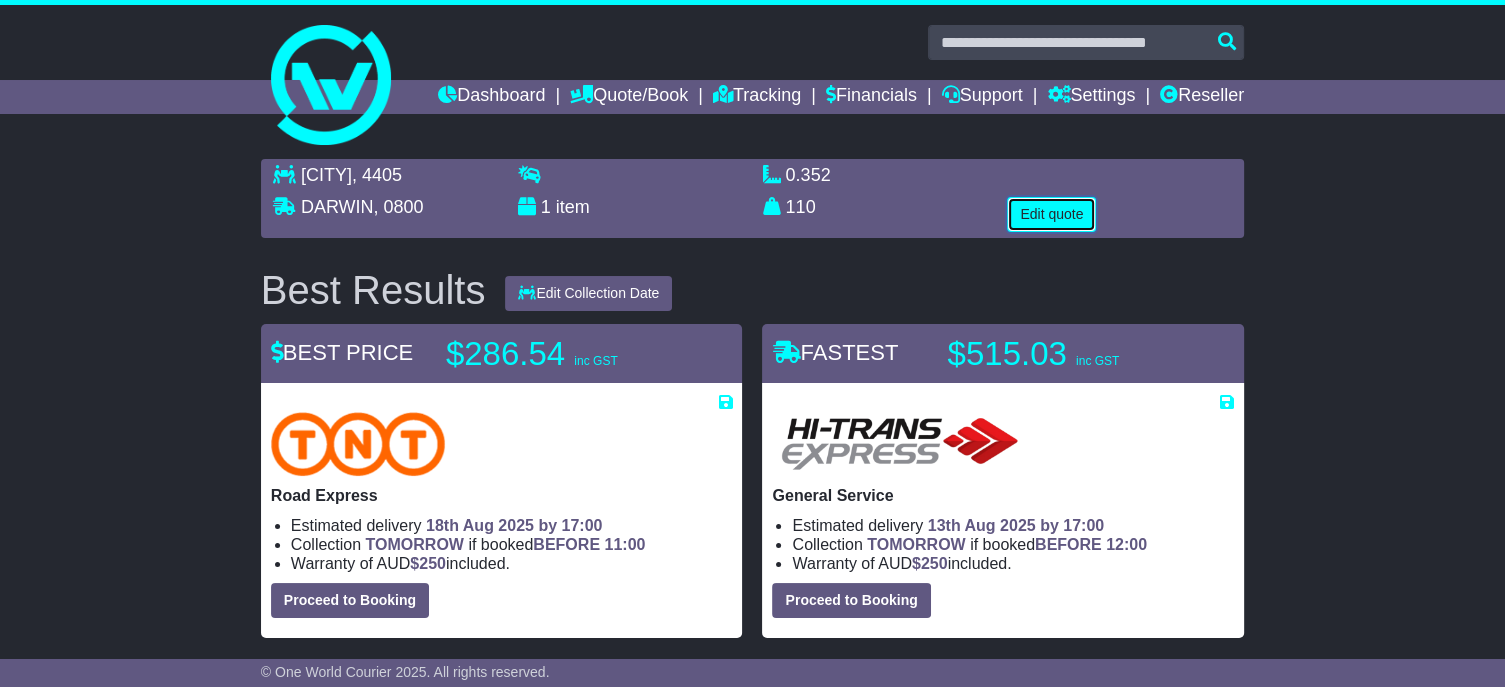 click on "Edit quote" at bounding box center [1051, 214] 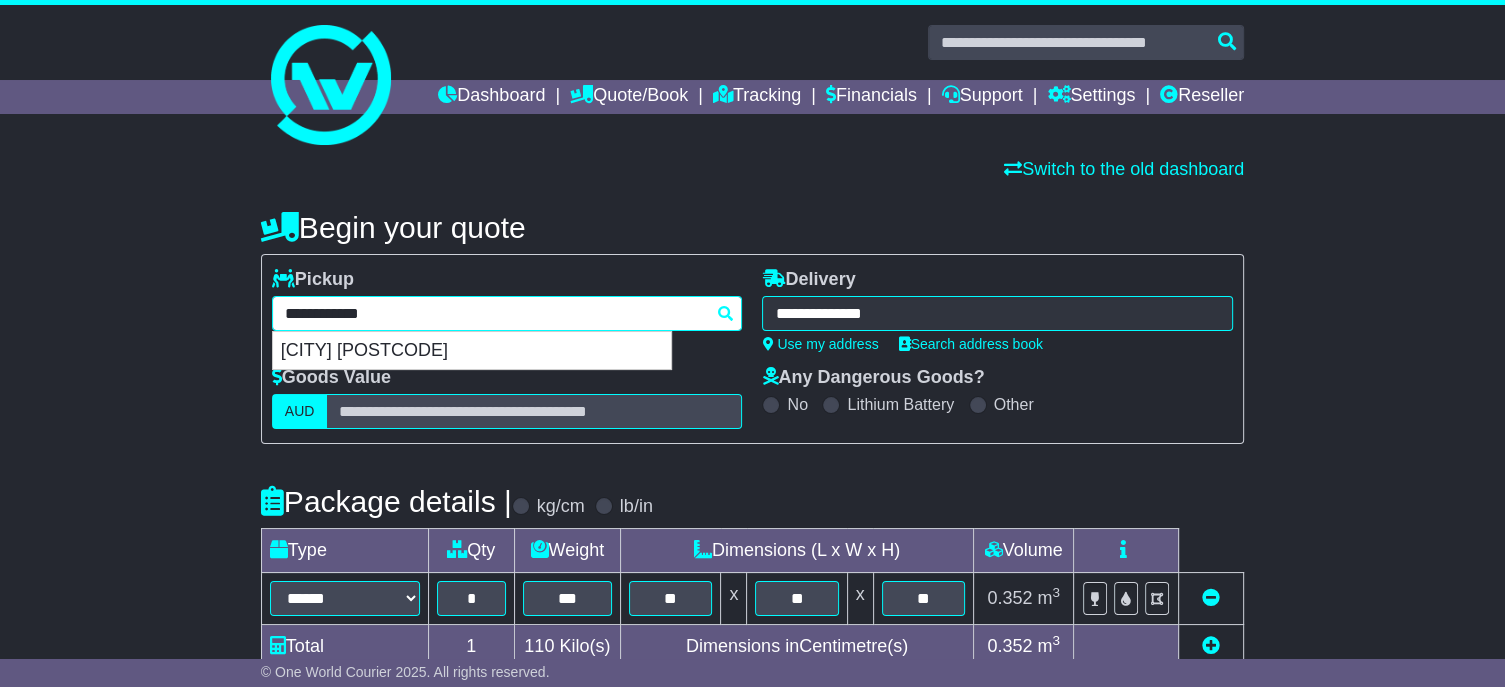 click on "**********" at bounding box center (507, 313) 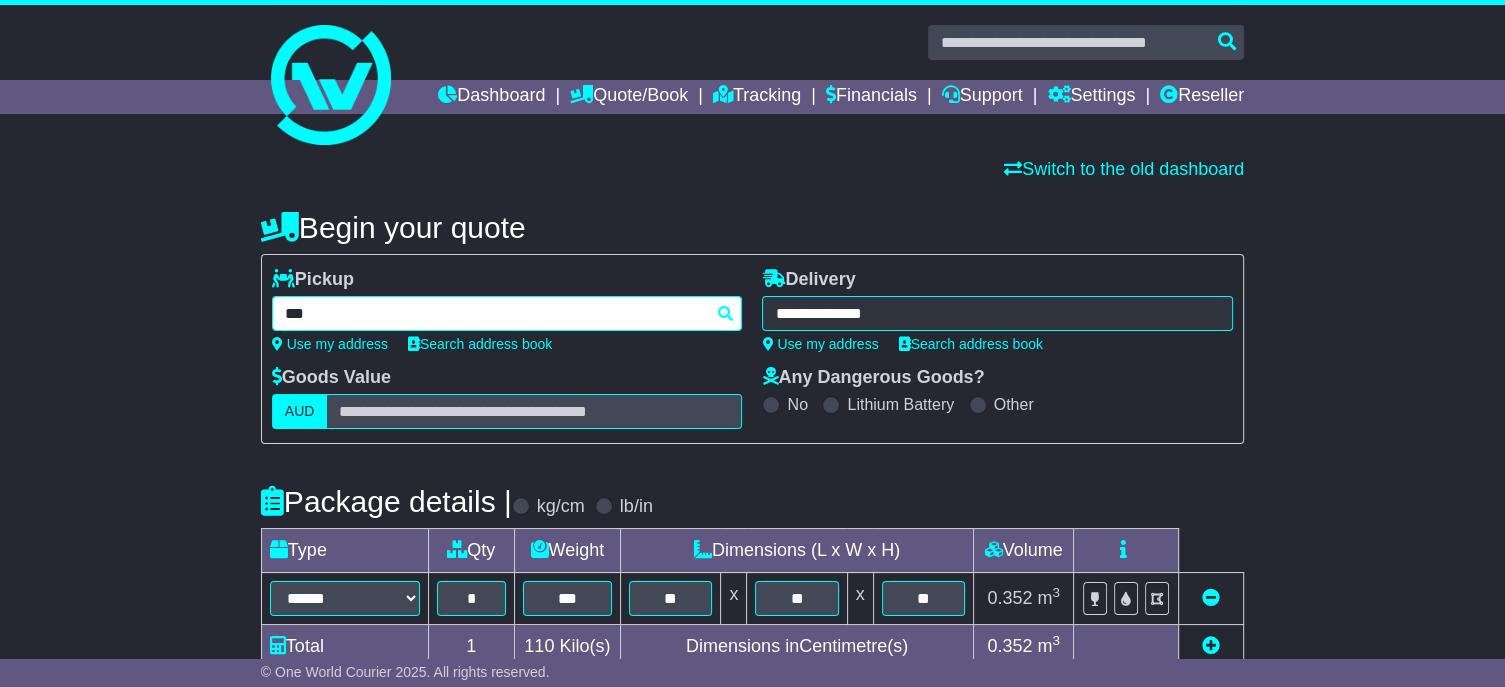 type on "****" 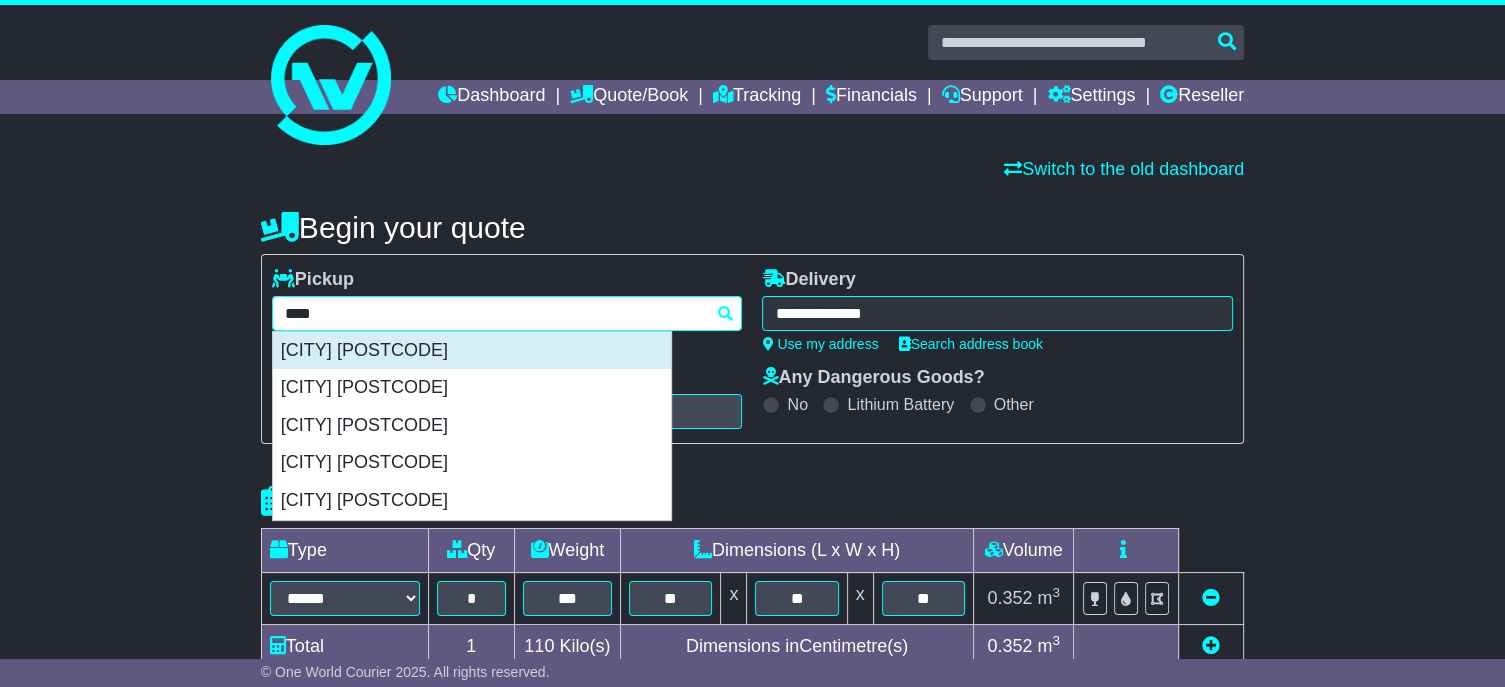 click on "[CITY] [POSTCODE]" at bounding box center [472, 351] 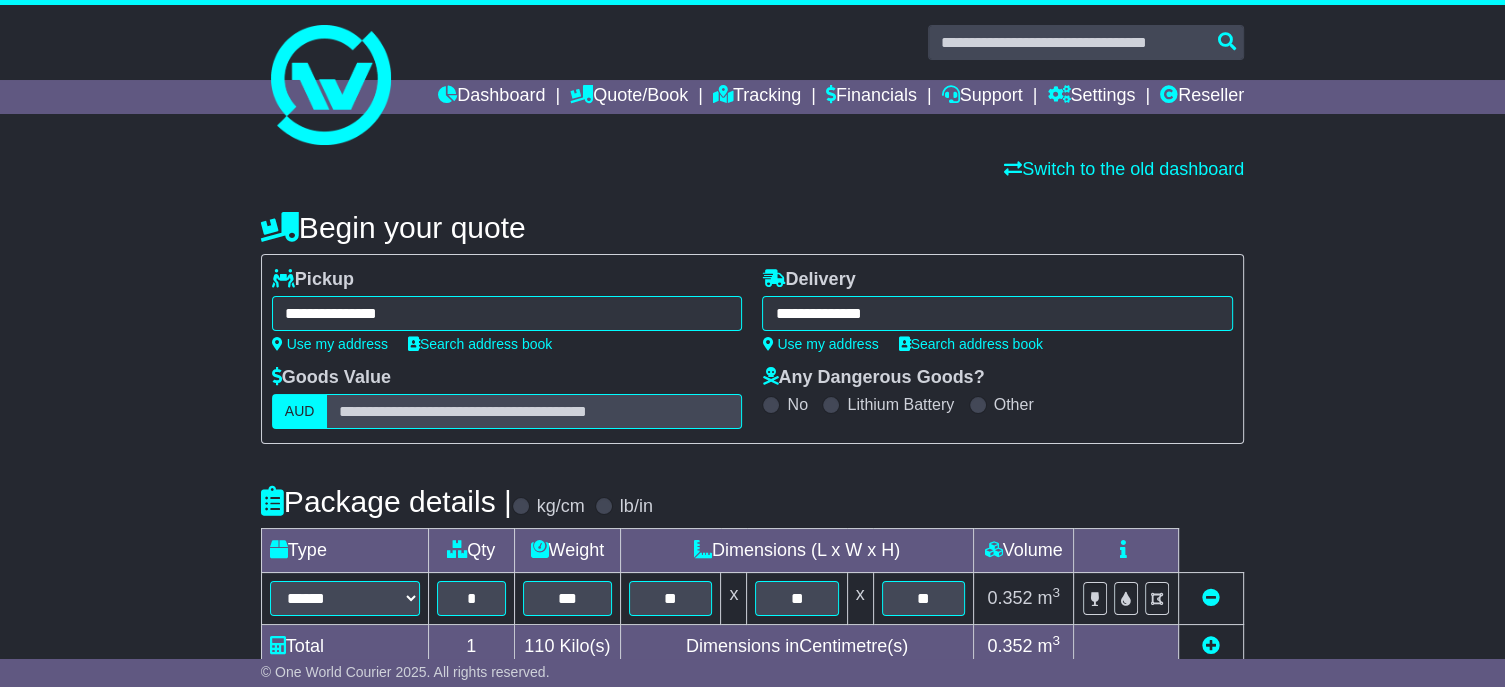 type on "**********" 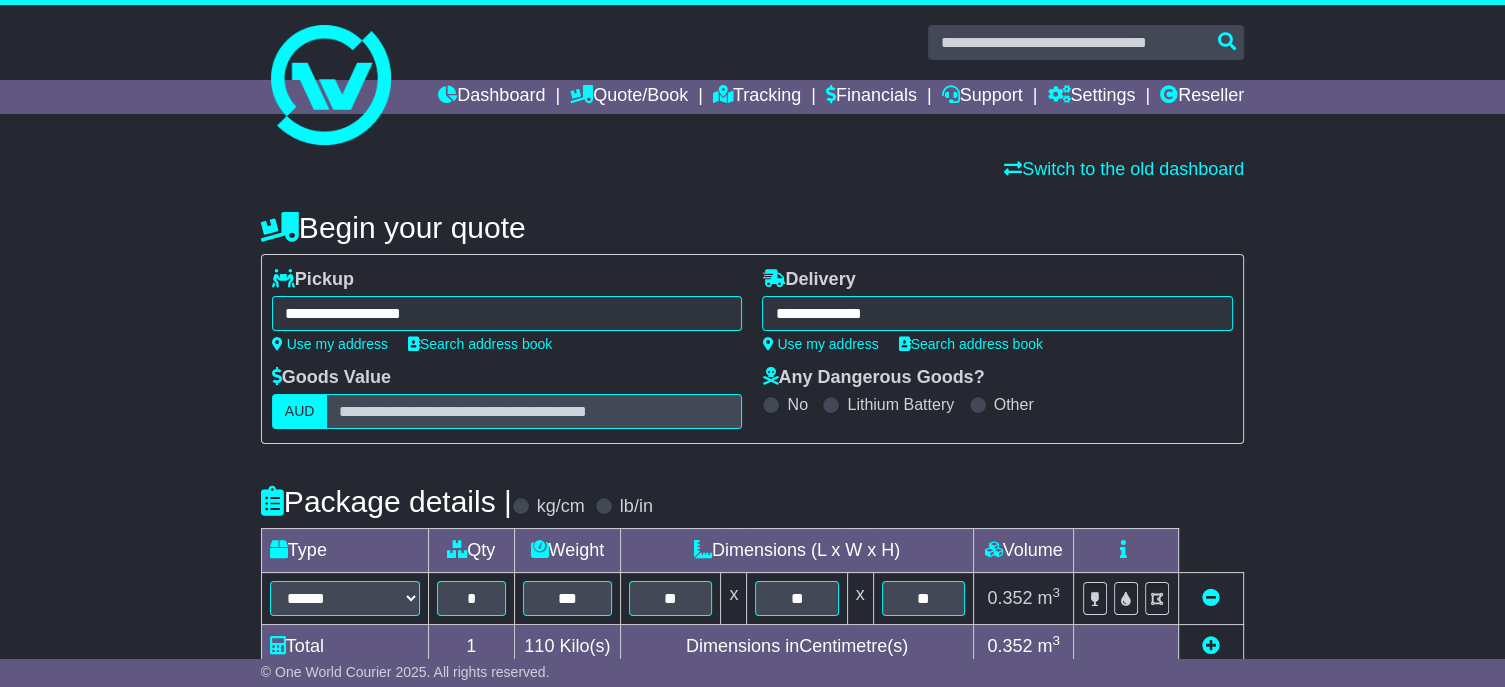 click on "**********" at bounding box center (997, 313) 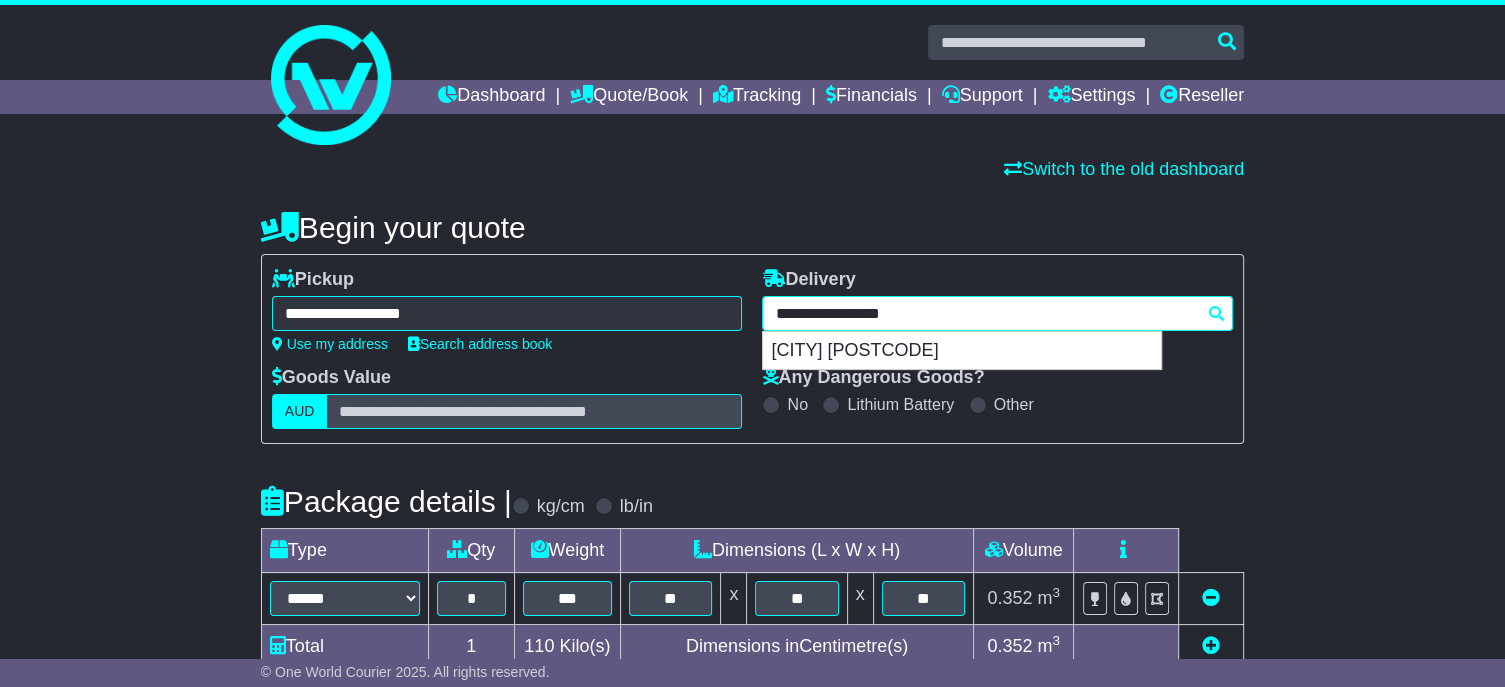 click on "**********" at bounding box center (997, 313) 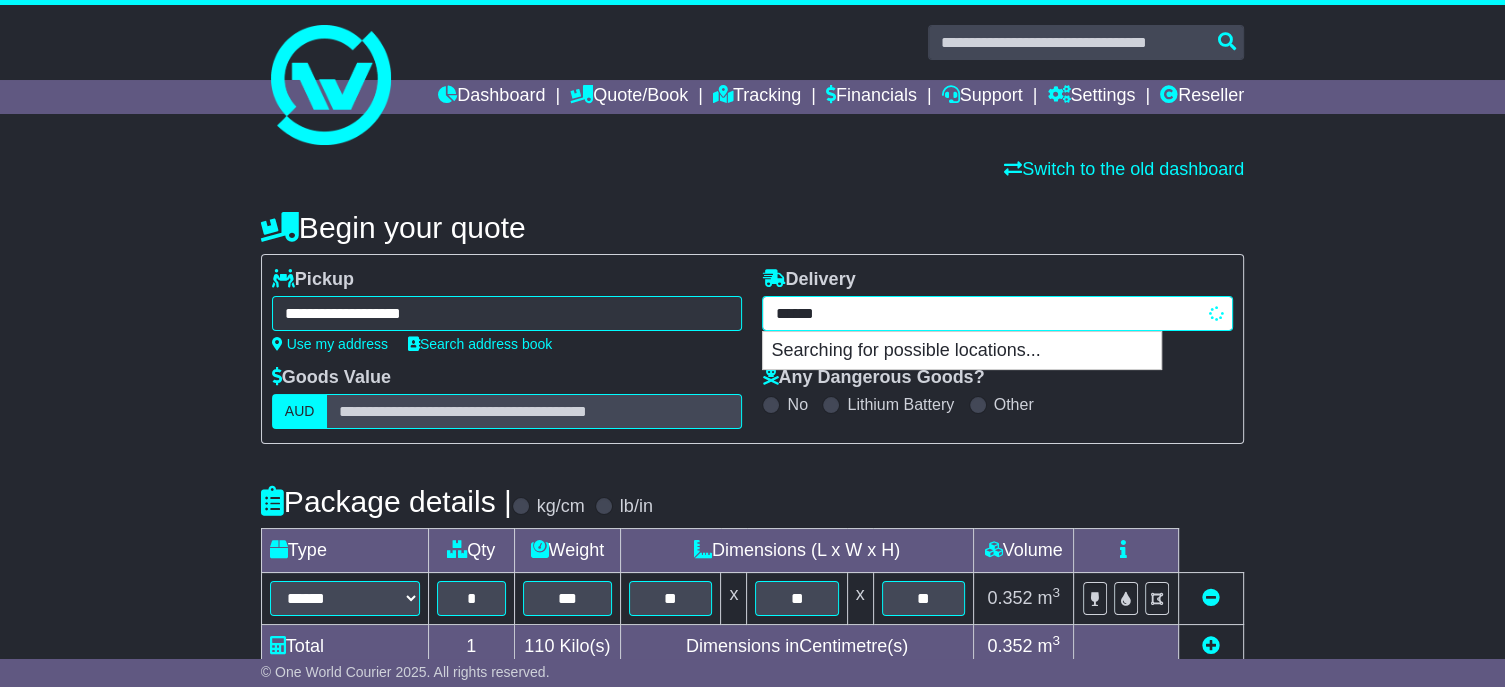 type on "*******" 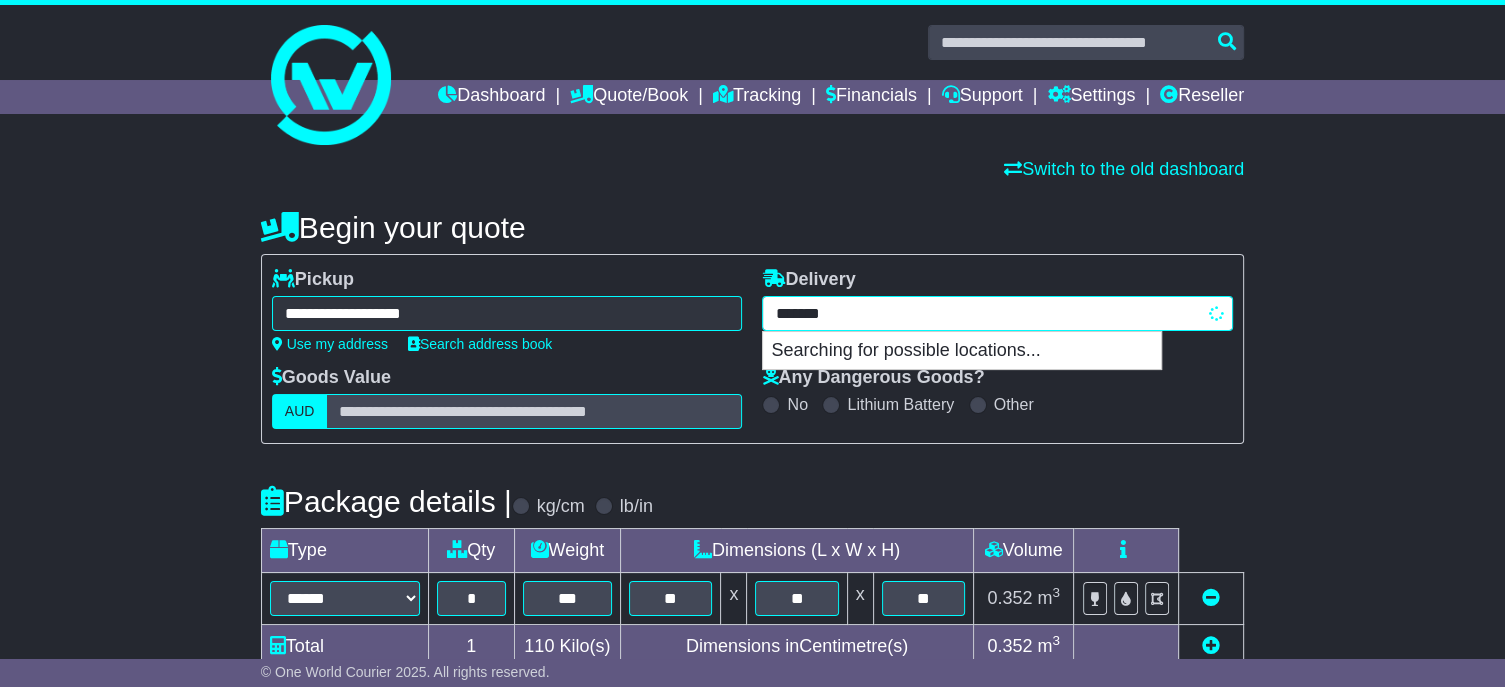 type on "*********" 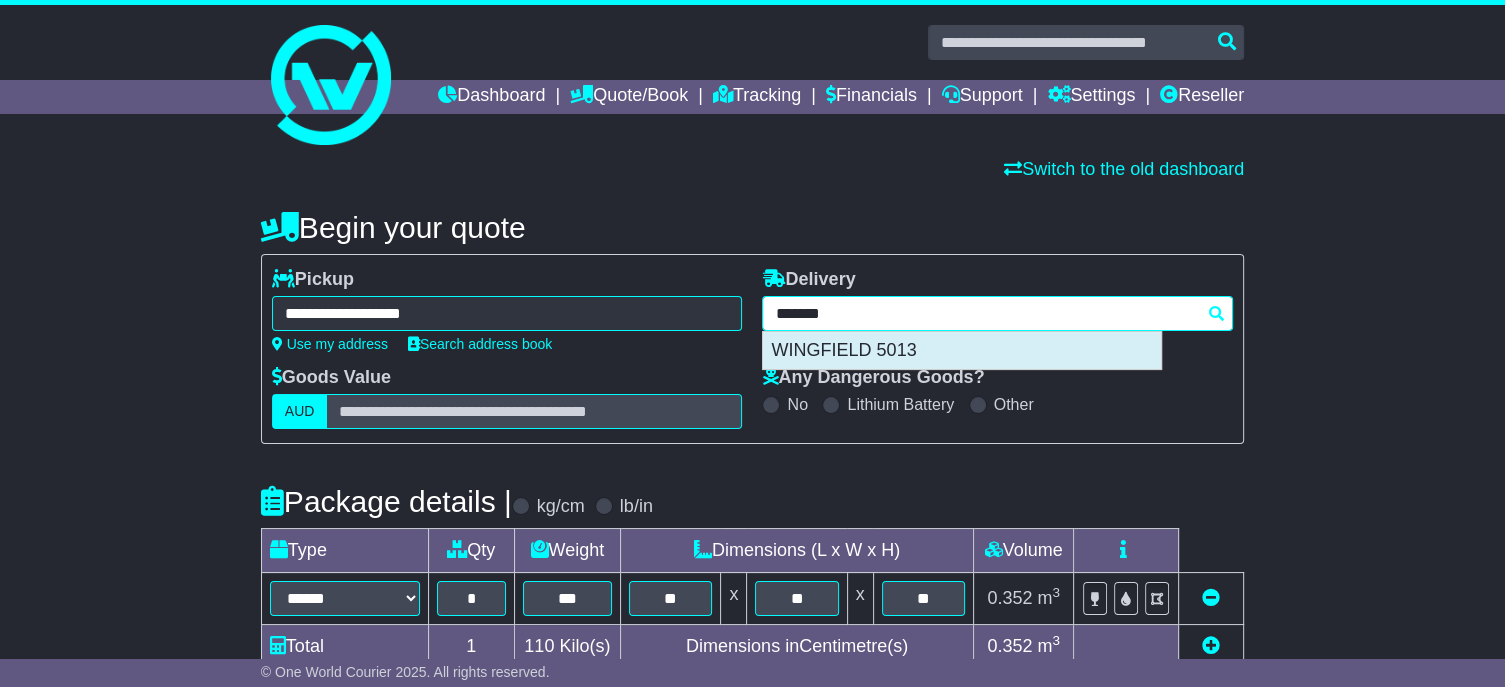 click on "WINGFIELD 5013" at bounding box center (962, 351) 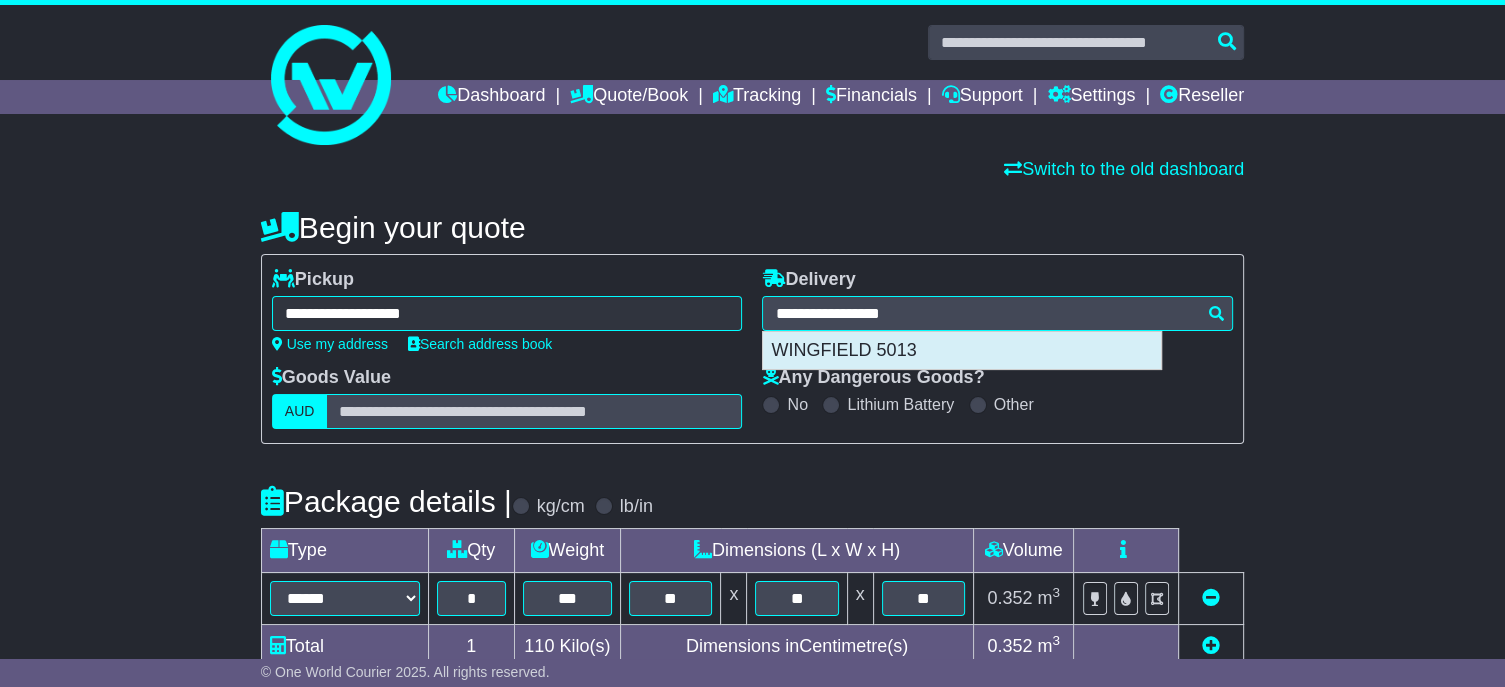 type on "**********" 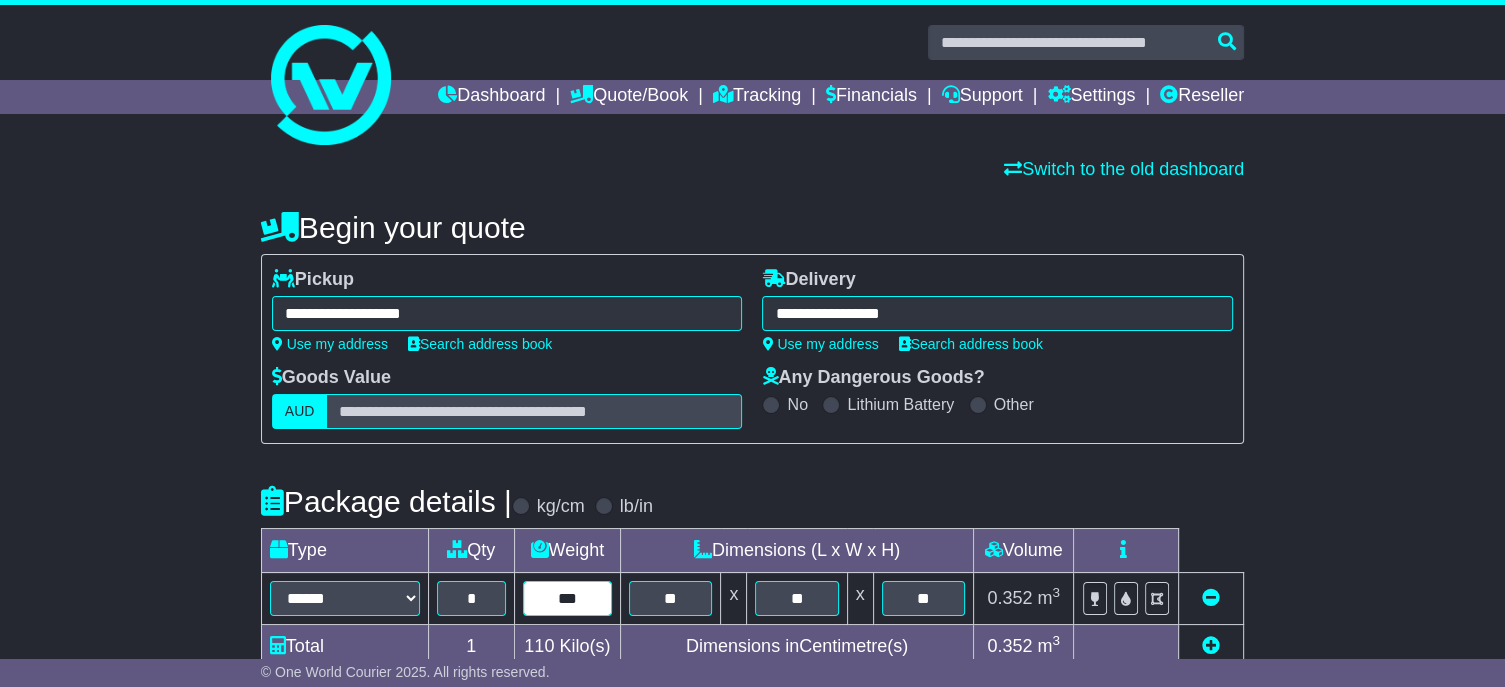 drag, startPoint x: 602, startPoint y: 626, endPoint x: 526, endPoint y: 615, distance: 76.79192 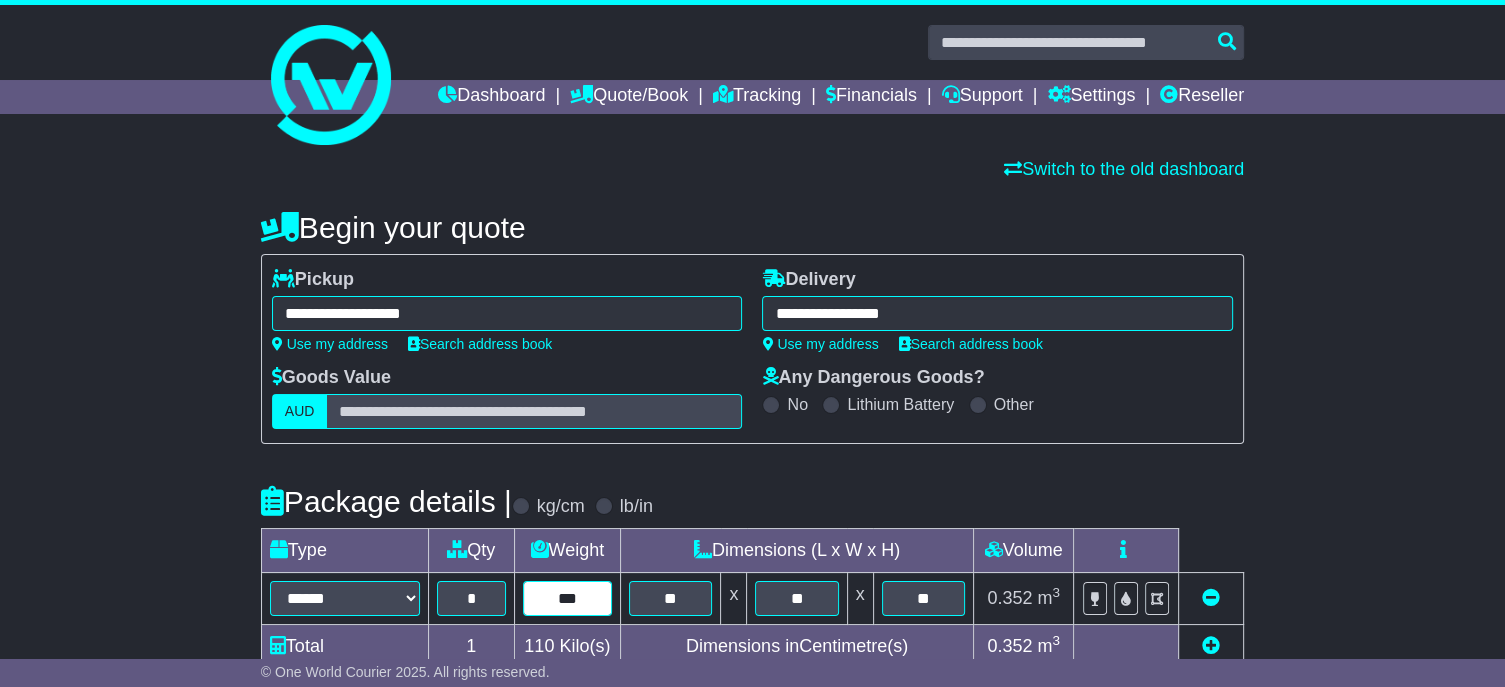type on "***" 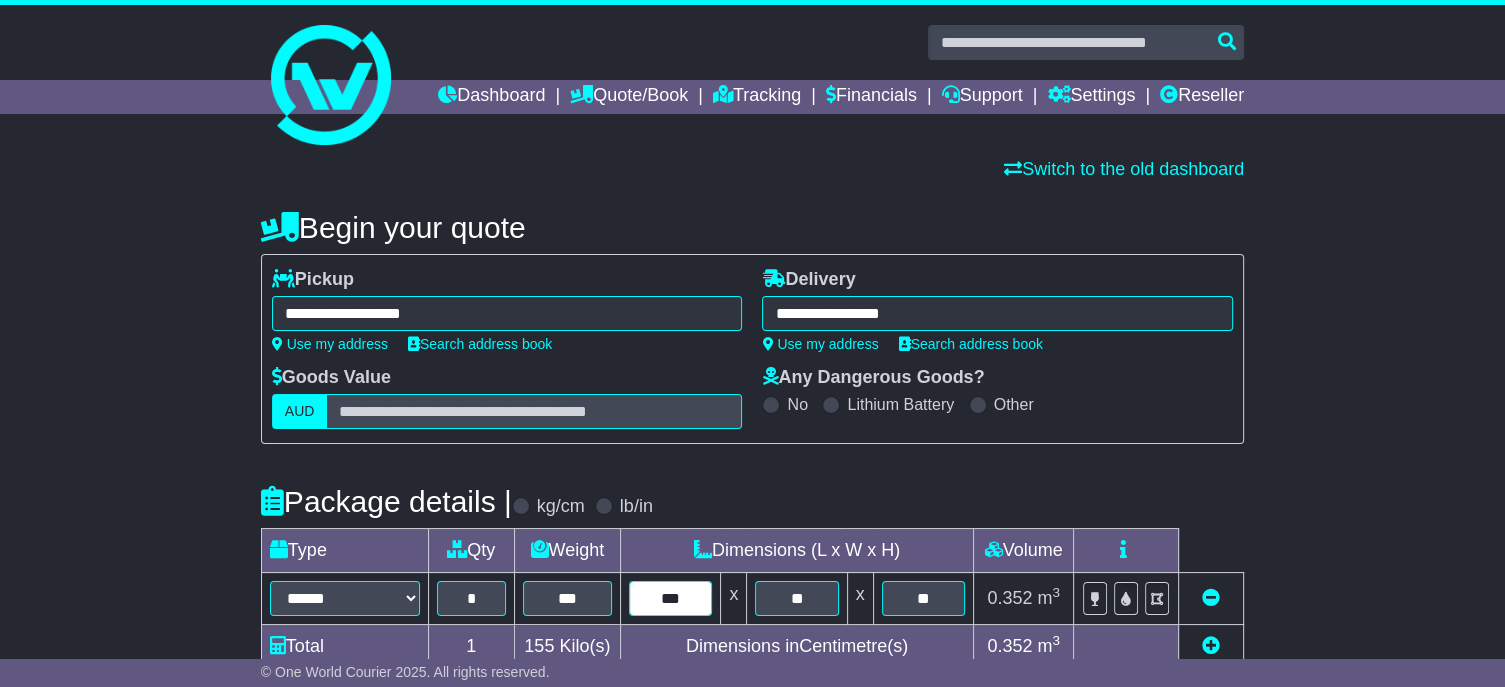 type on "***" 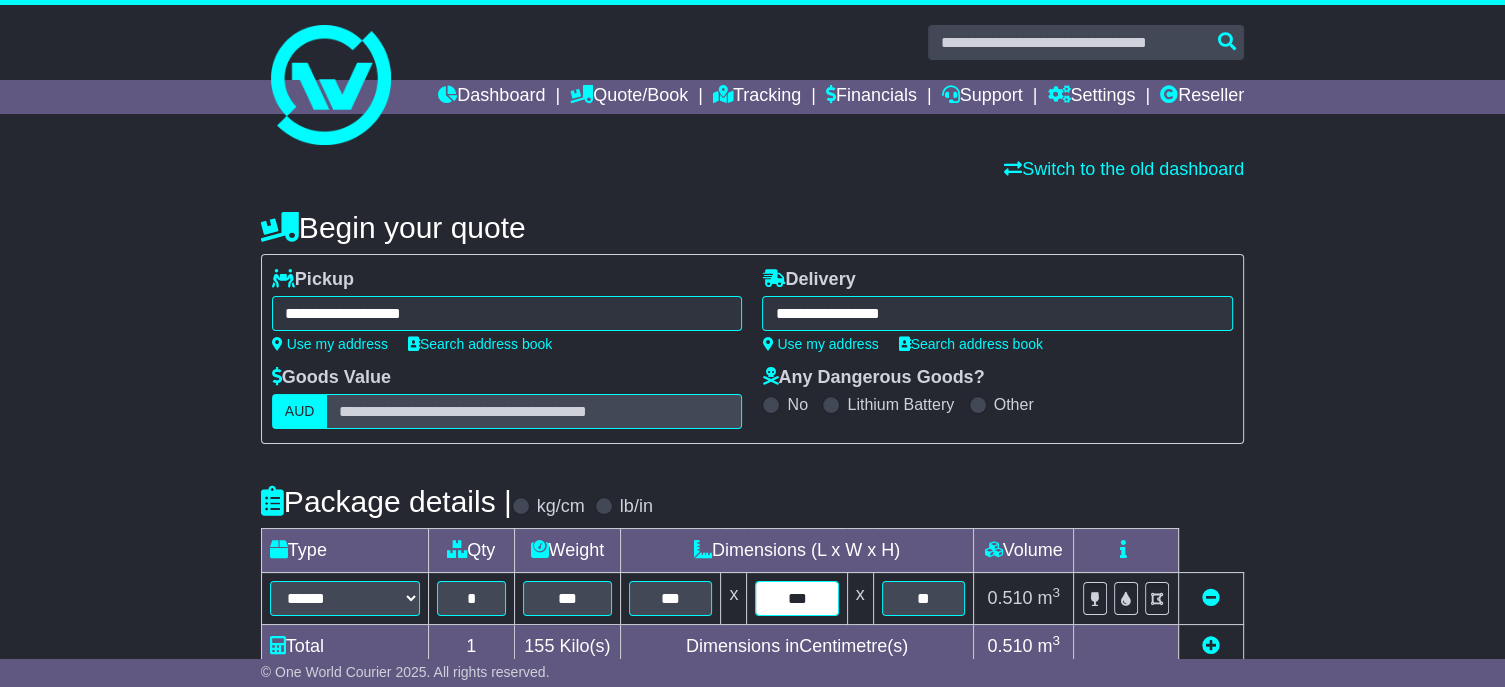 type on "***" 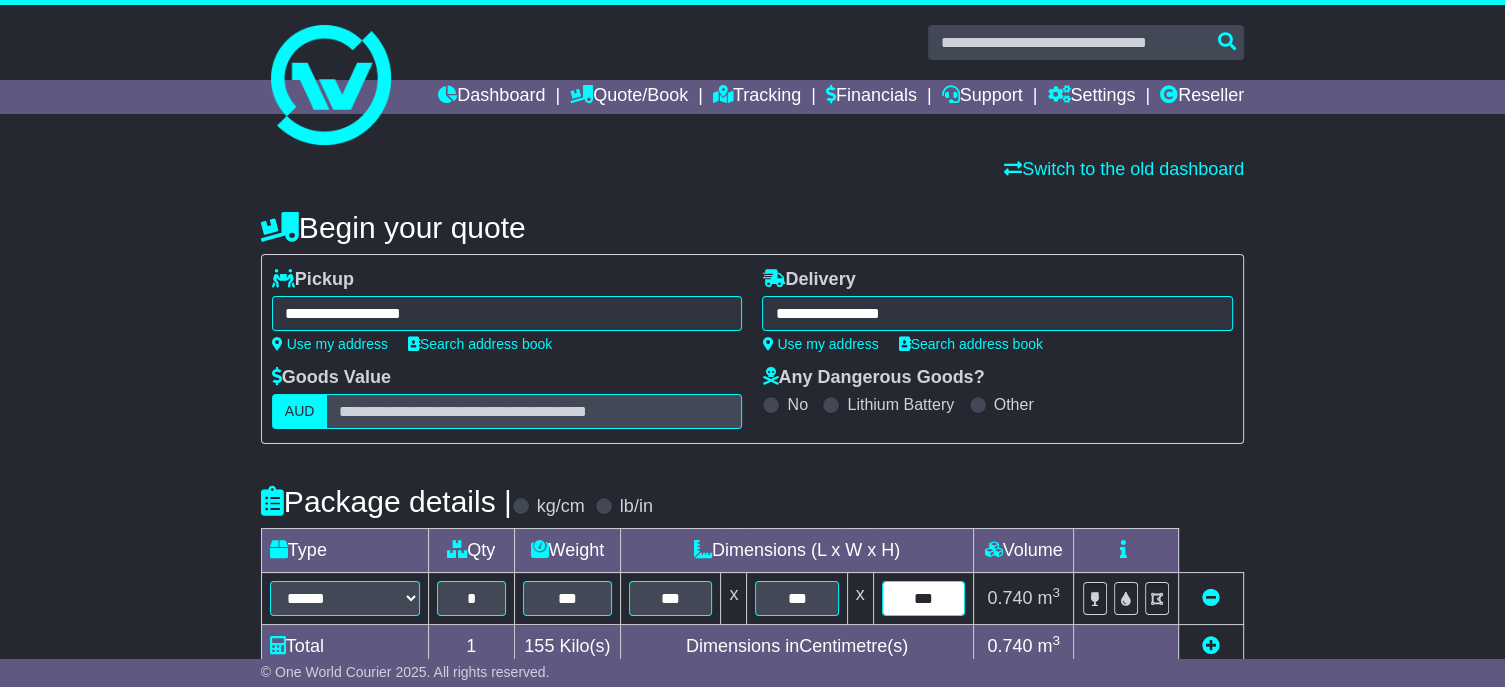 type on "***" 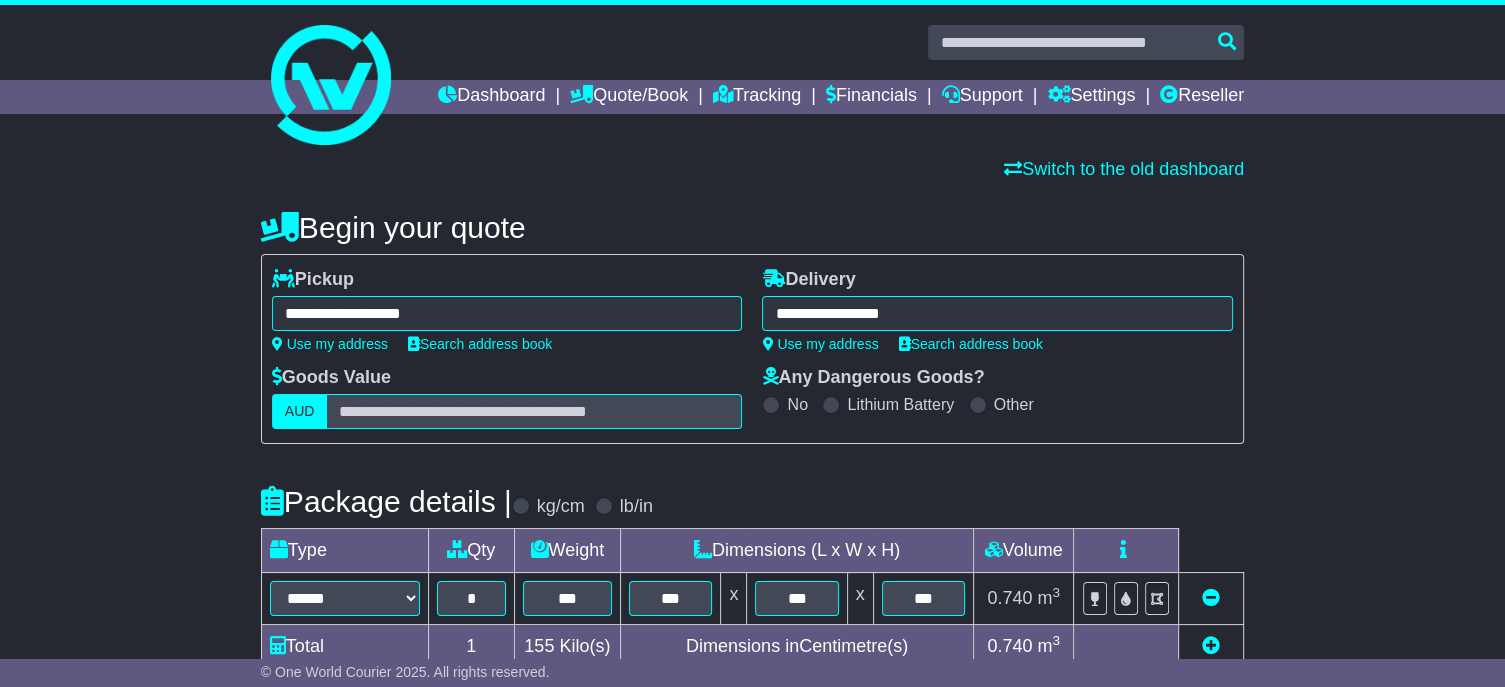 scroll, scrollTop: 581, scrollLeft: 0, axis: vertical 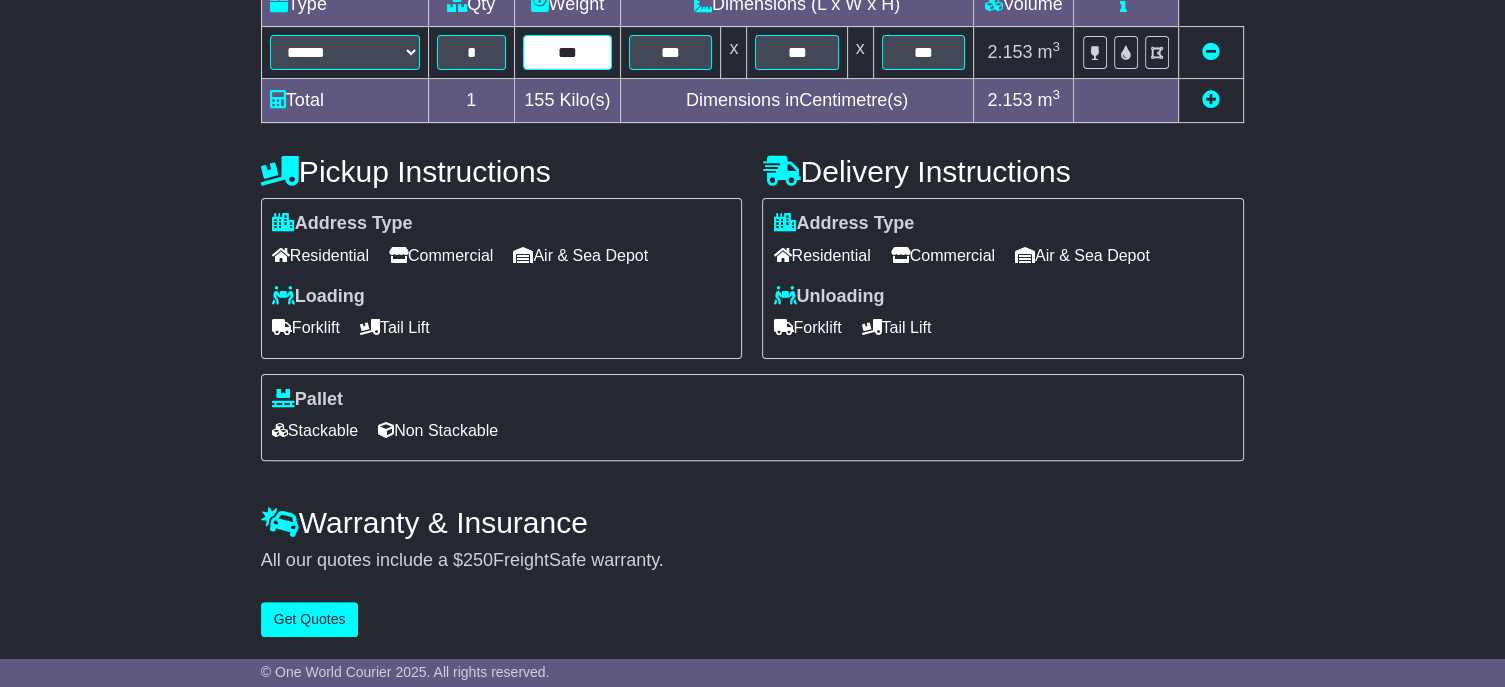 click on "***" at bounding box center (567, 52) 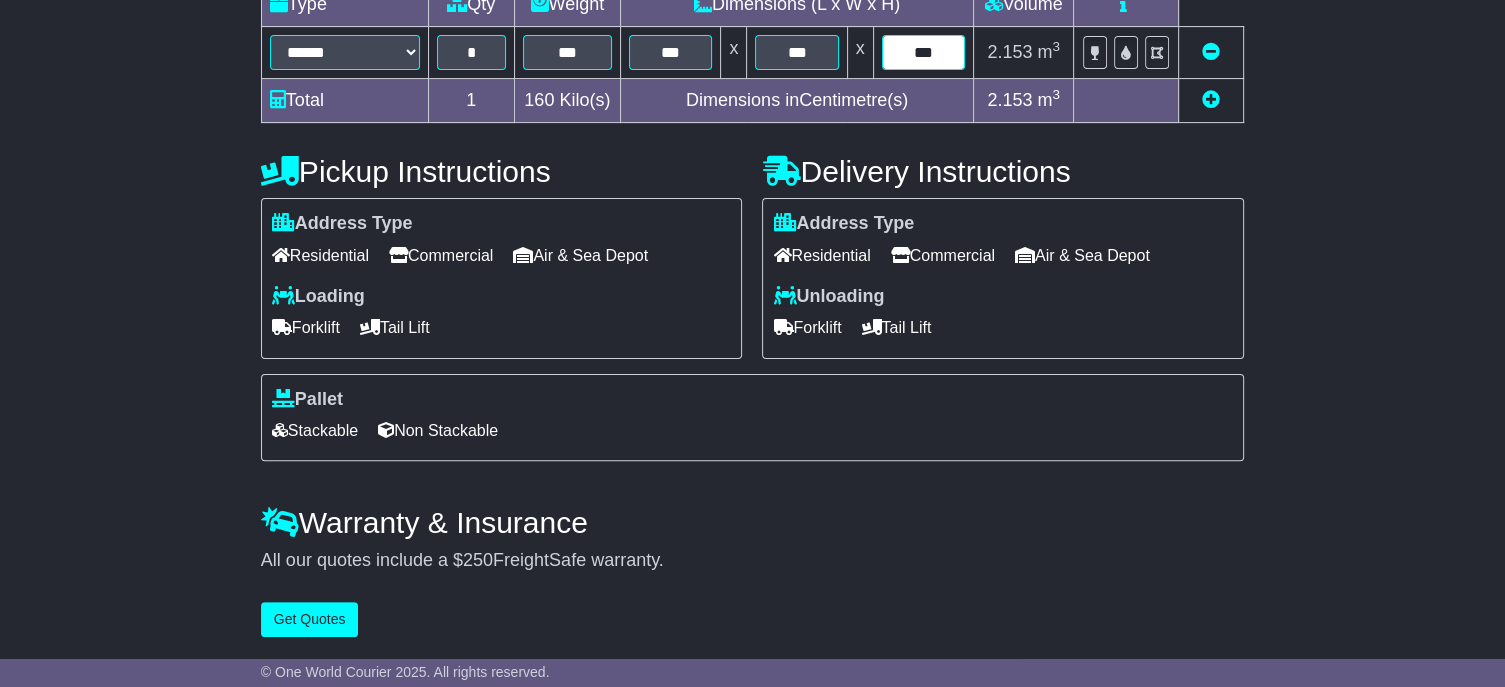 type on "***" 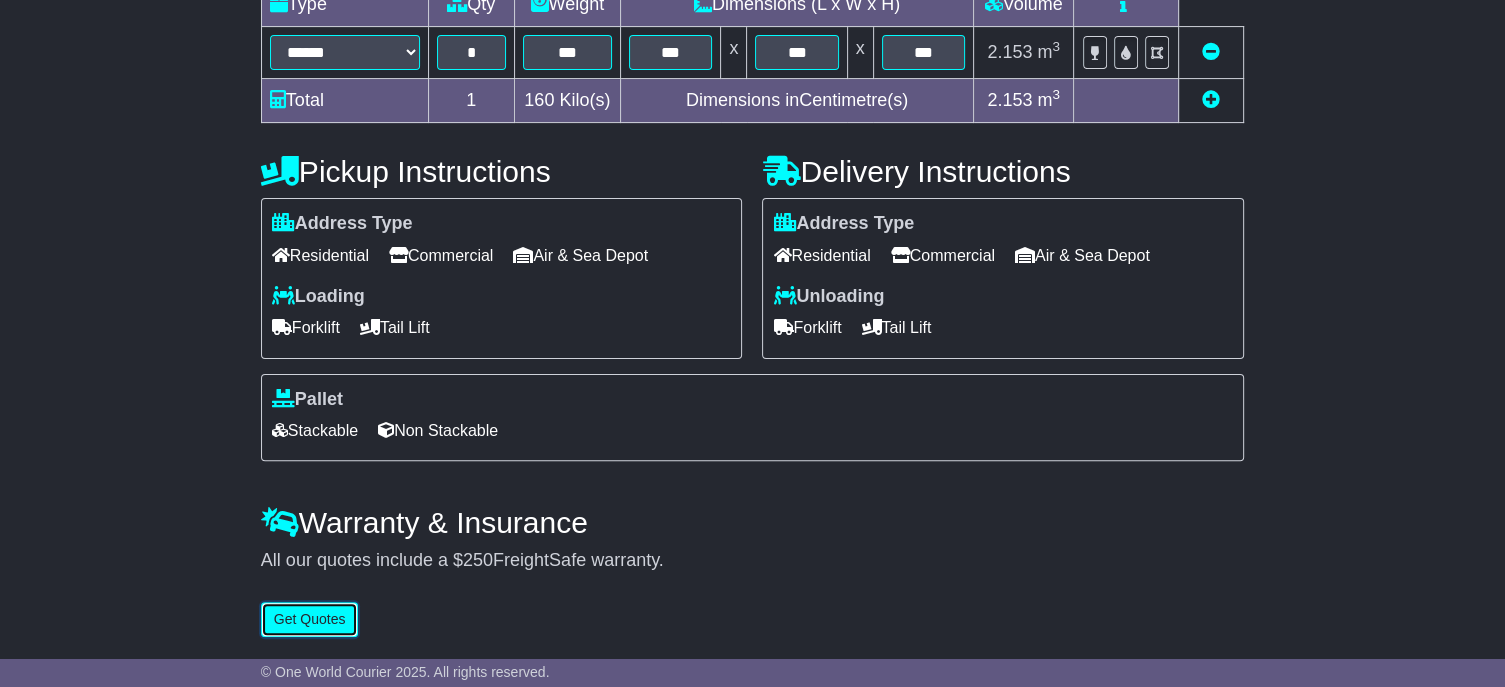 click on "Get Quotes" at bounding box center [310, 619] 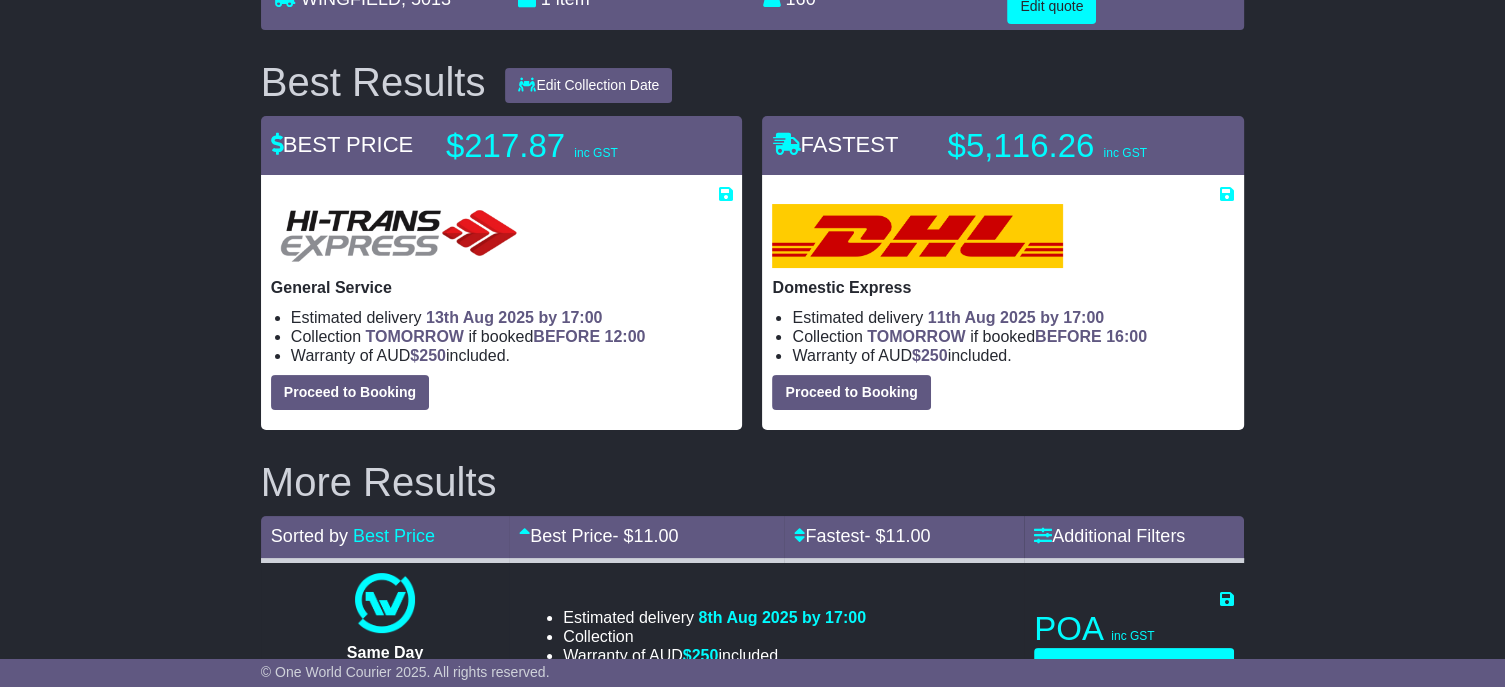scroll, scrollTop: 200, scrollLeft: 0, axis: vertical 